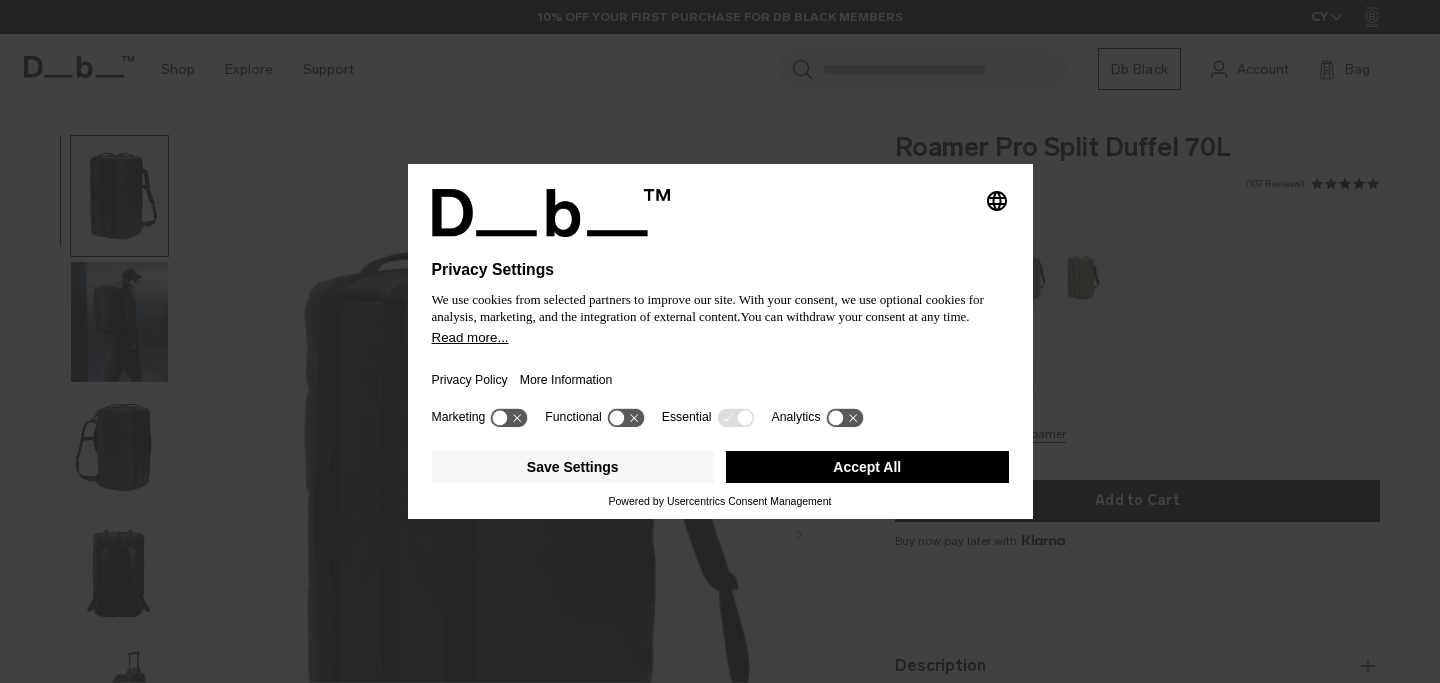 scroll, scrollTop: 0, scrollLeft: 0, axis: both 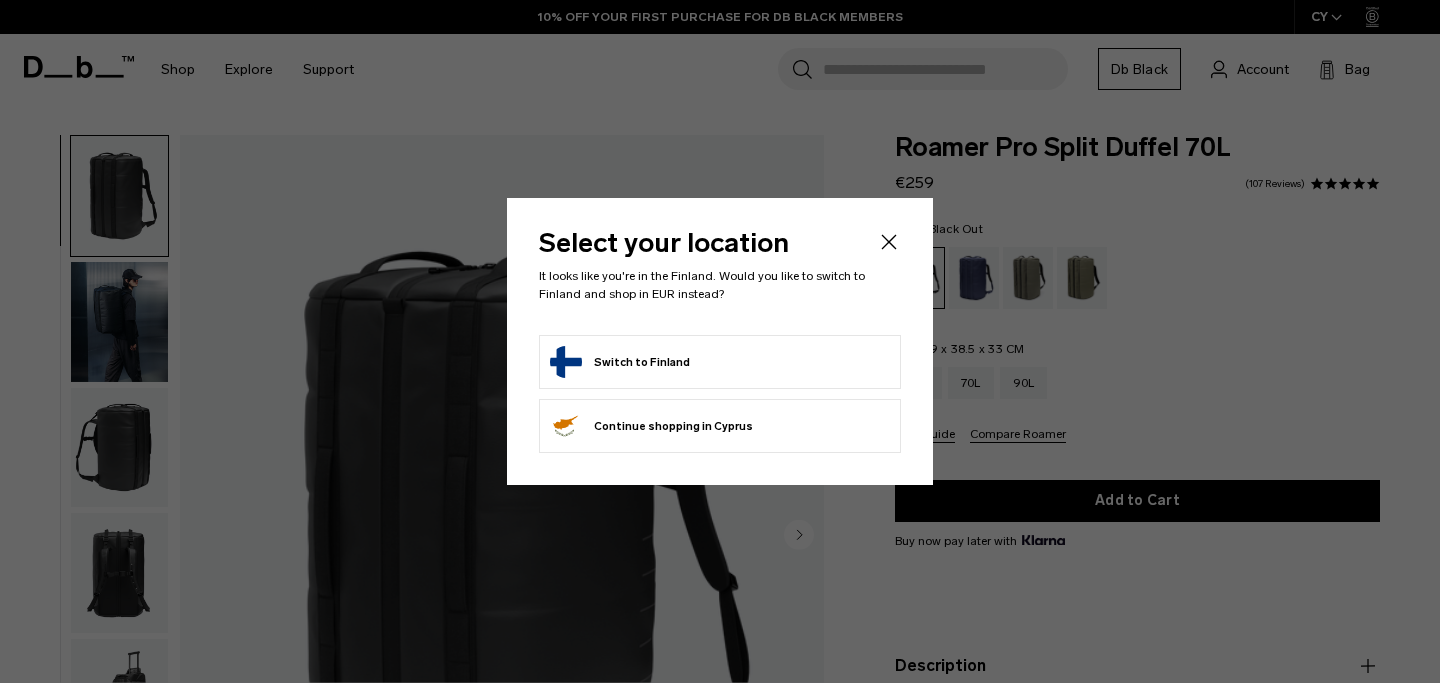 click 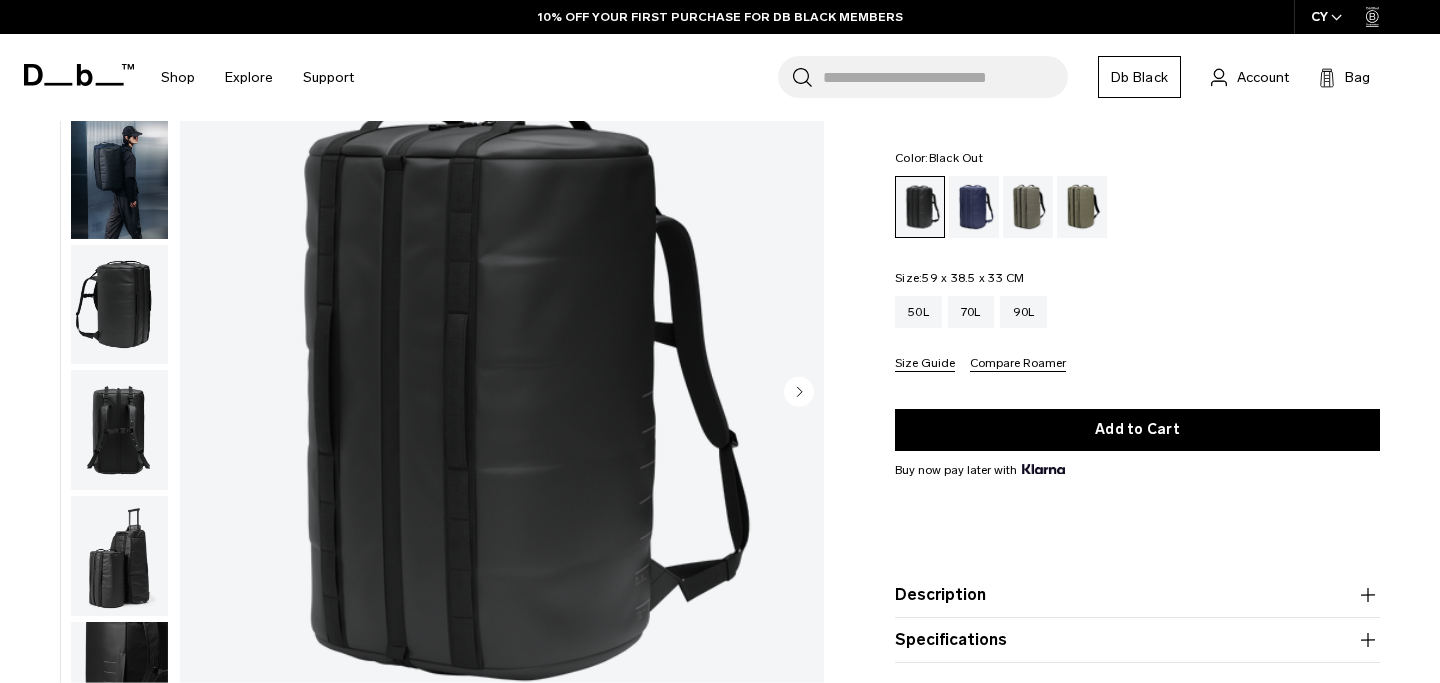 scroll, scrollTop: 12, scrollLeft: 0, axis: vertical 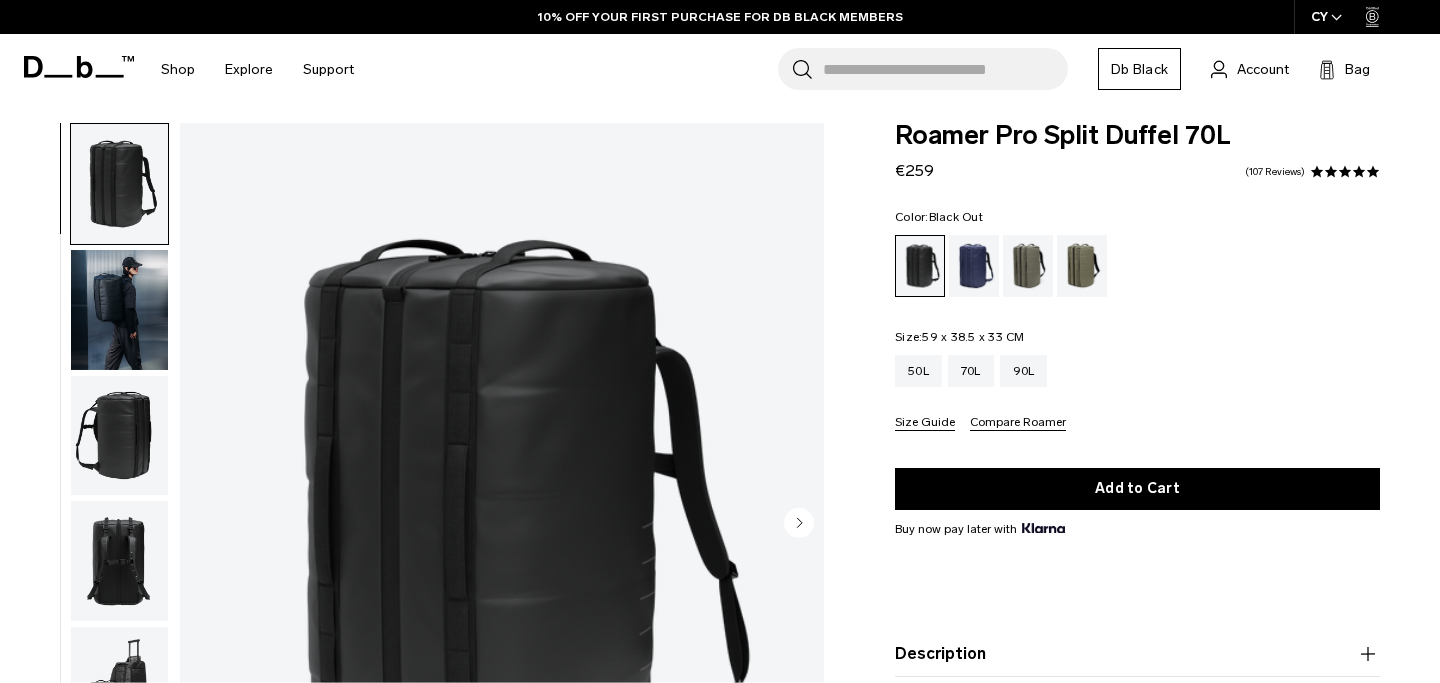 click at bounding box center (119, 310) 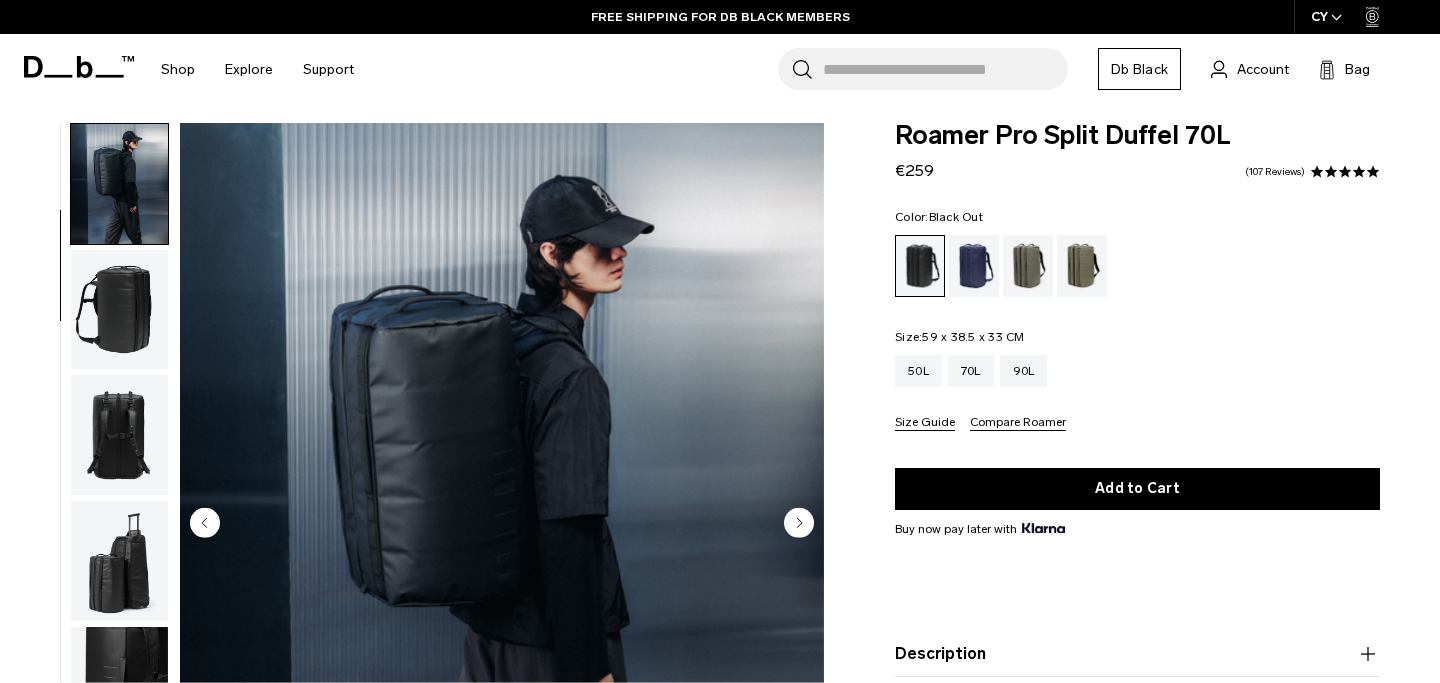 click at bounding box center [119, 435] 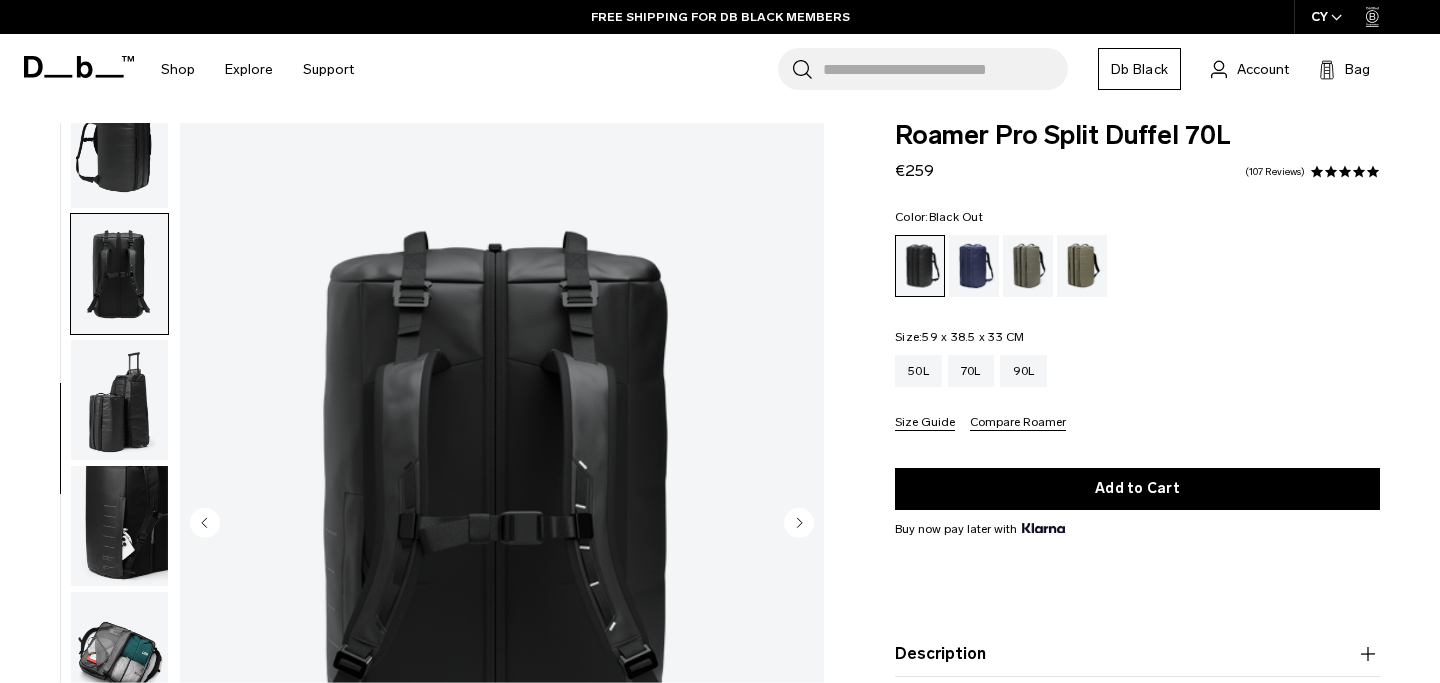 scroll, scrollTop: 324, scrollLeft: 0, axis: vertical 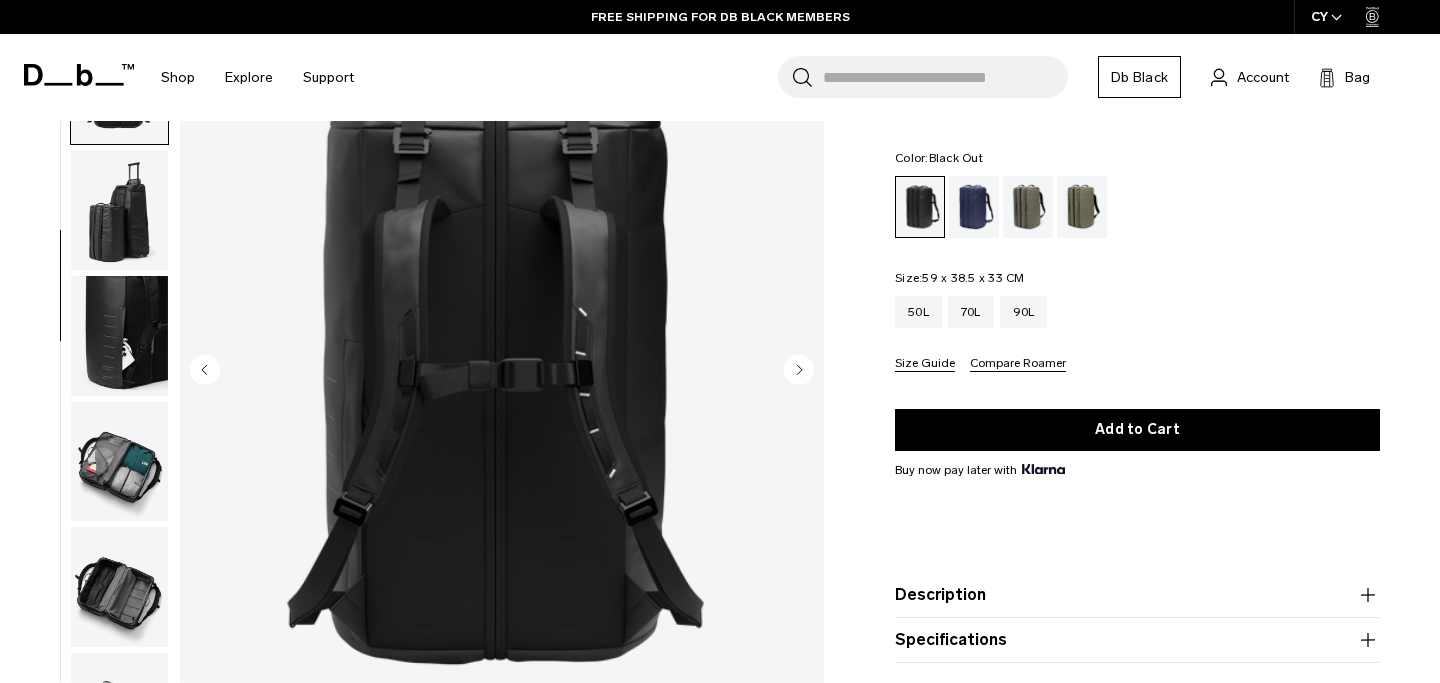 click at bounding box center (119, 336) 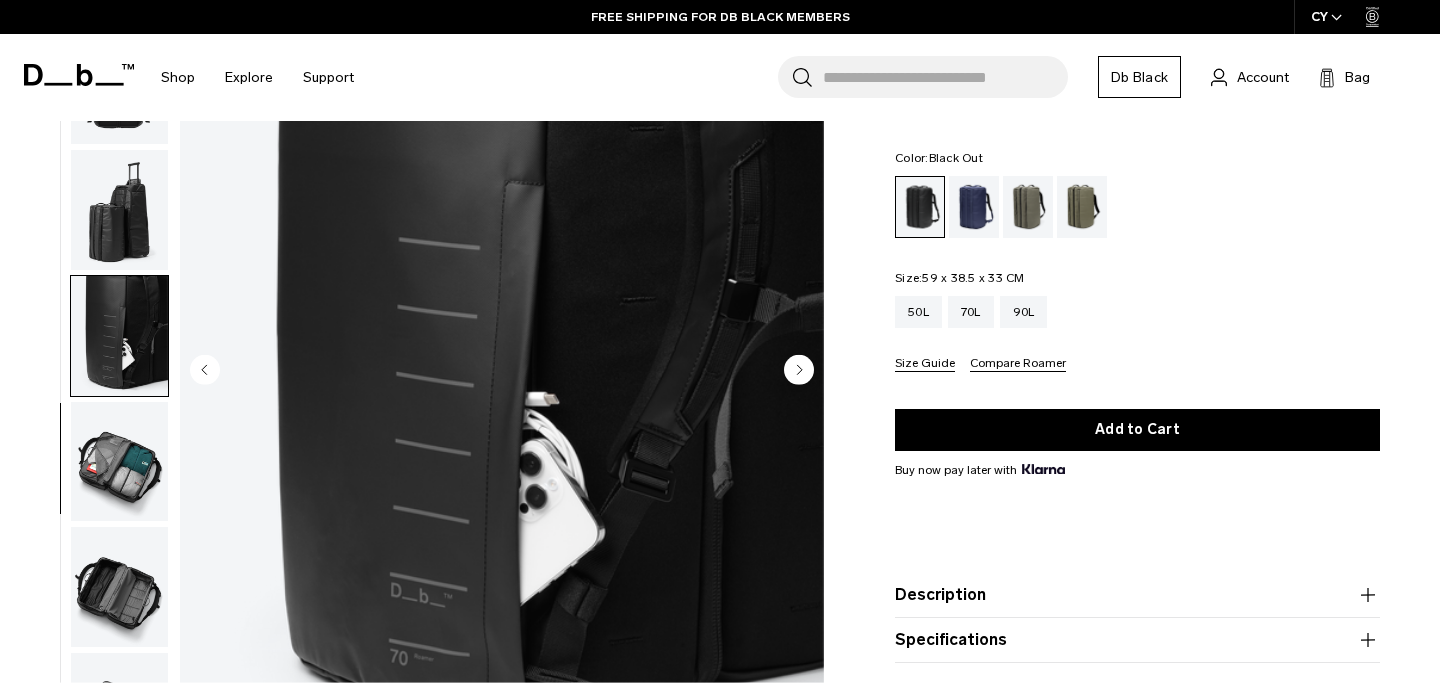 click at bounding box center [119, 462] 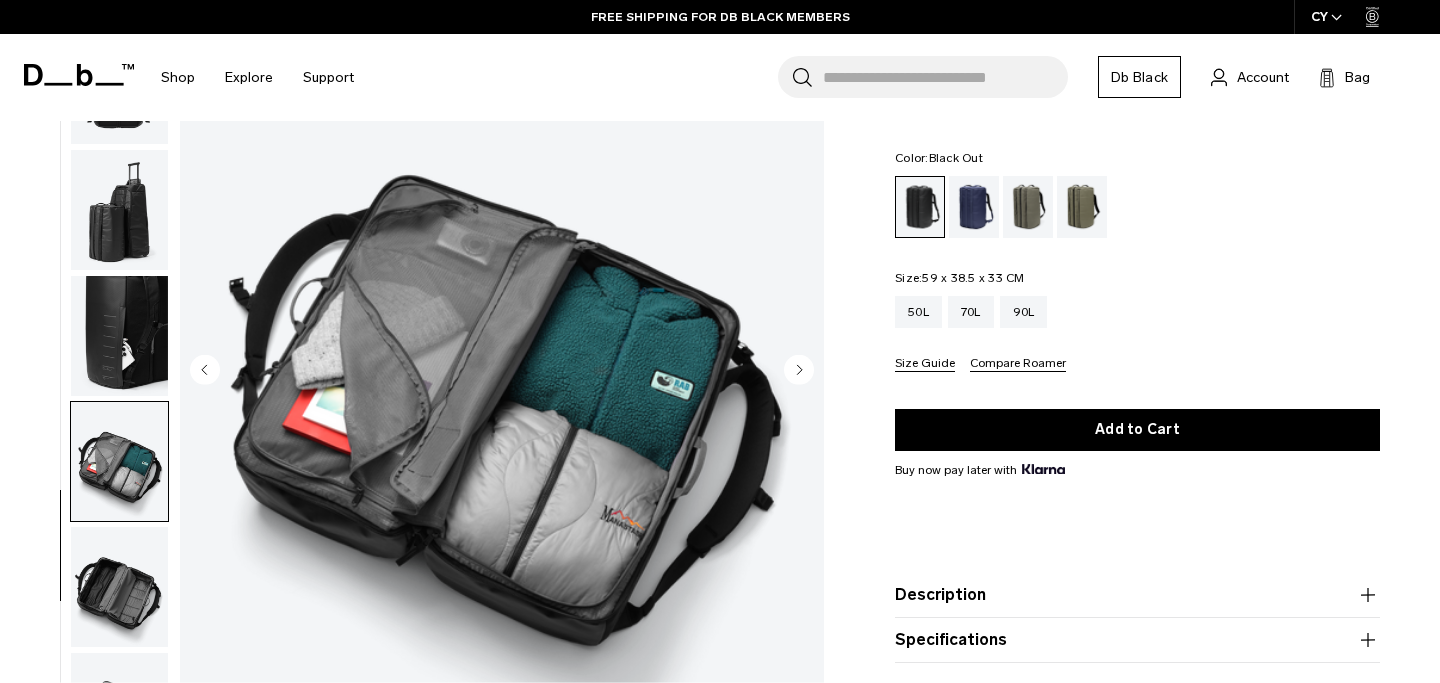 click at bounding box center [119, 587] 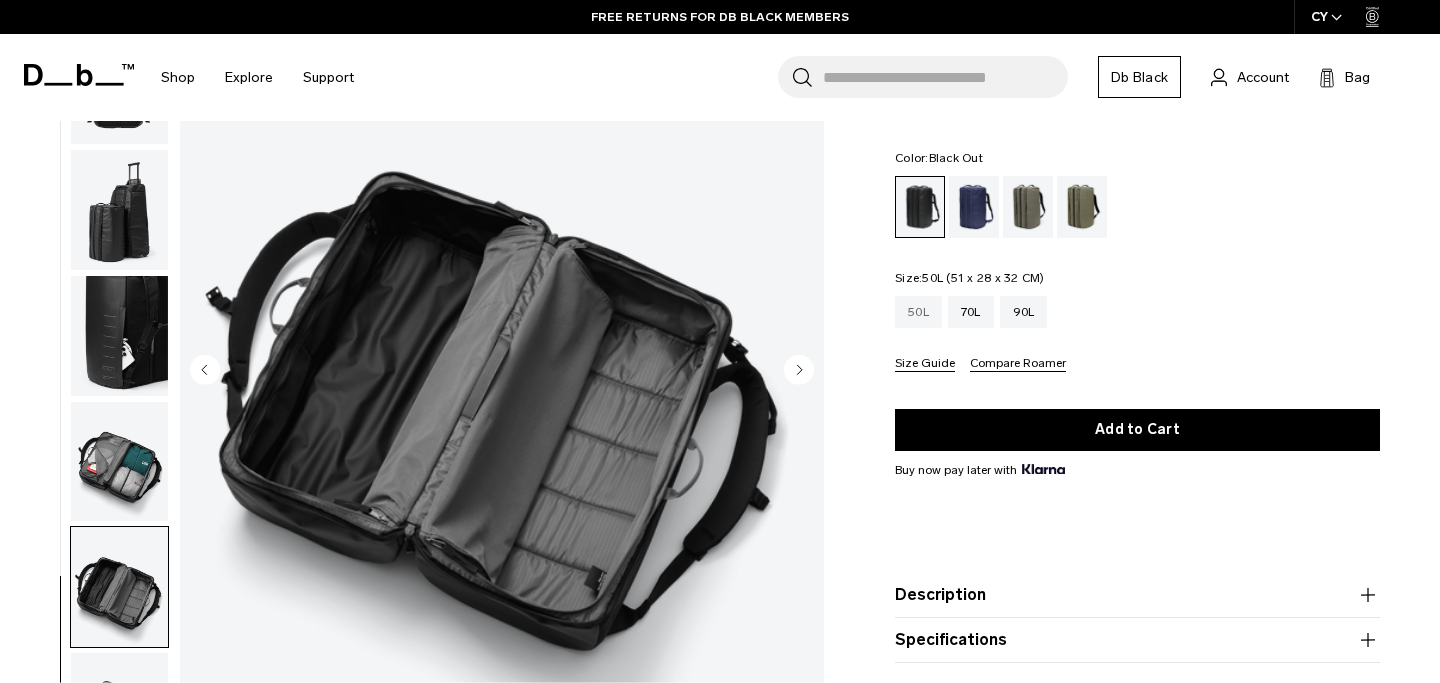 click on "50L" at bounding box center [918, 312] 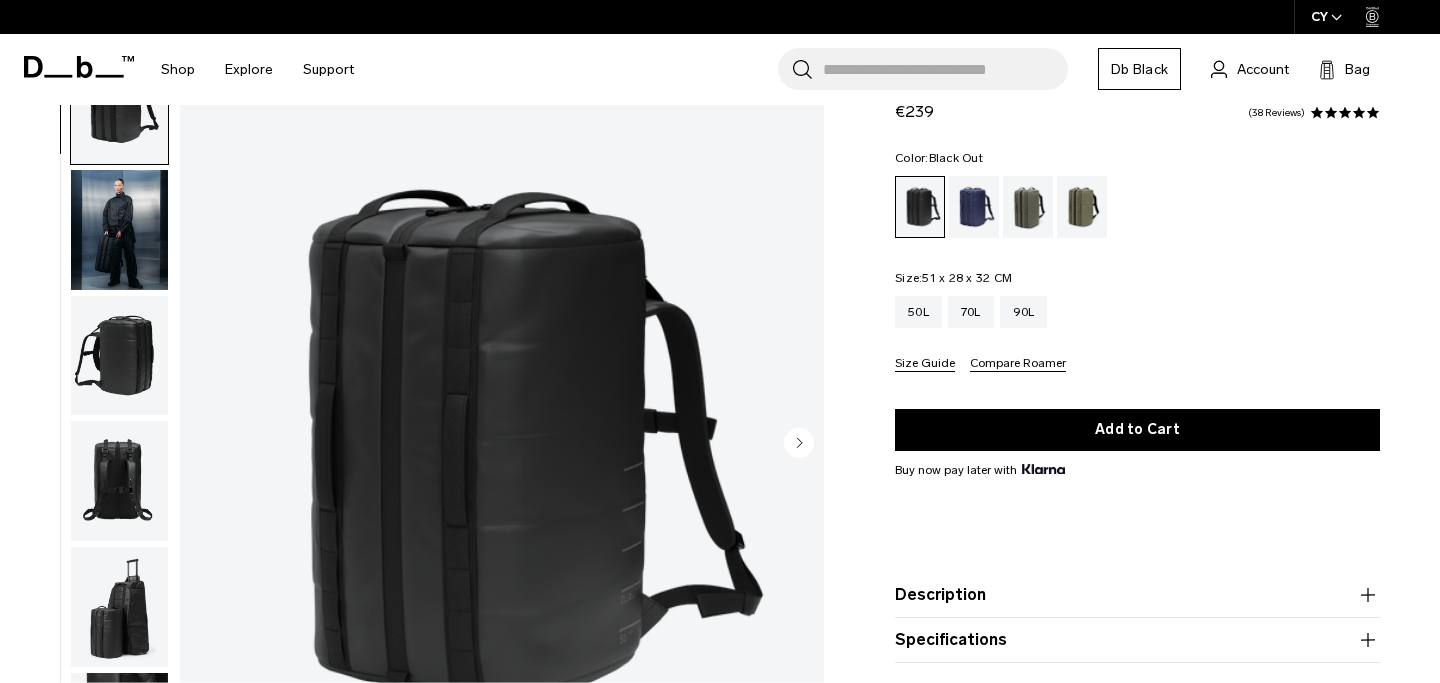 scroll, scrollTop: 0, scrollLeft: 0, axis: both 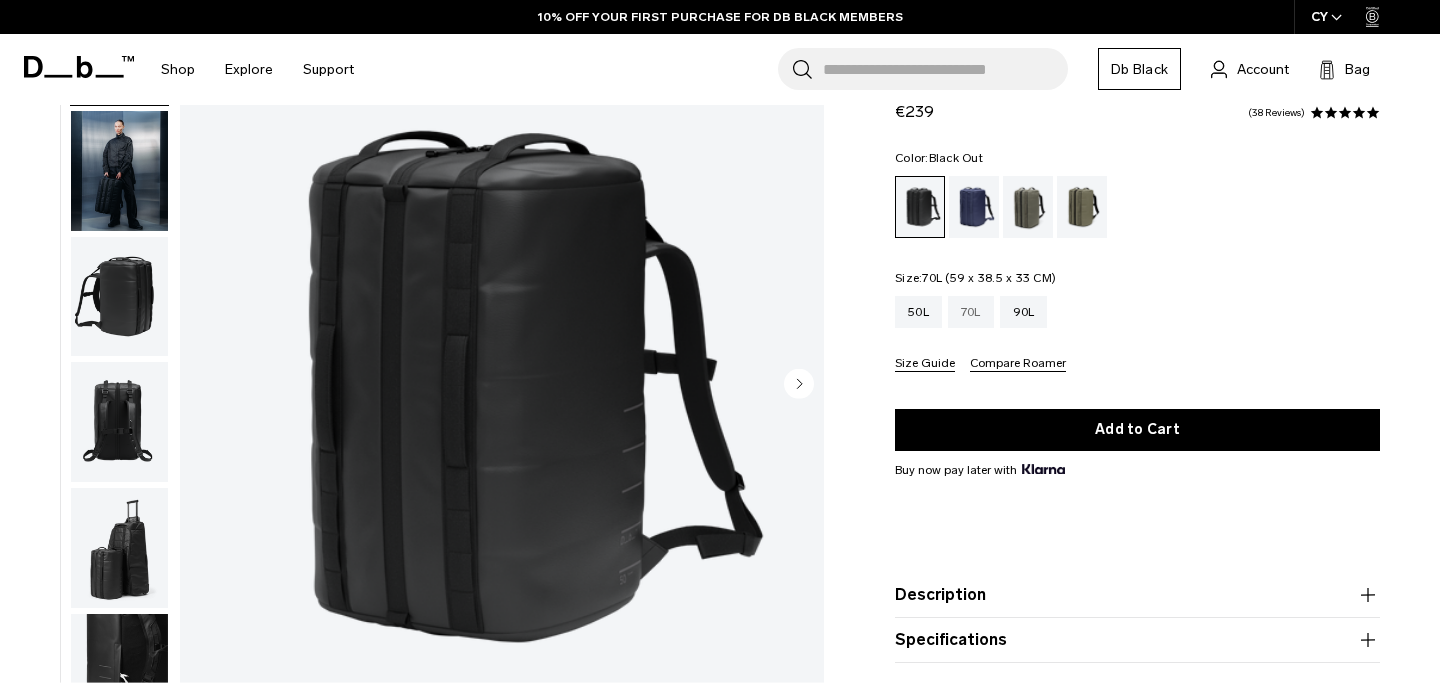 click on "70L" at bounding box center [971, 312] 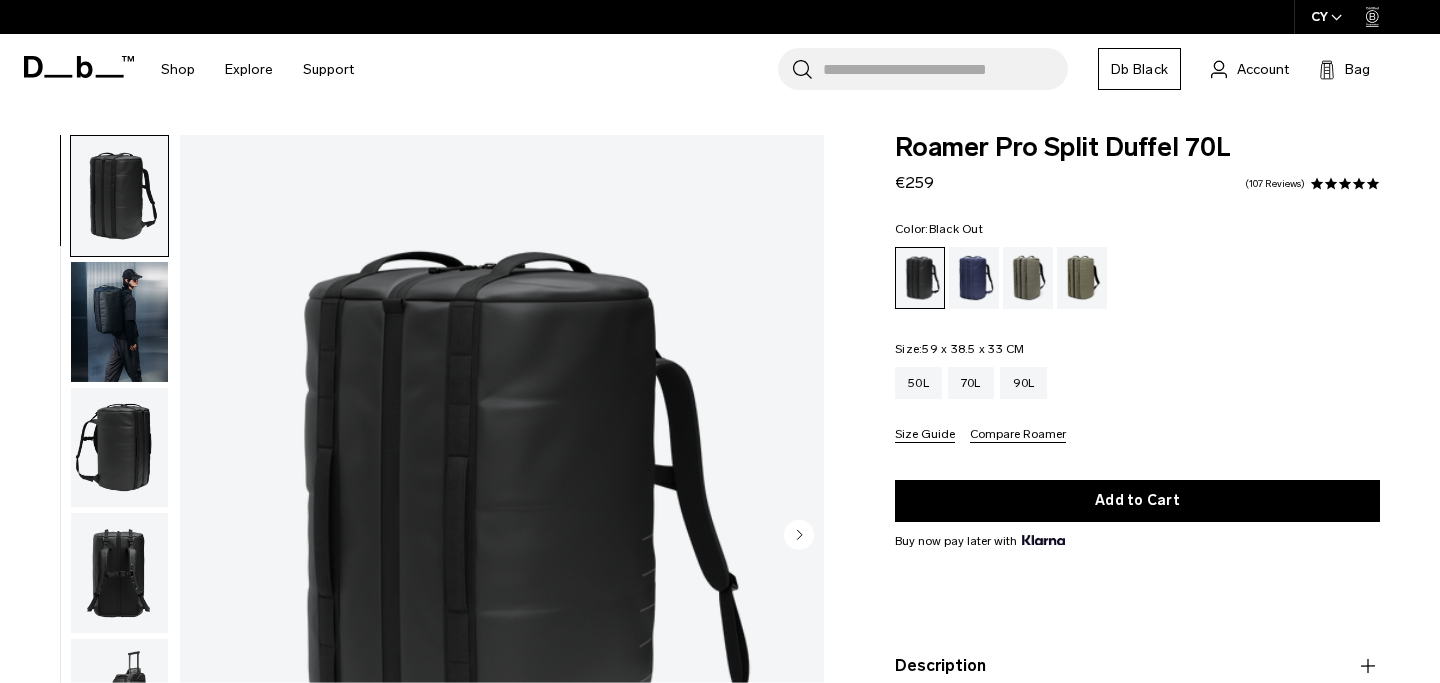 scroll, scrollTop: 0, scrollLeft: 0, axis: both 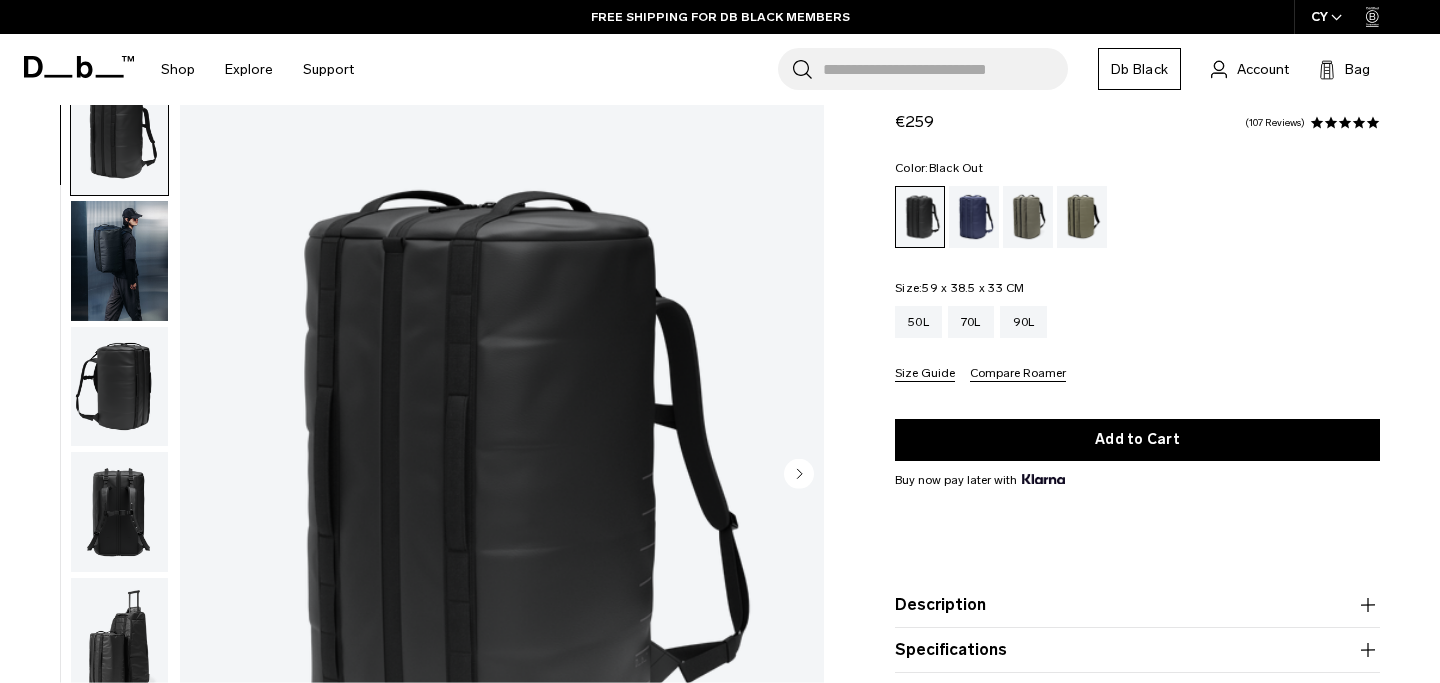 click 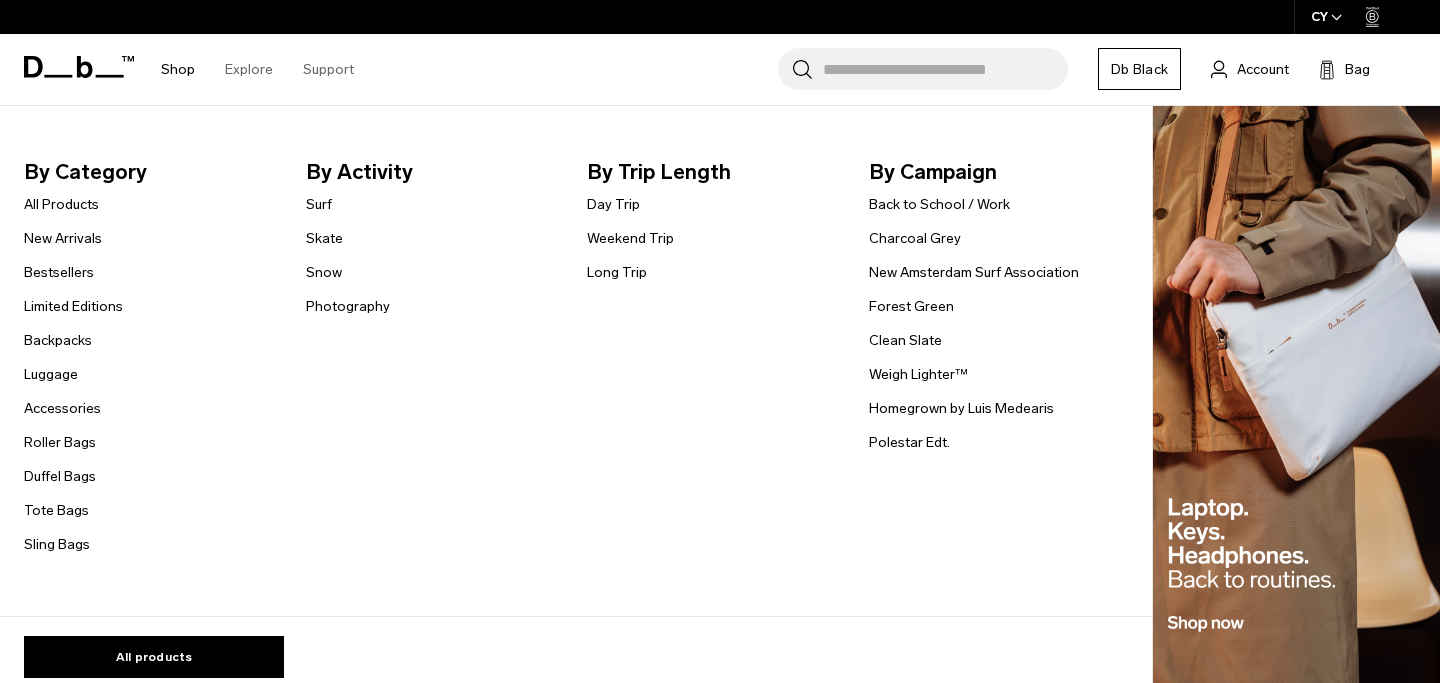 scroll, scrollTop: 0, scrollLeft: 0, axis: both 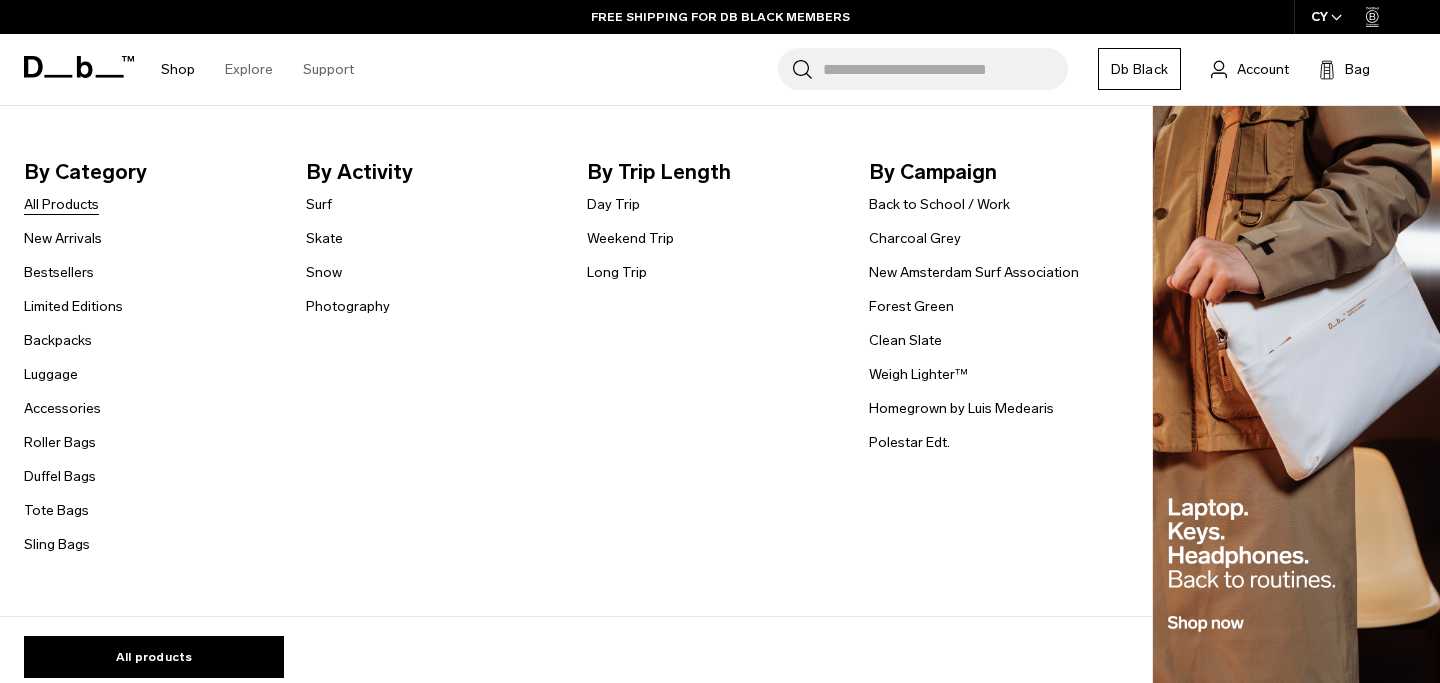 click on "All Products" at bounding box center (61, 204) 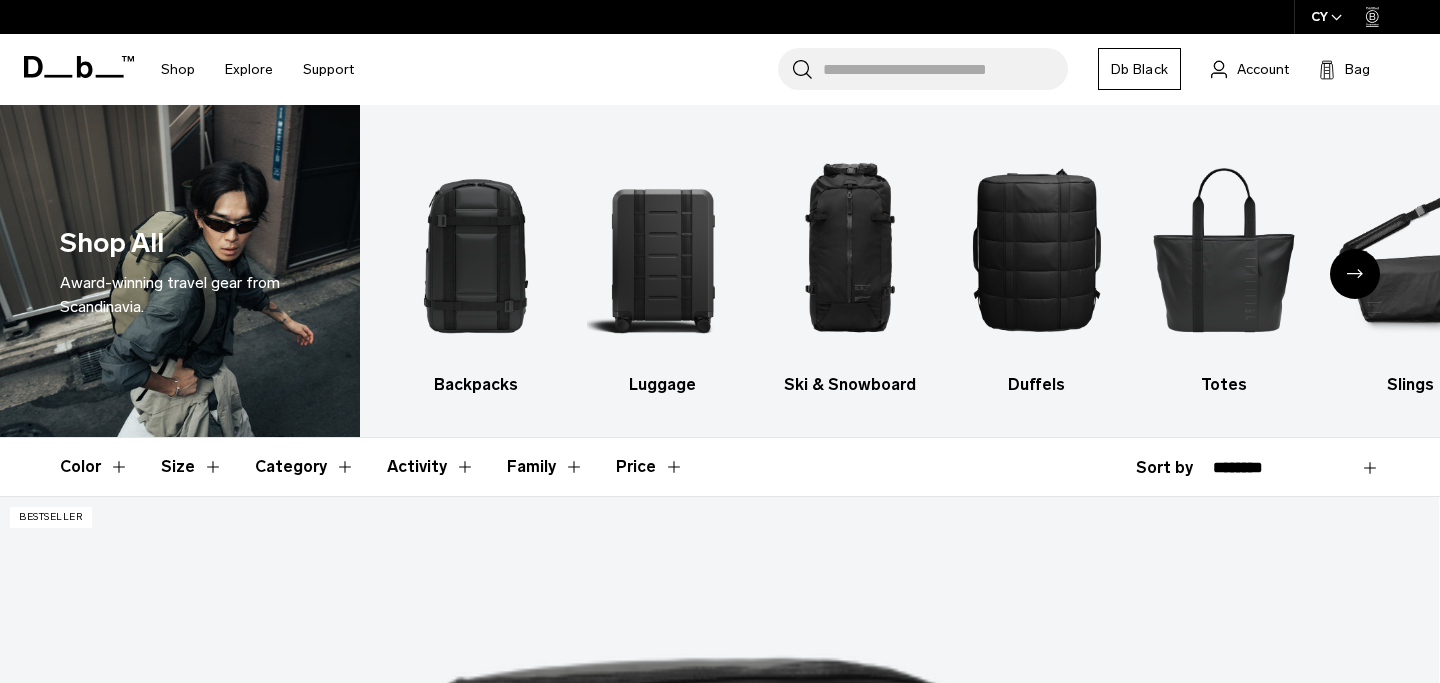 scroll, scrollTop: 0, scrollLeft: 0, axis: both 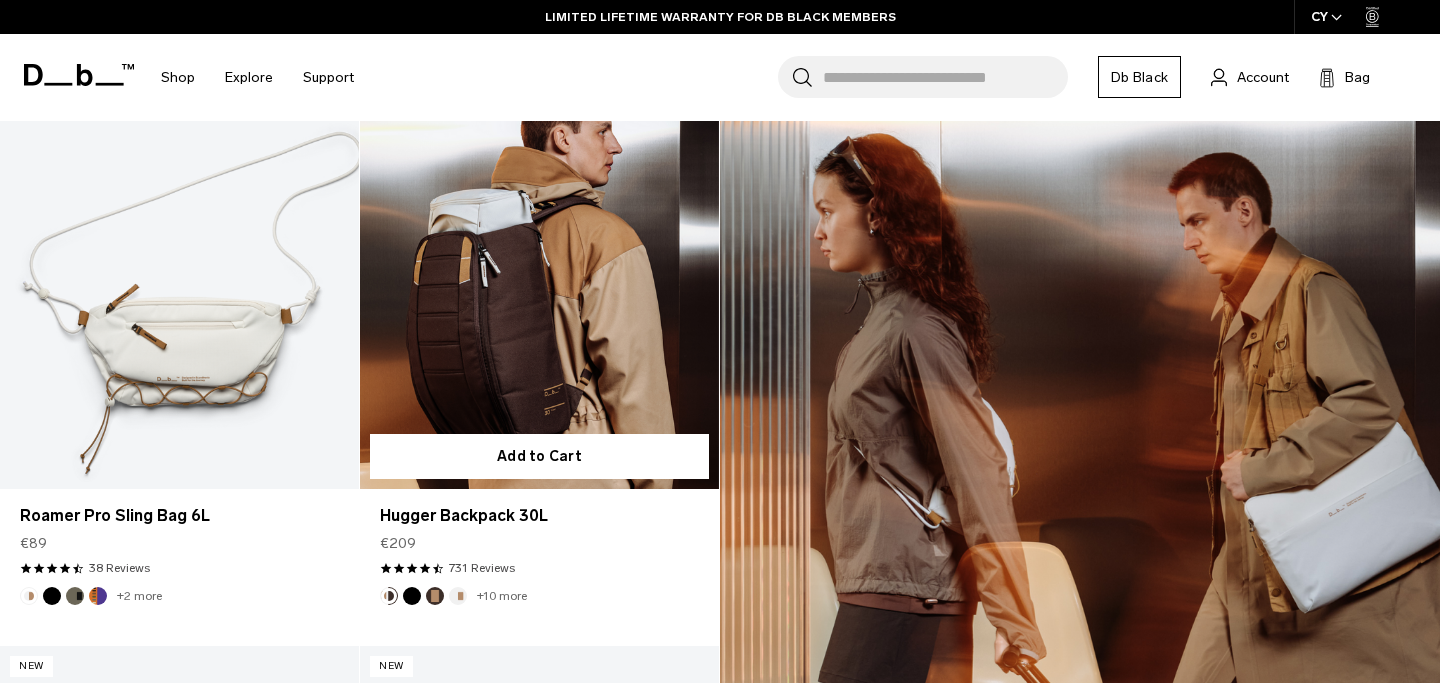 click at bounding box center [539, 289] 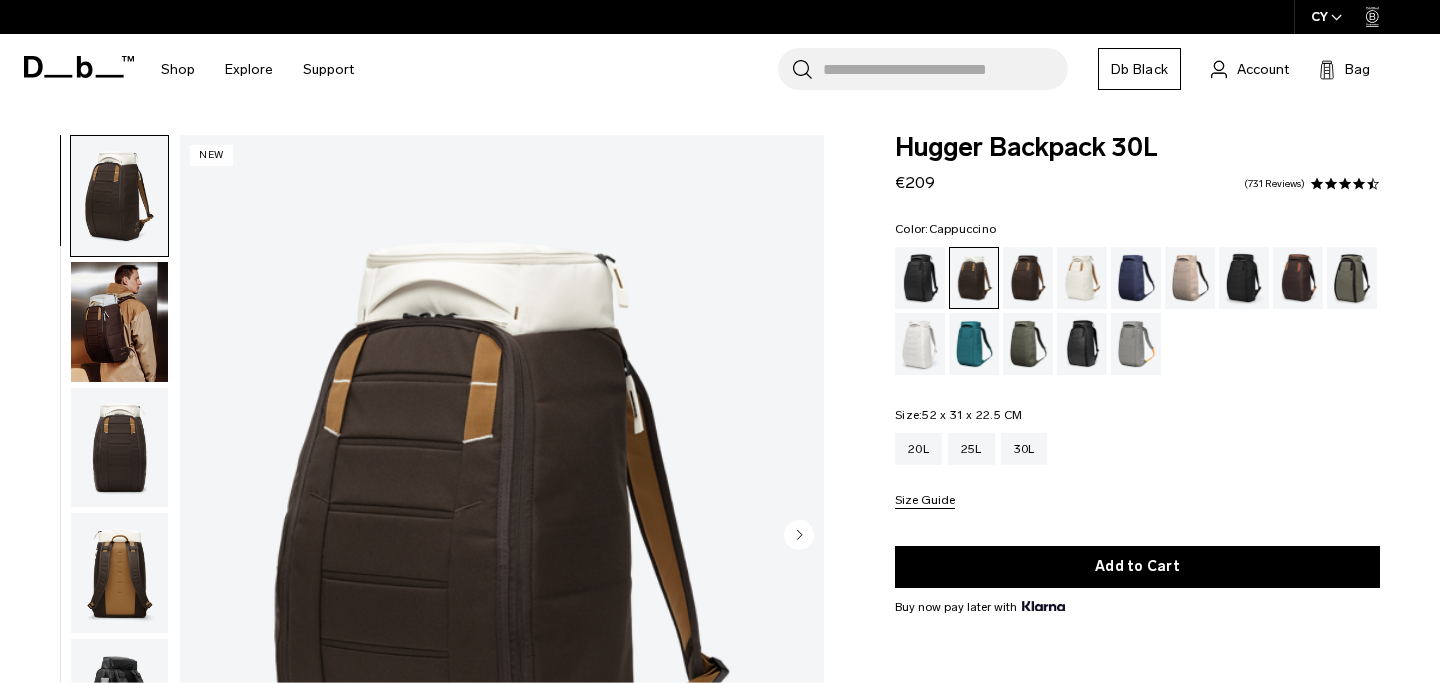 scroll, scrollTop: 61, scrollLeft: 0, axis: vertical 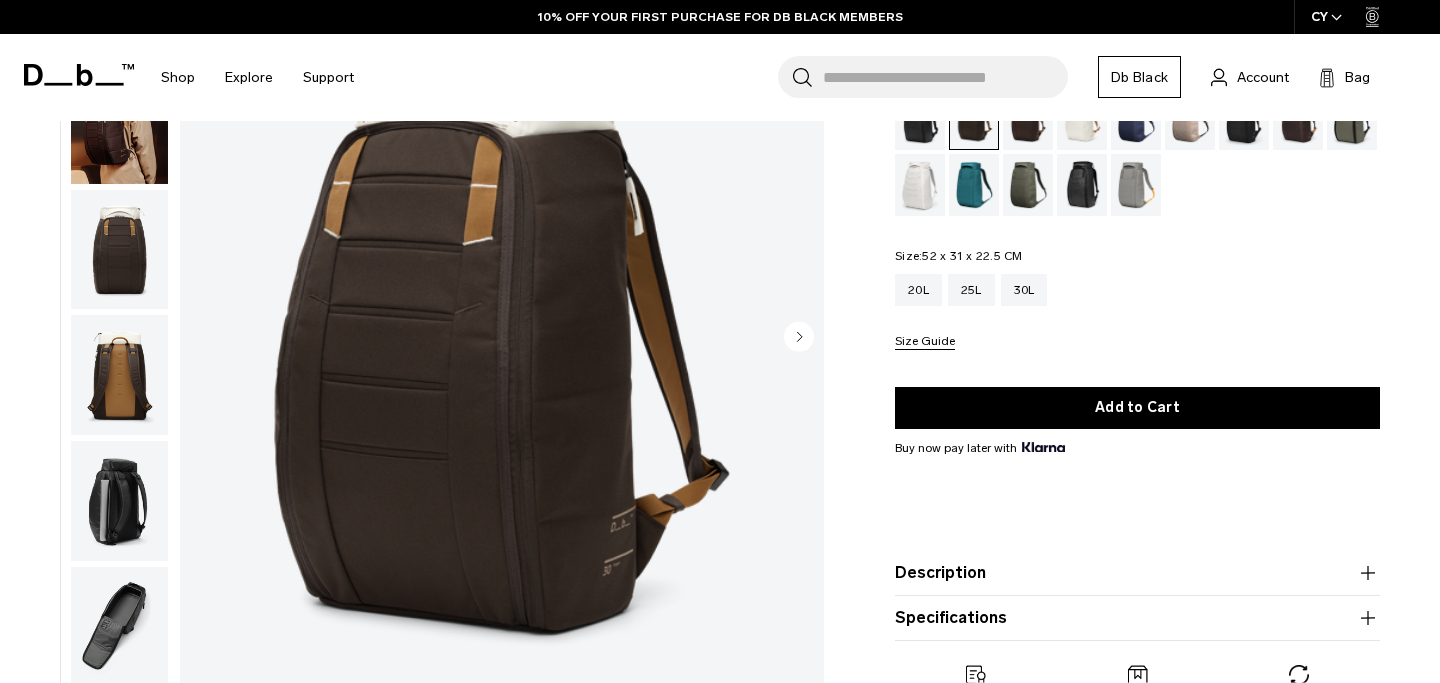 click at bounding box center [119, 250] 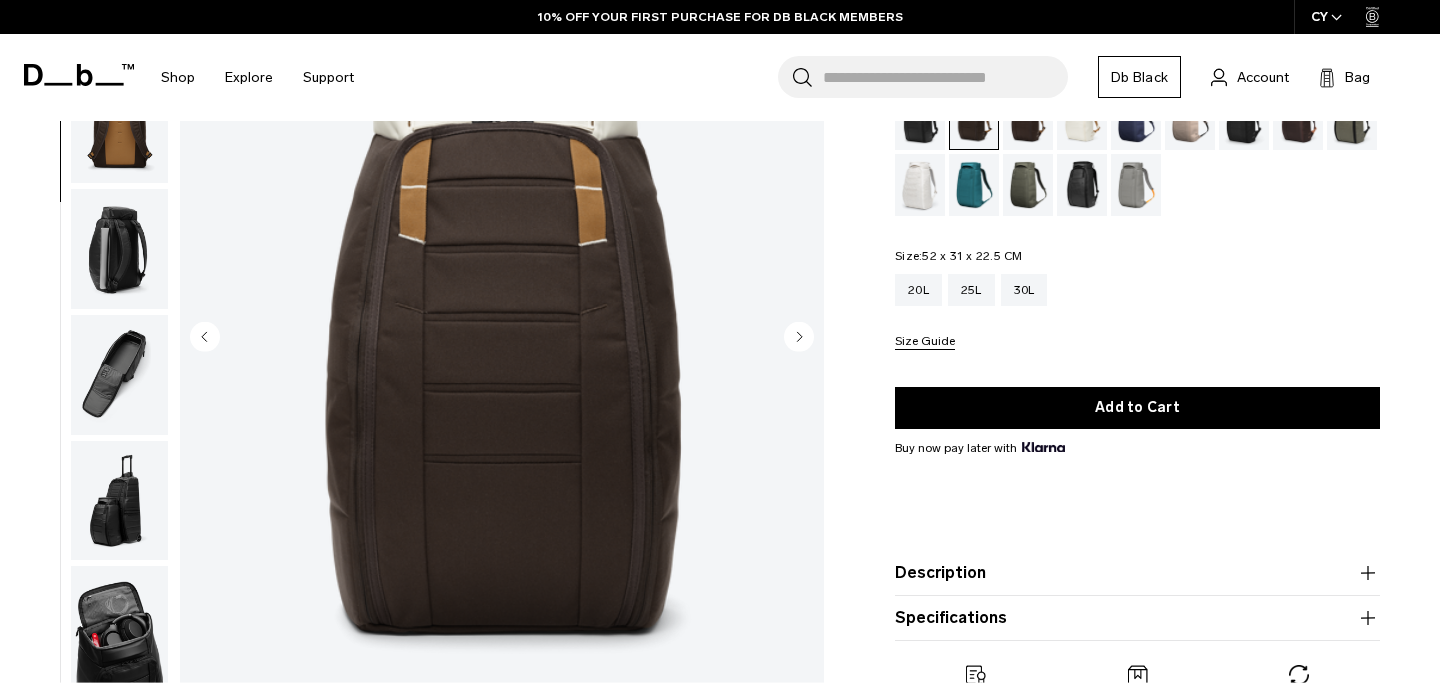 click at bounding box center [119, 375] 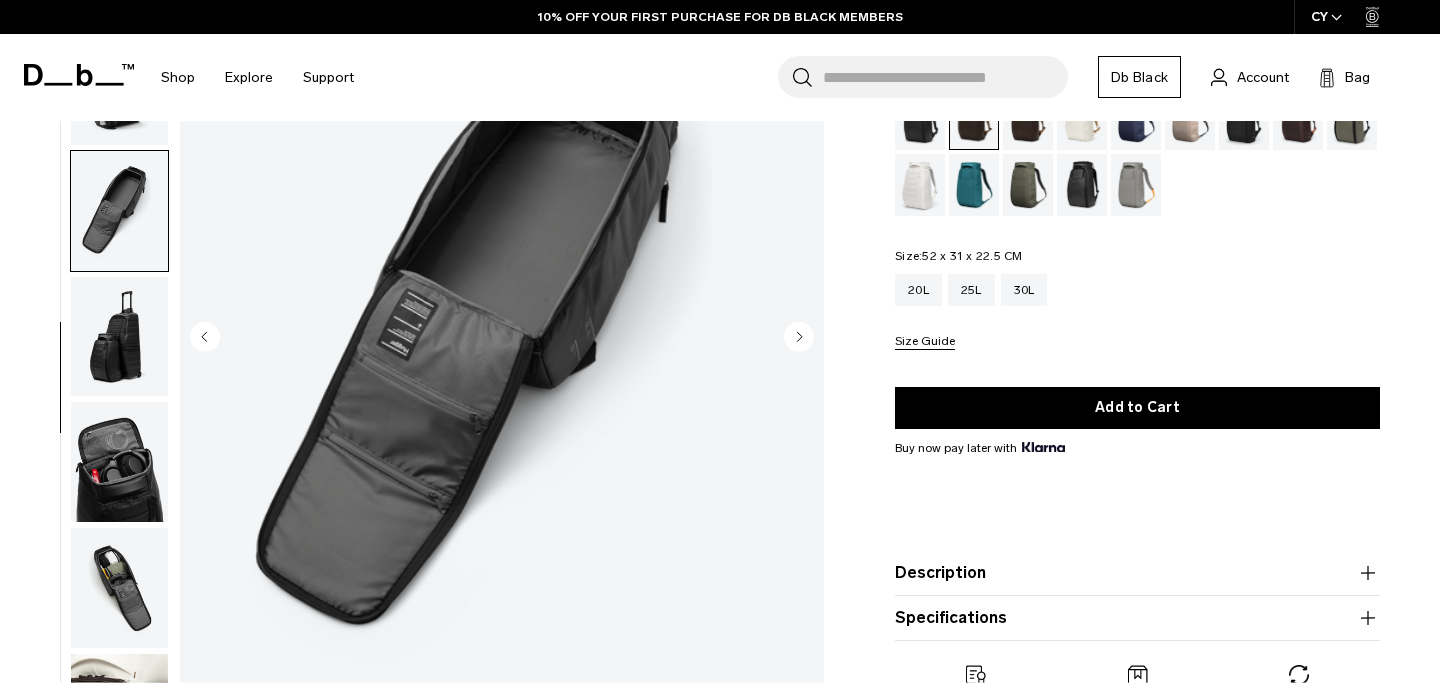 scroll, scrollTop: 398, scrollLeft: 0, axis: vertical 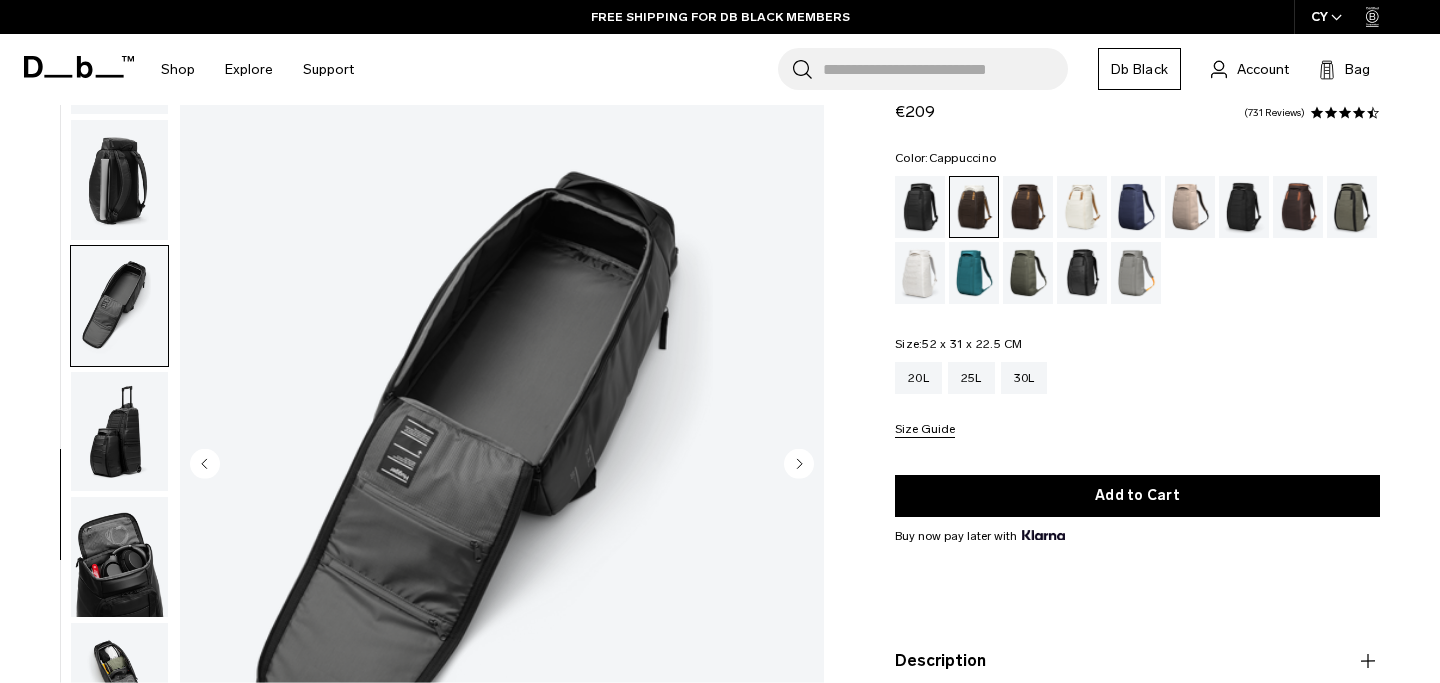 click at bounding box center (119, 432) 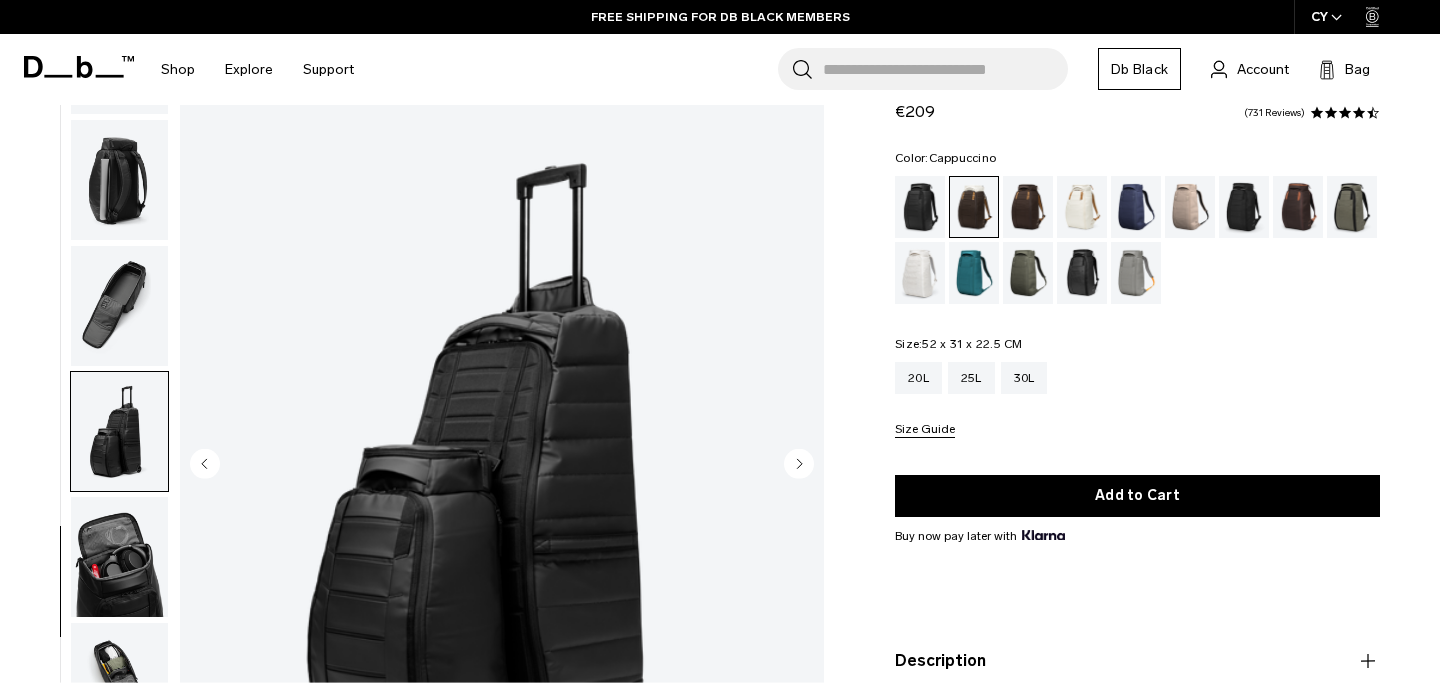 scroll, scrollTop: 450, scrollLeft: 0, axis: vertical 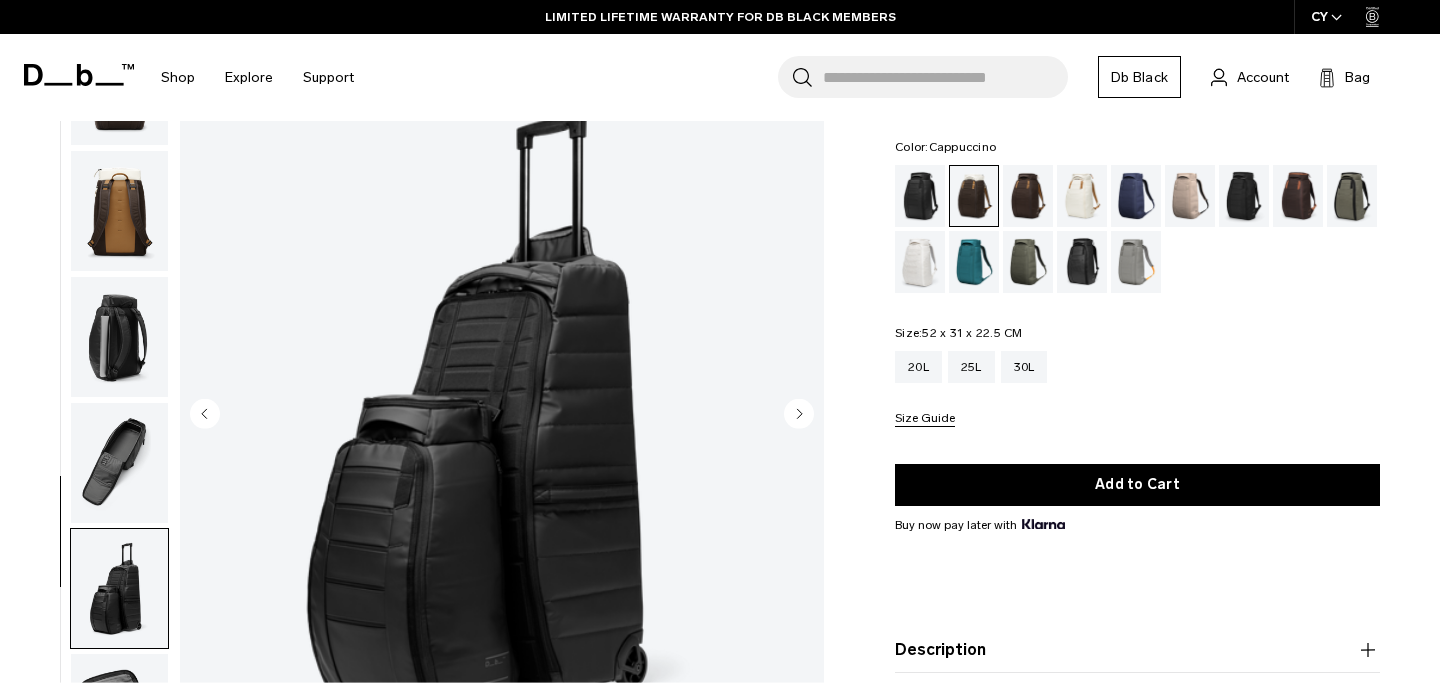 click at bounding box center (119, 211) 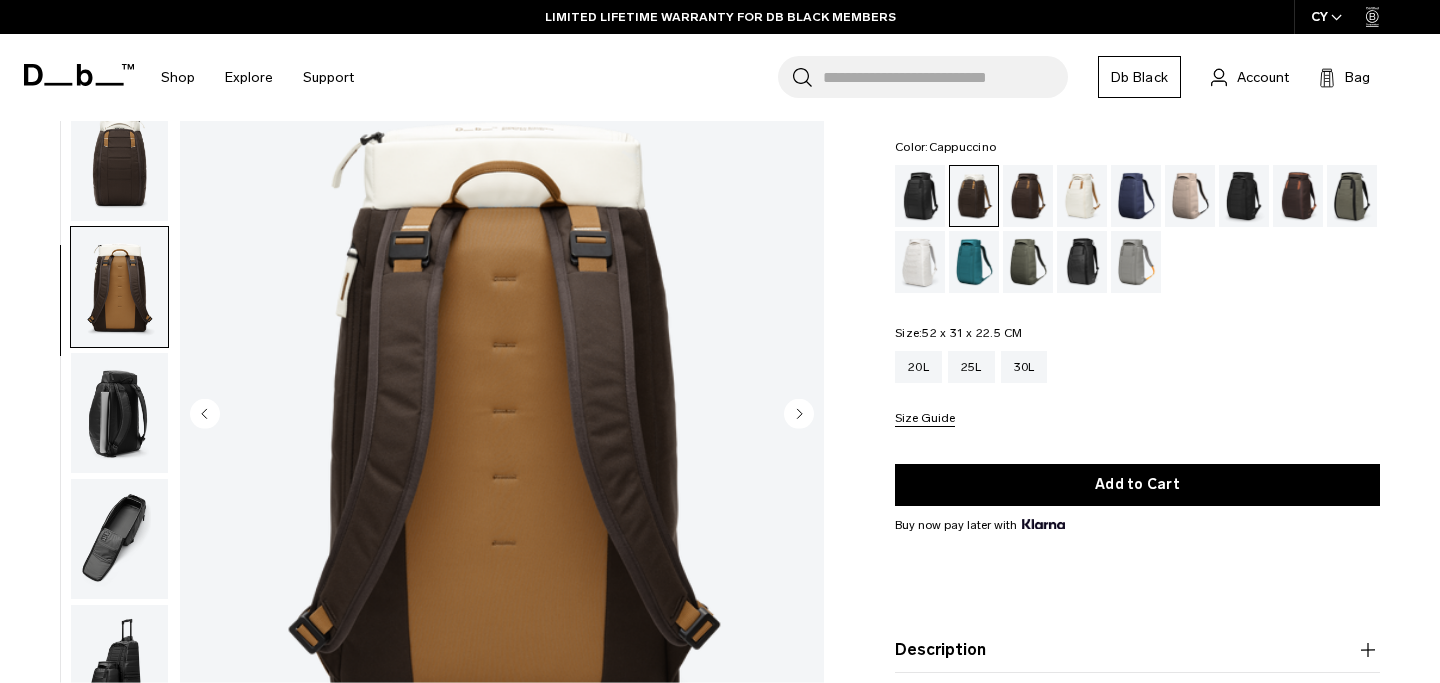 click at bounding box center (119, 162) 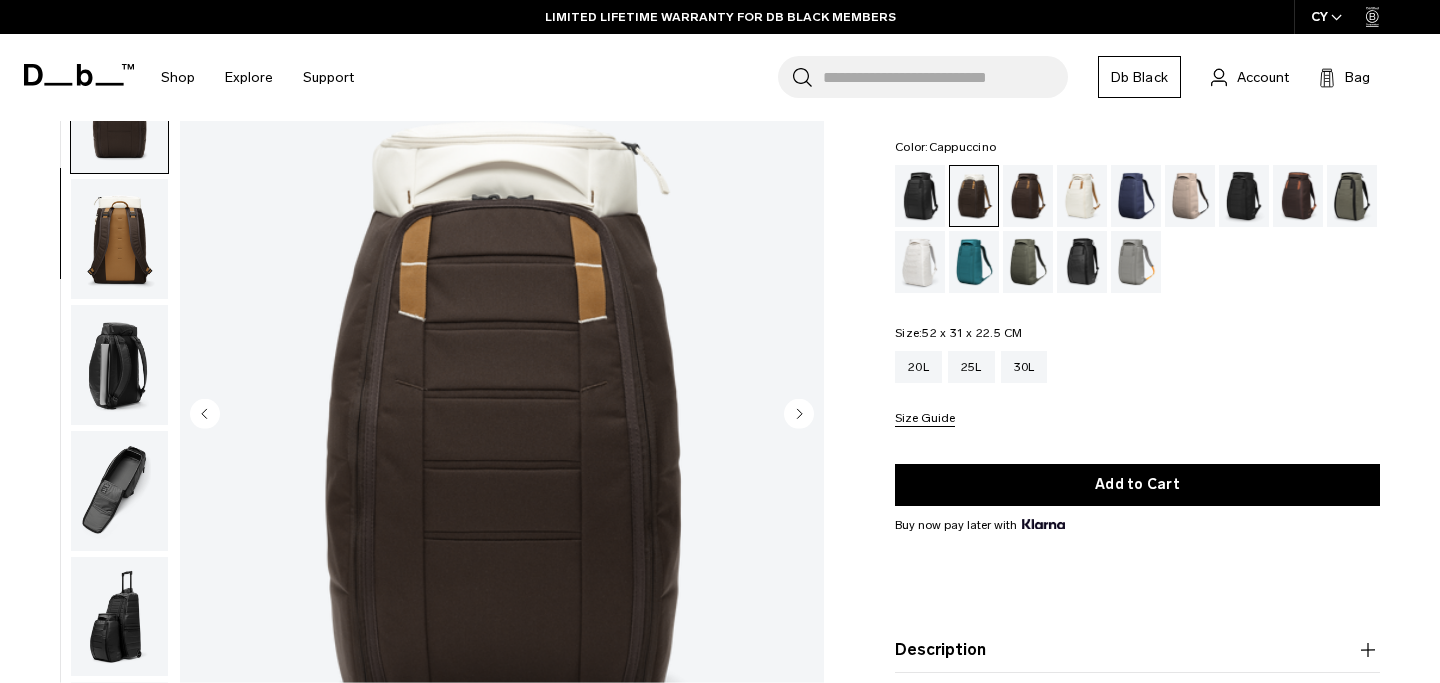 scroll, scrollTop: 252, scrollLeft: 0, axis: vertical 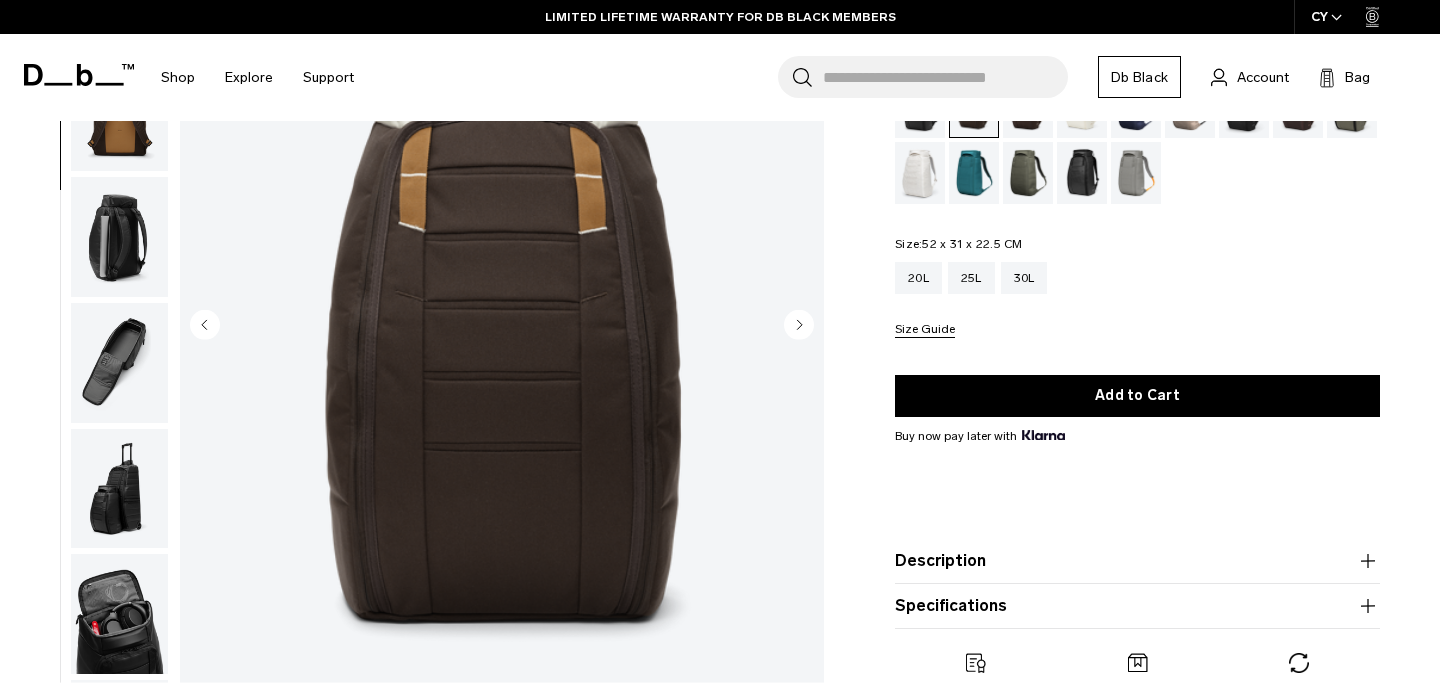 click 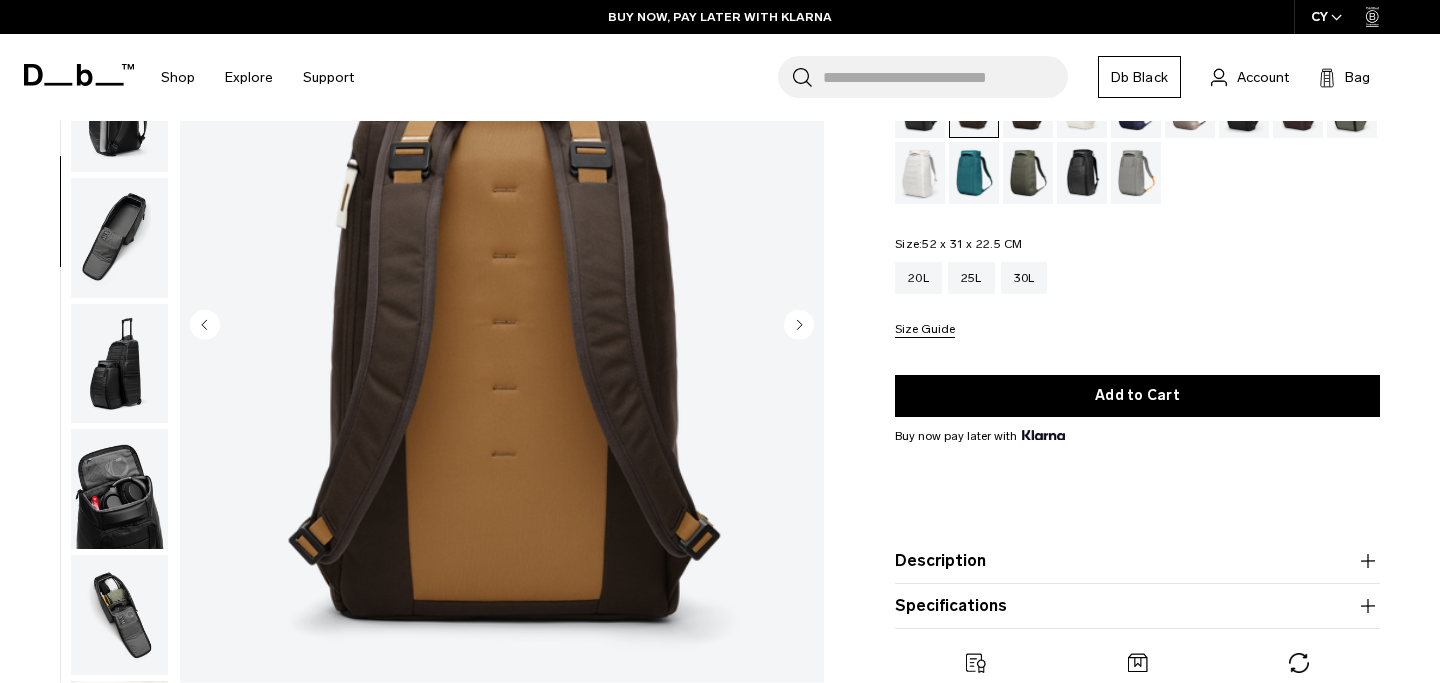 click 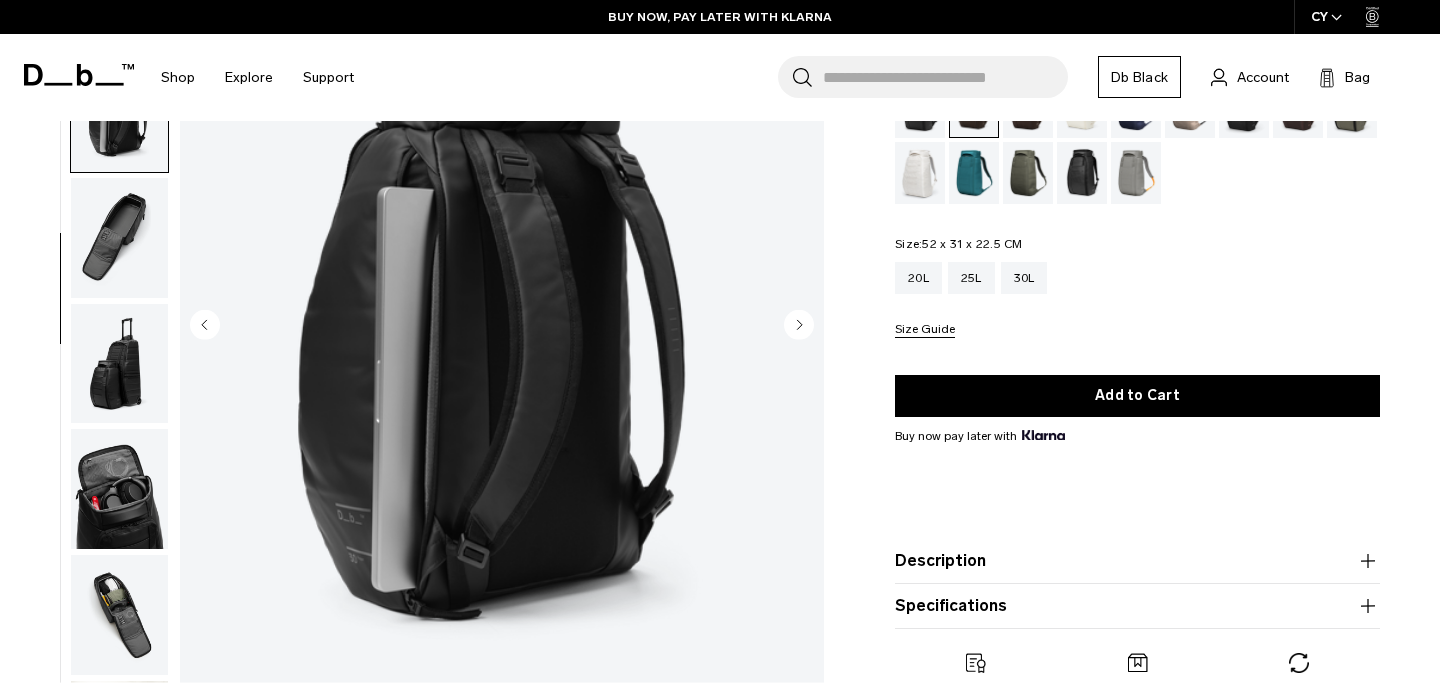 scroll, scrollTop: 450, scrollLeft: 0, axis: vertical 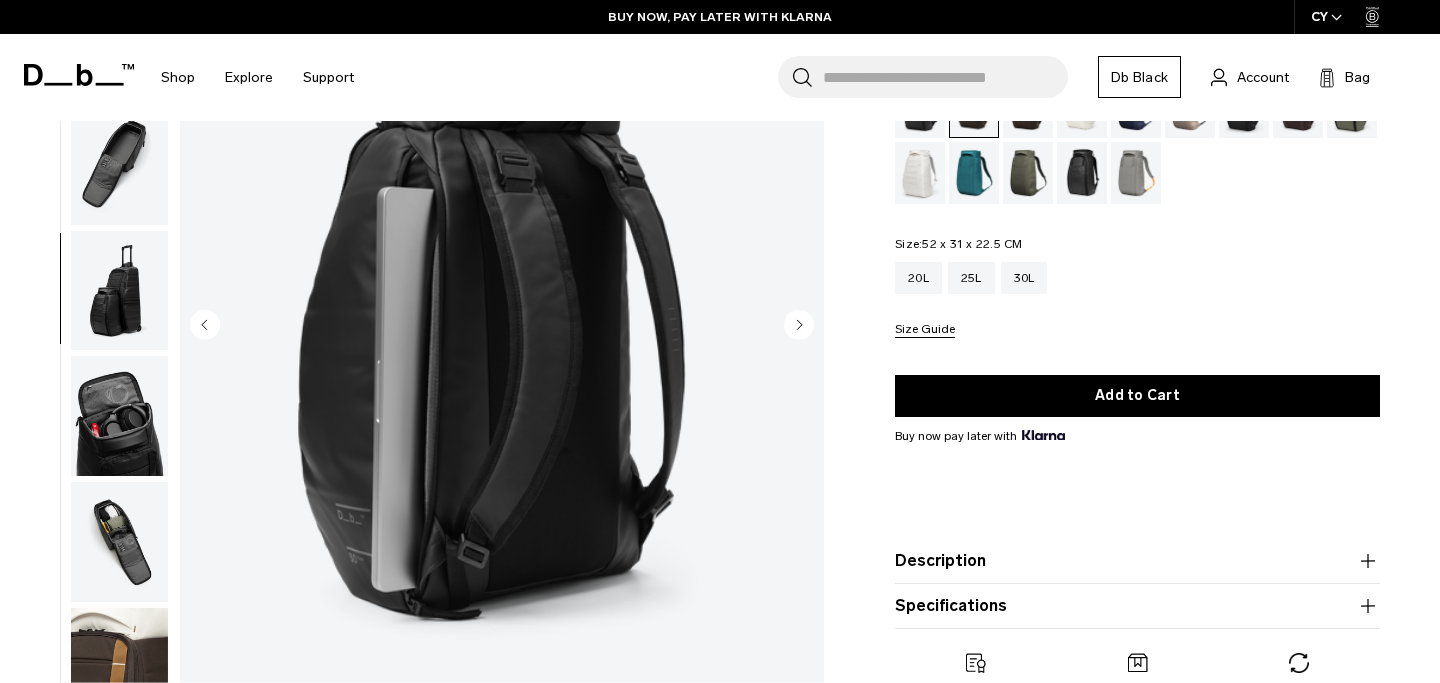 click 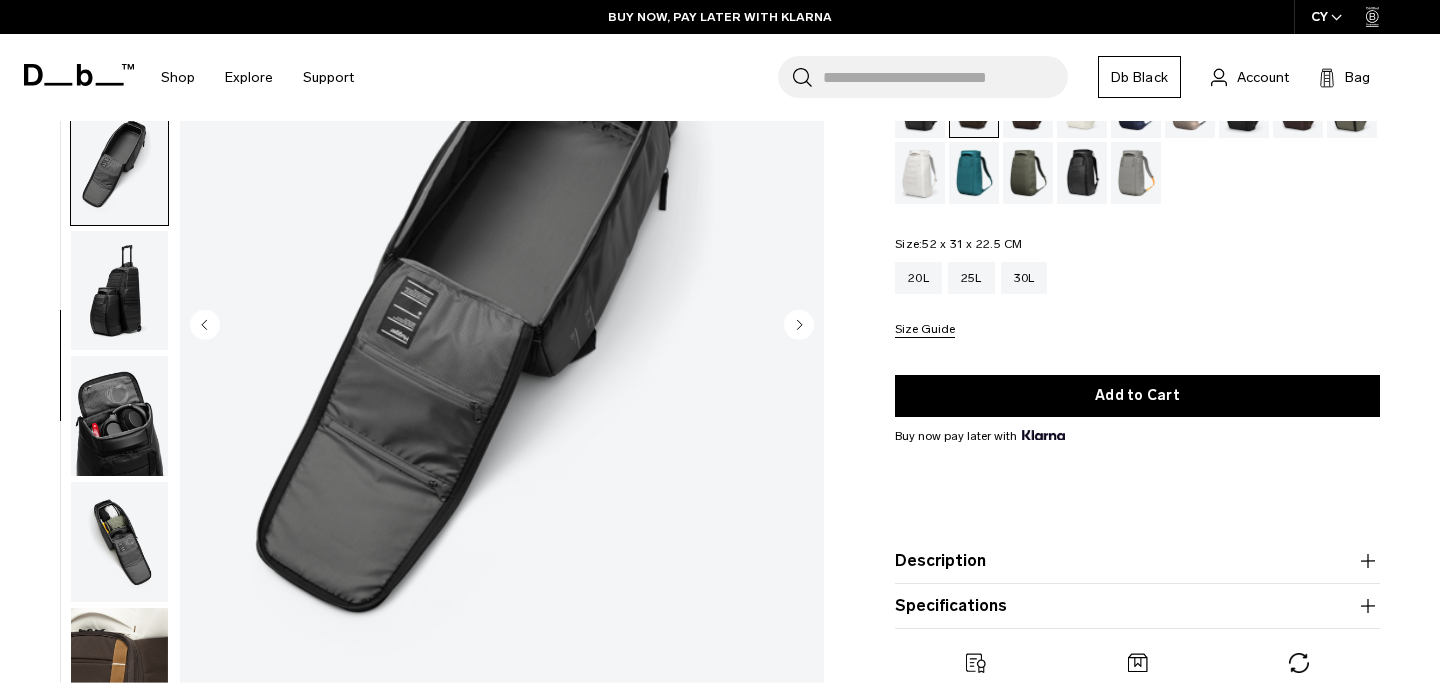 click 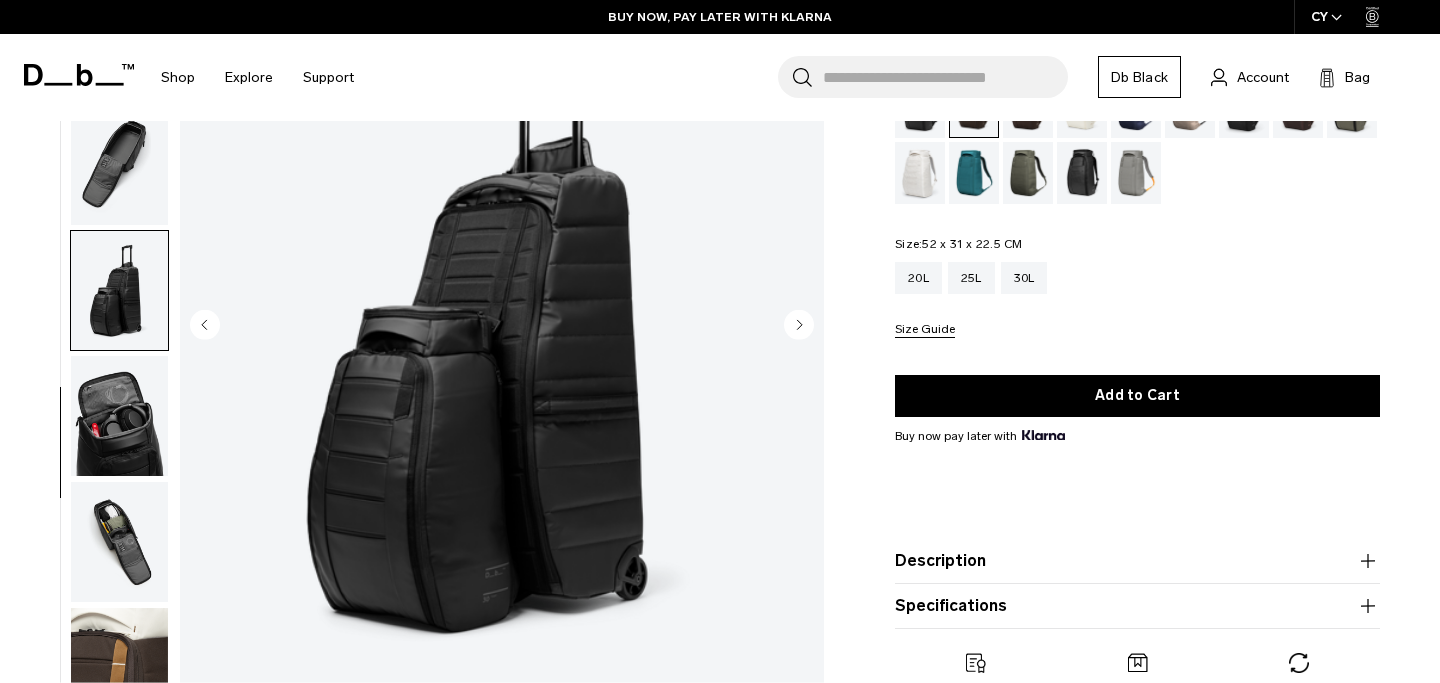 click 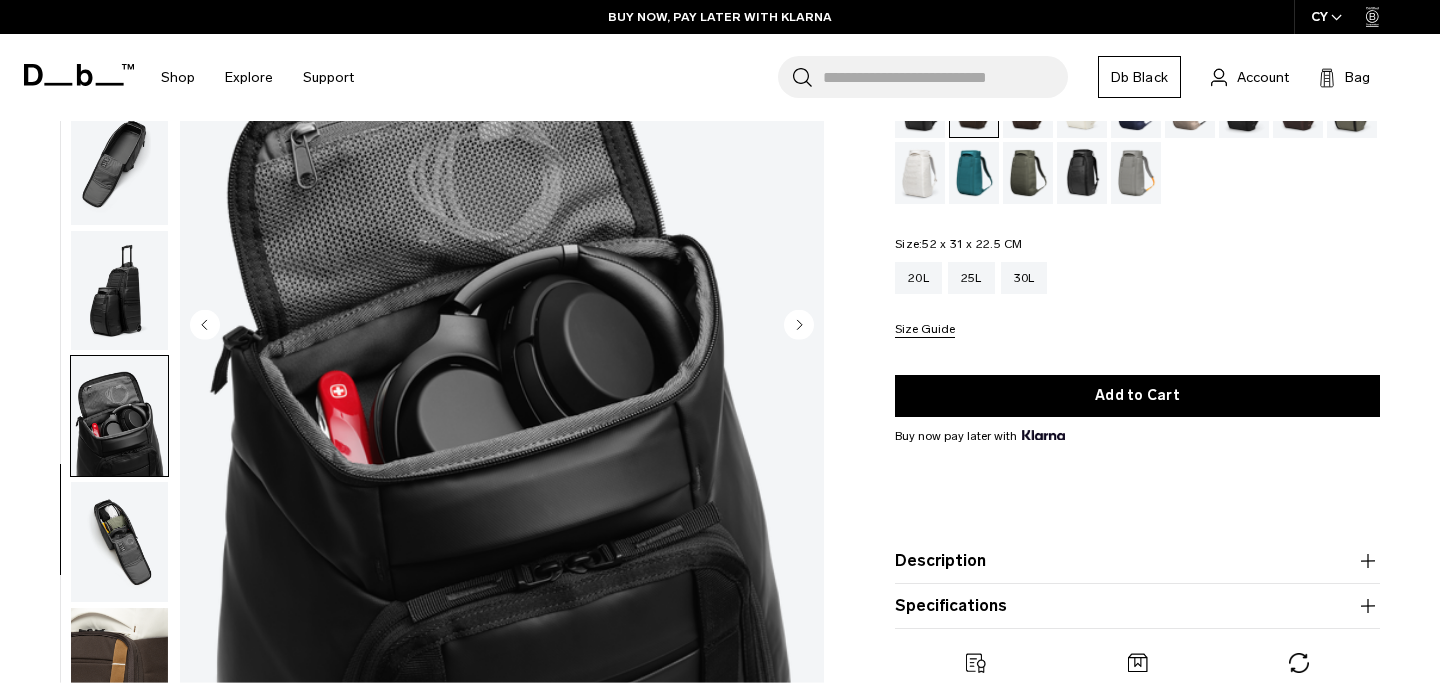click 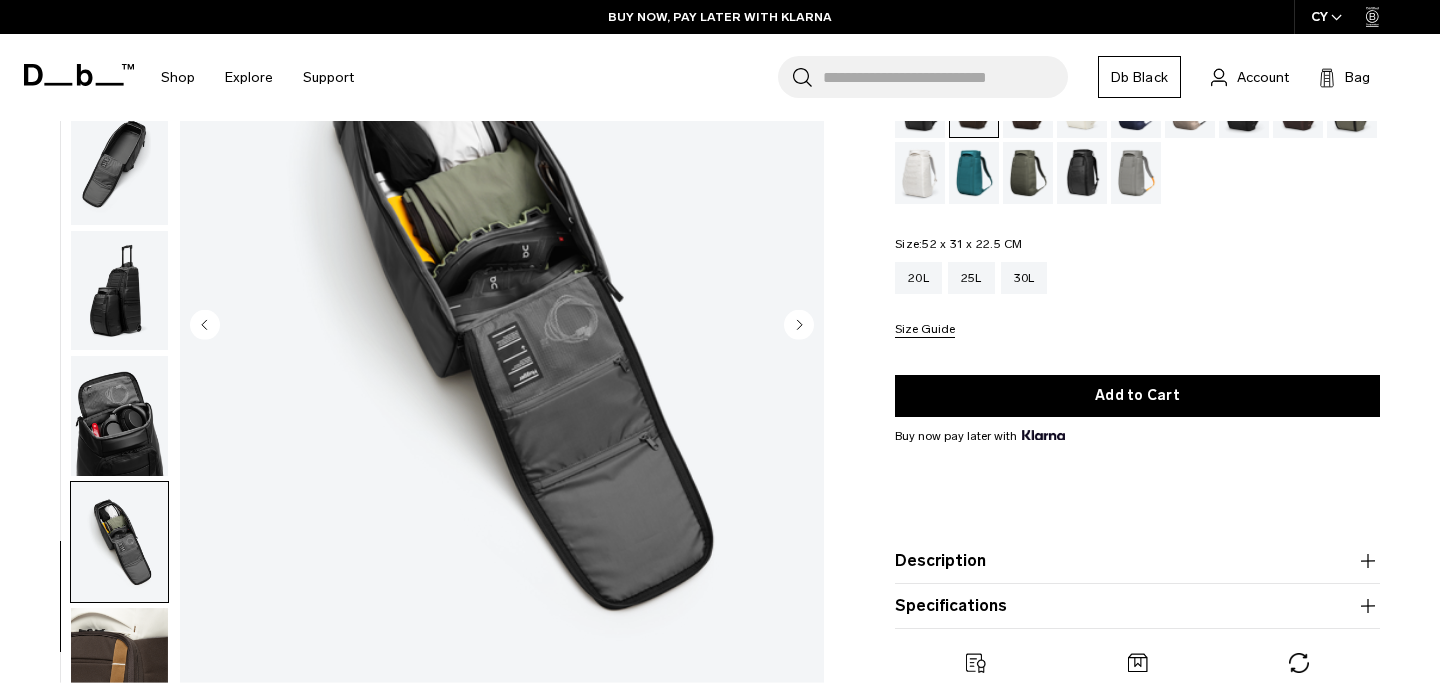 click 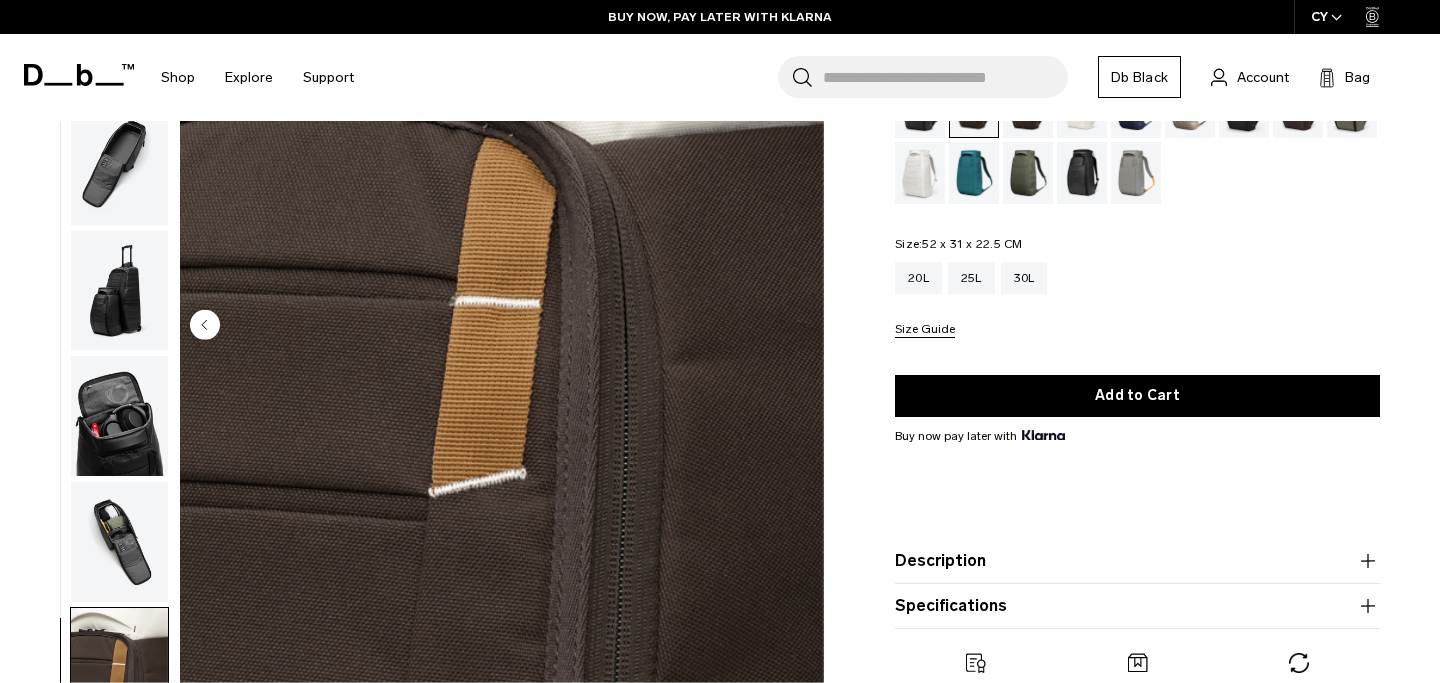 click at bounding box center (502, 327) 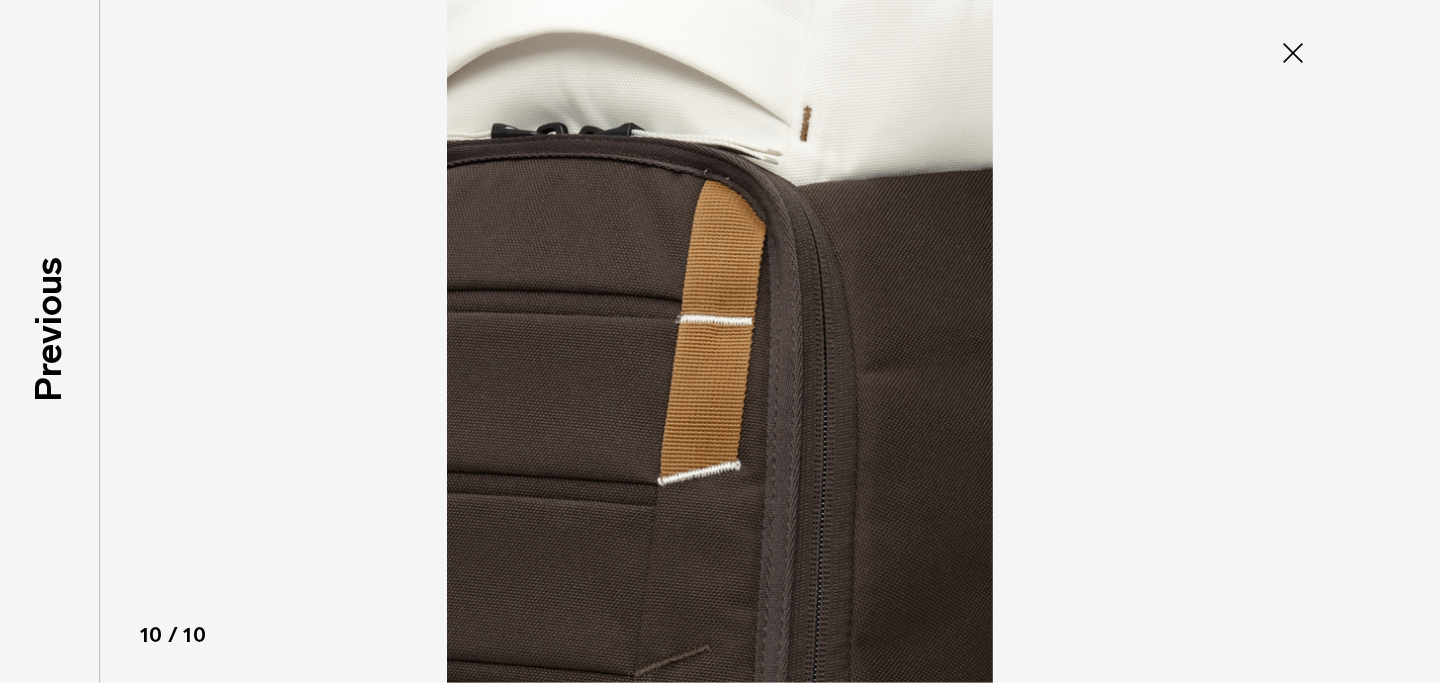 click at bounding box center (720, 341) 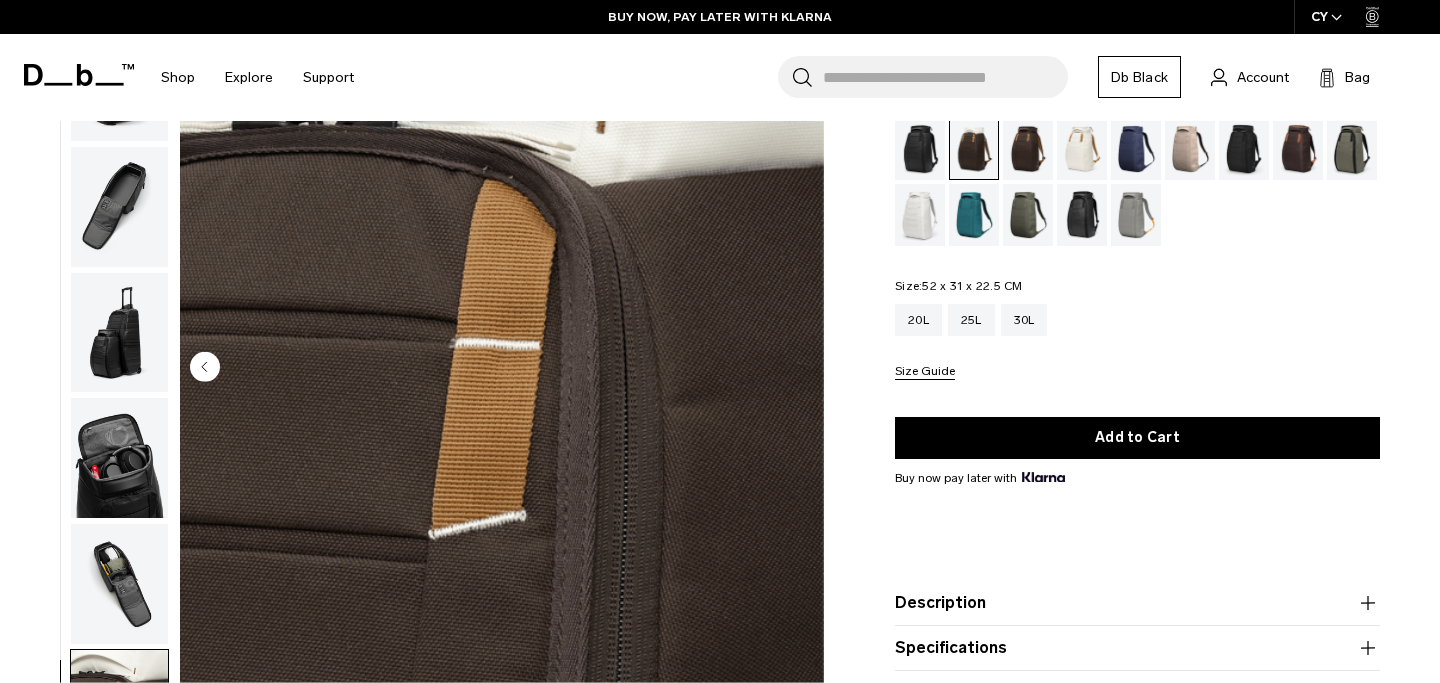 scroll, scrollTop: 126, scrollLeft: 0, axis: vertical 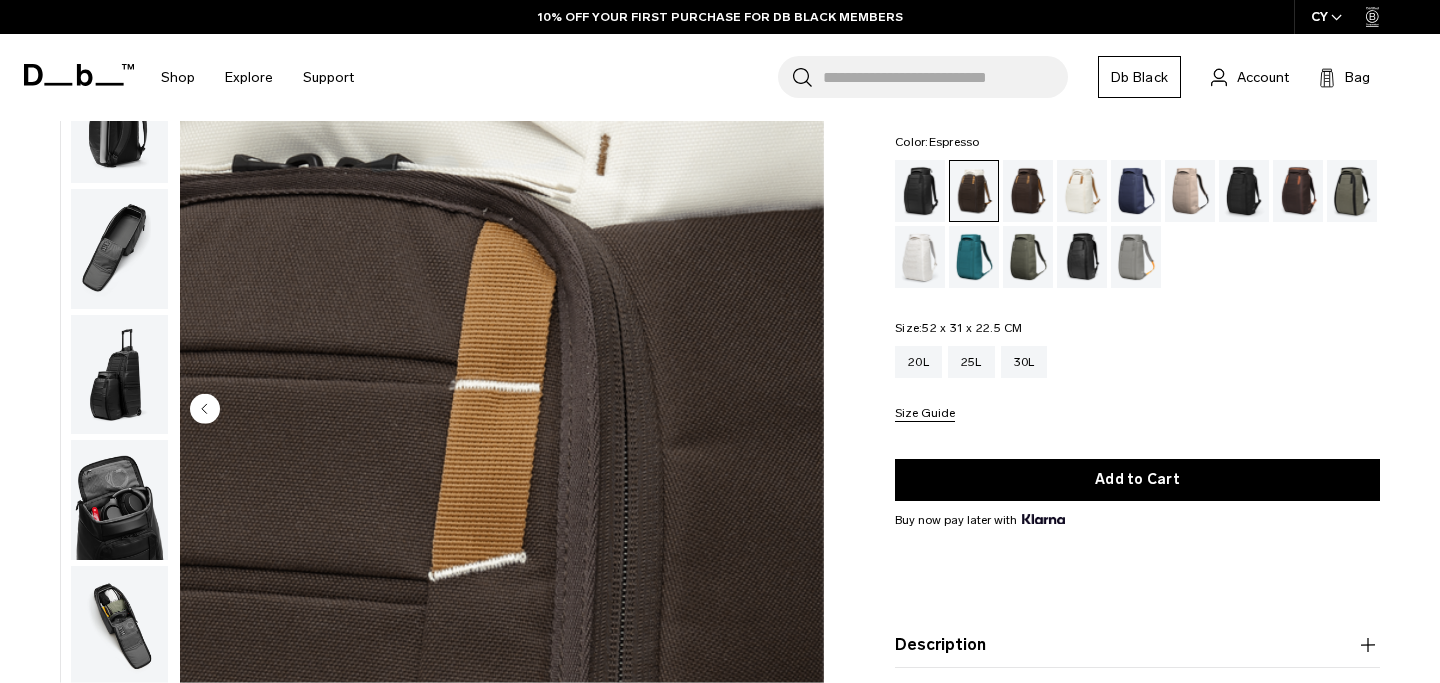 click at bounding box center (1028, 191) 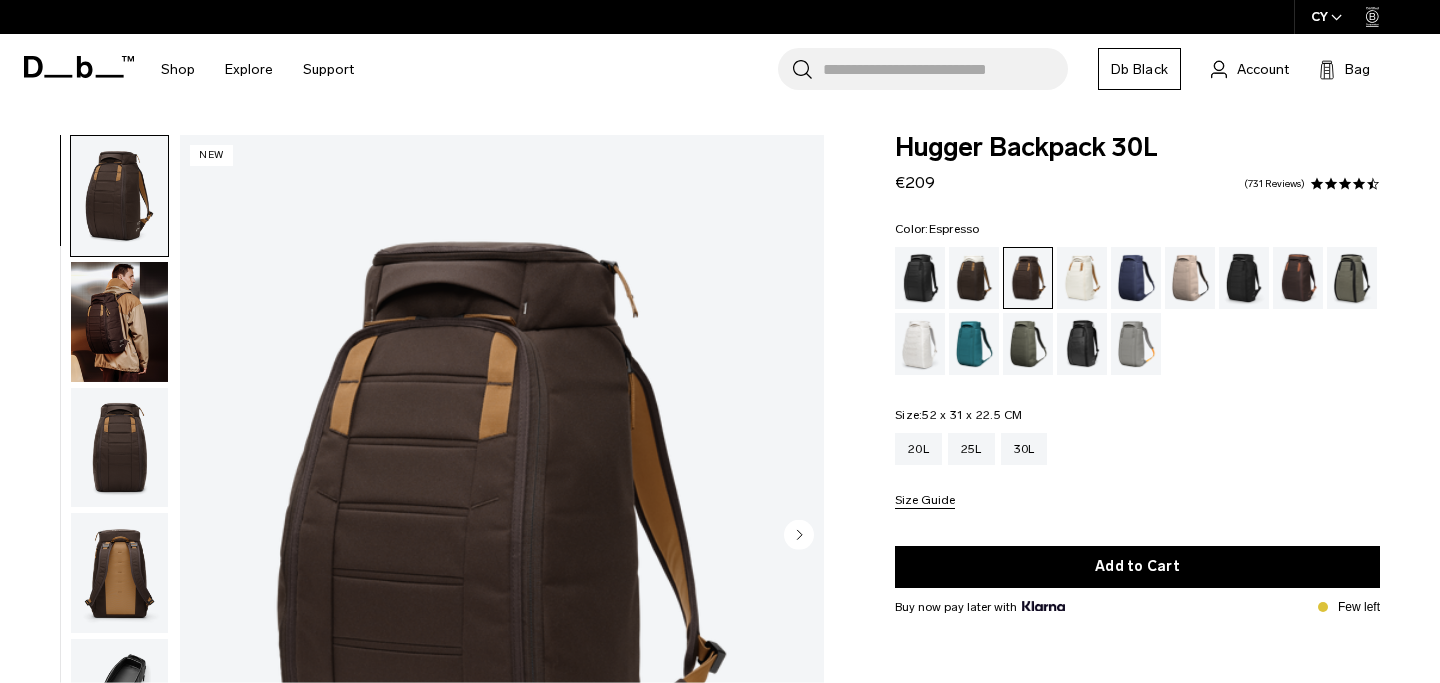 scroll, scrollTop: 0, scrollLeft: 0, axis: both 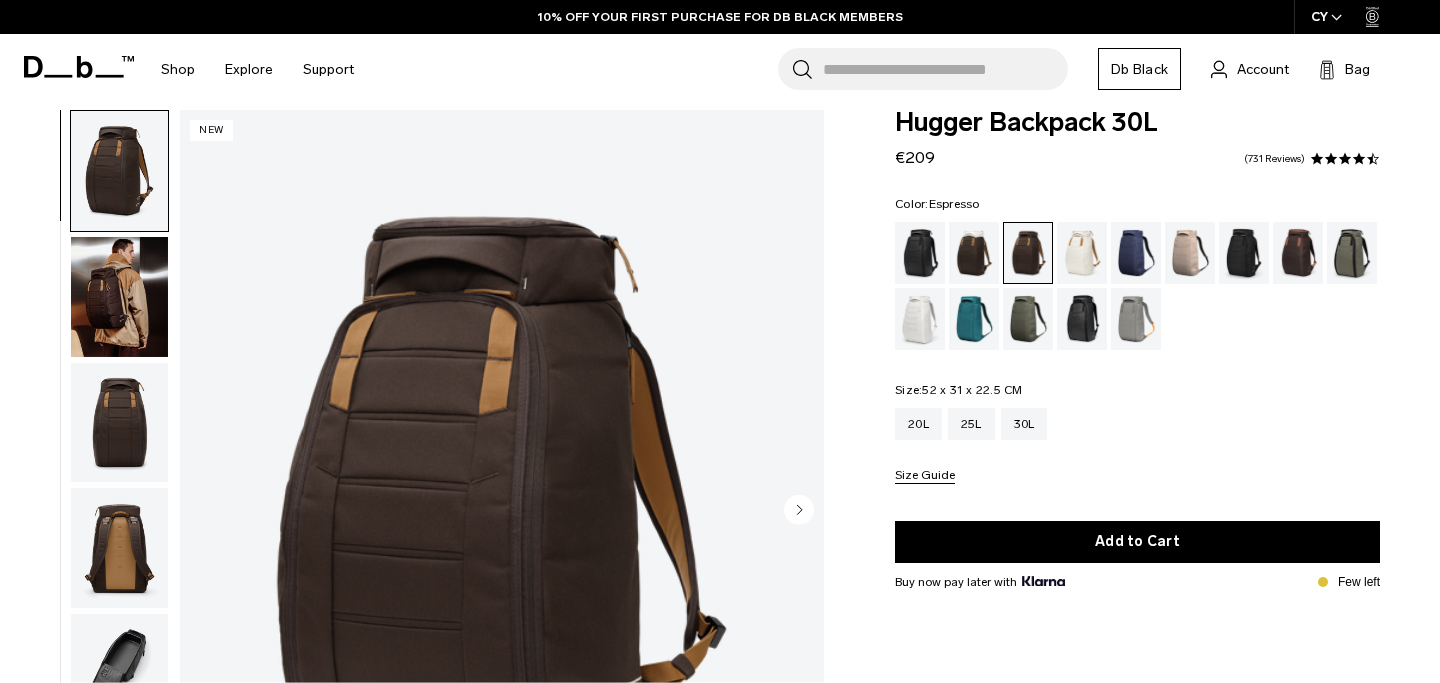 click at bounding box center [119, 297] 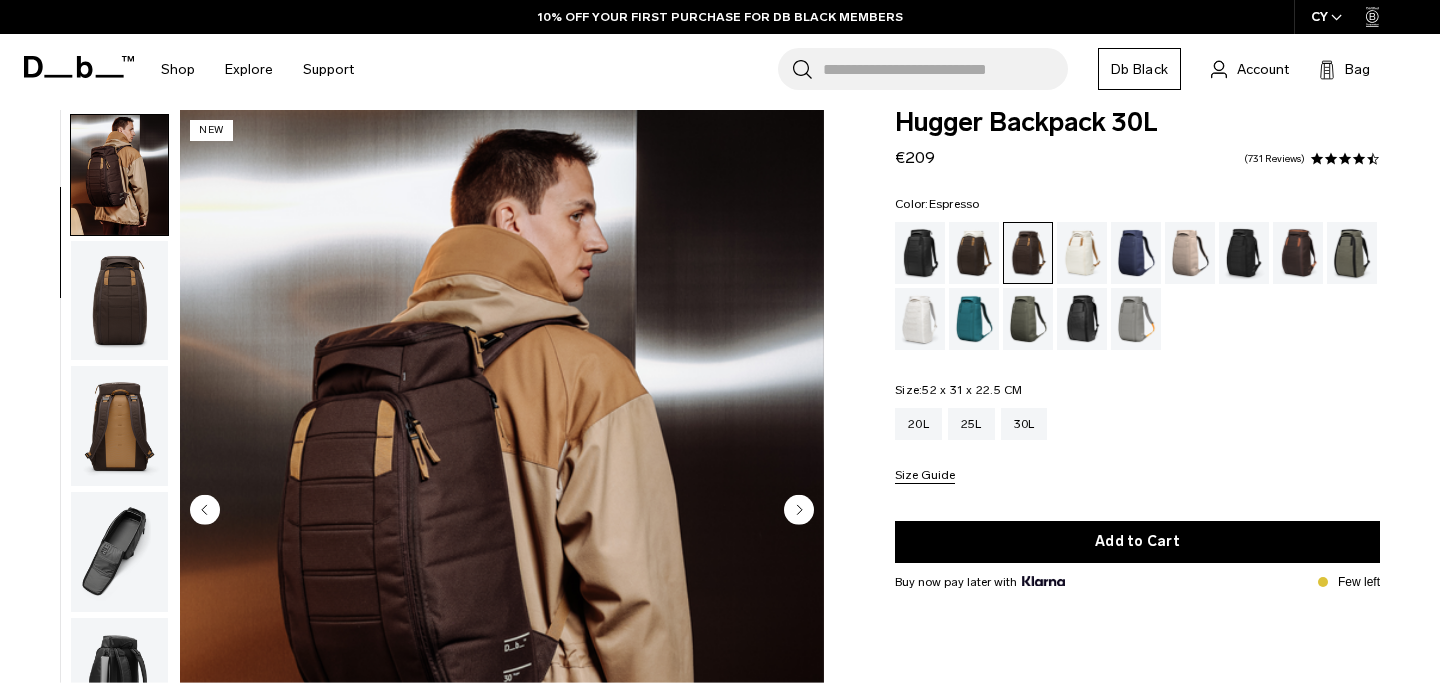 scroll, scrollTop: 126, scrollLeft: 0, axis: vertical 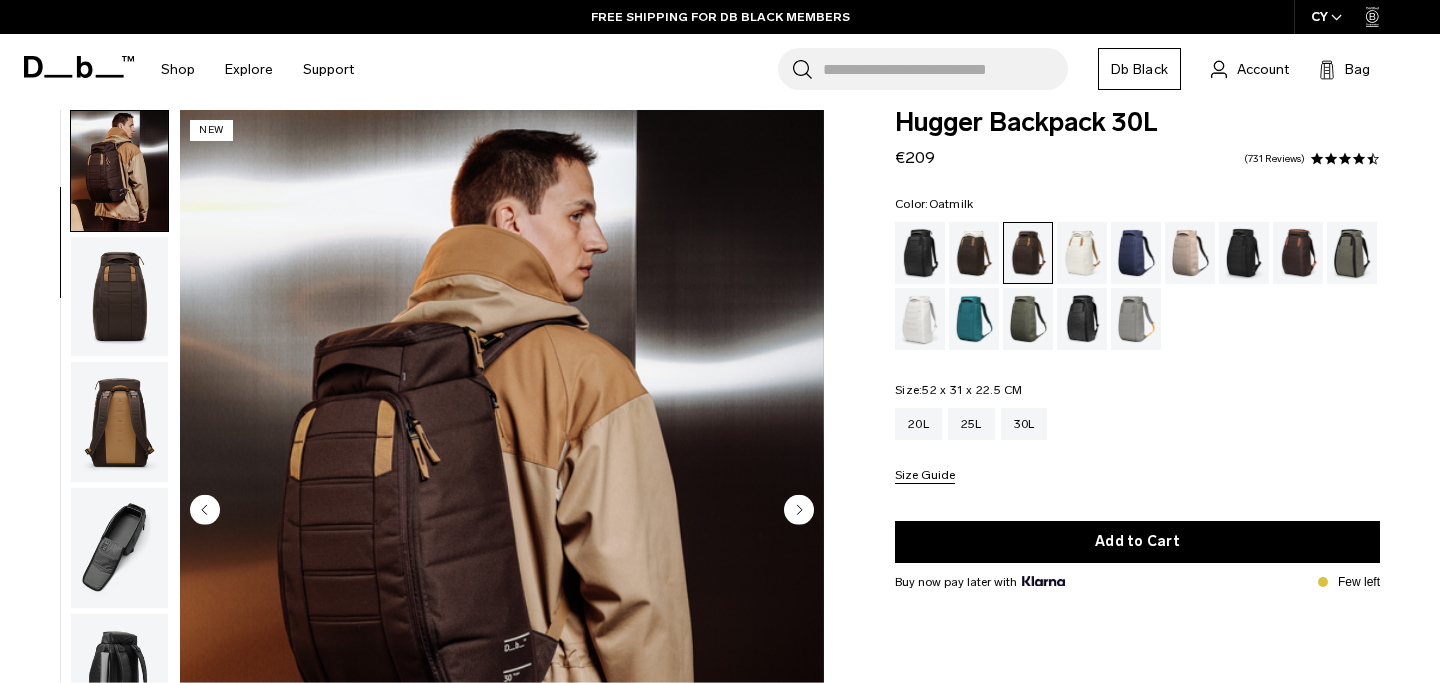 click at bounding box center [1082, 253] 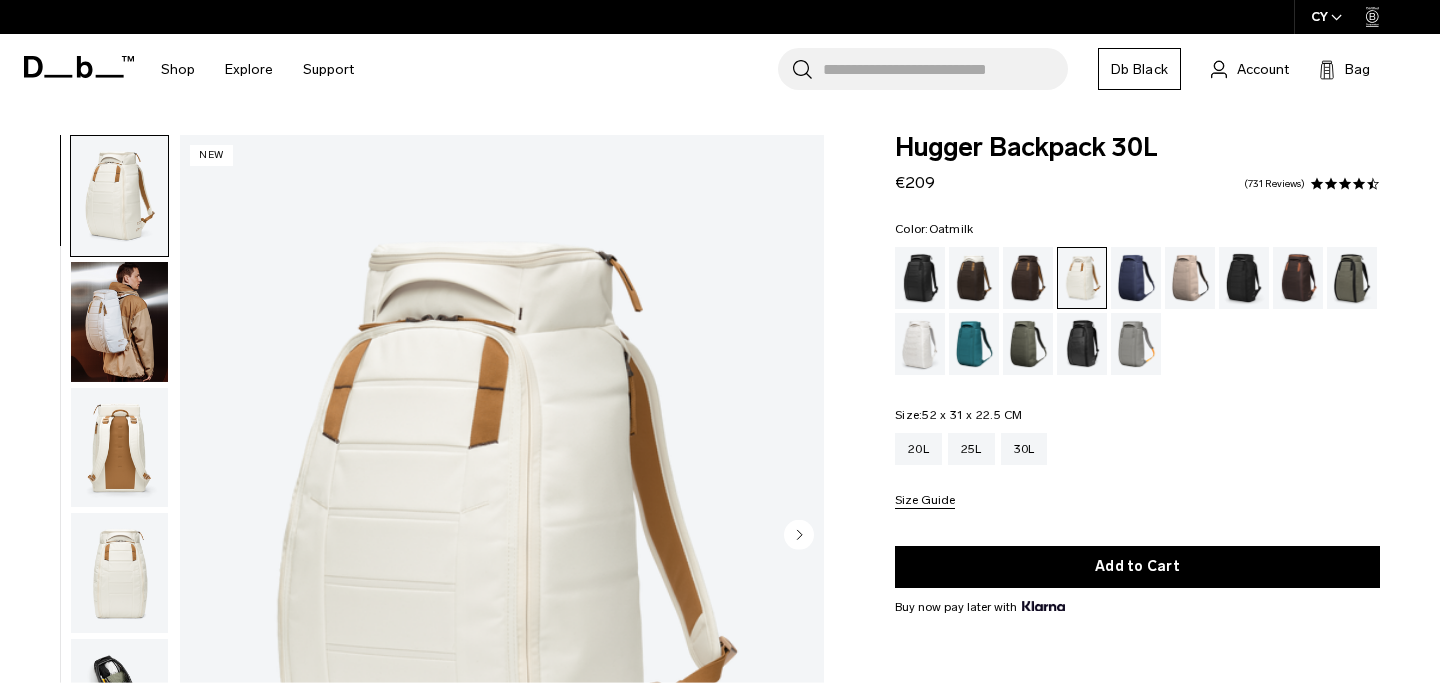 scroll, scrollTop: 0, scrollLeft: 0, axis: both 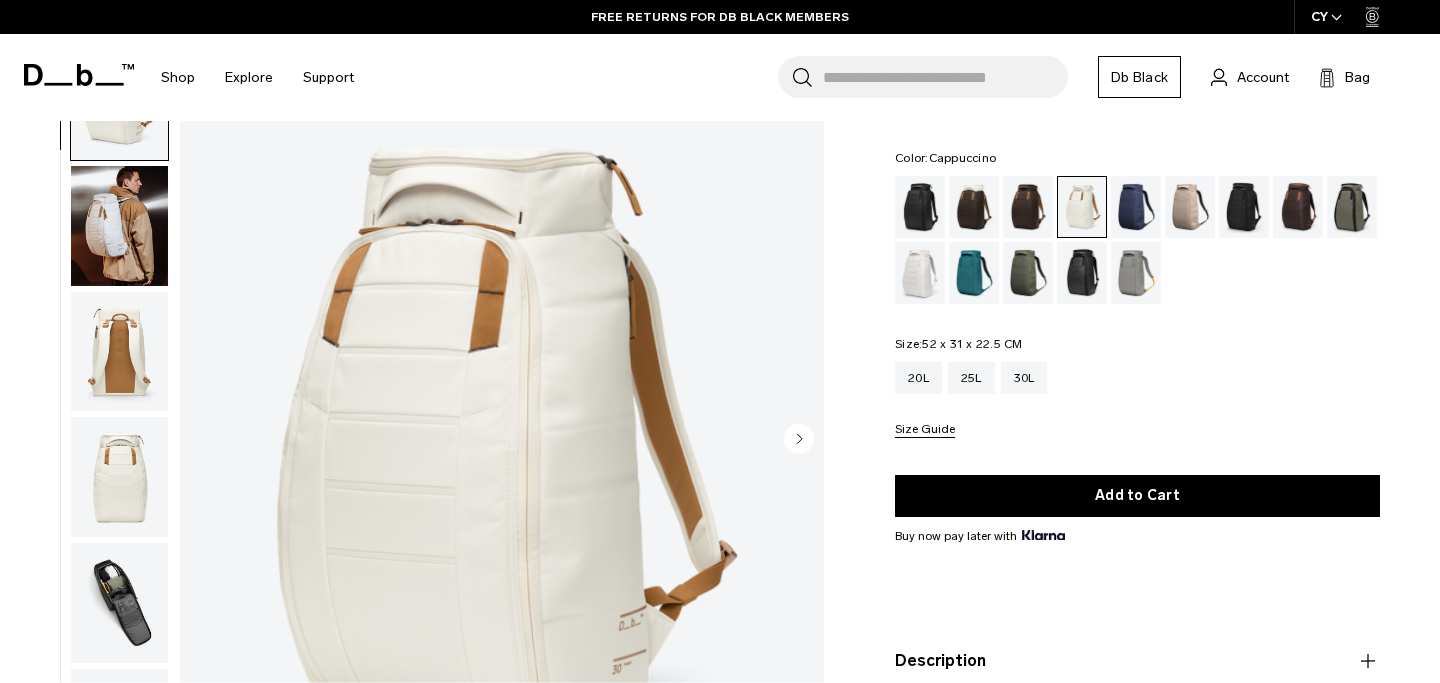 click at bounding box center (974, 207) 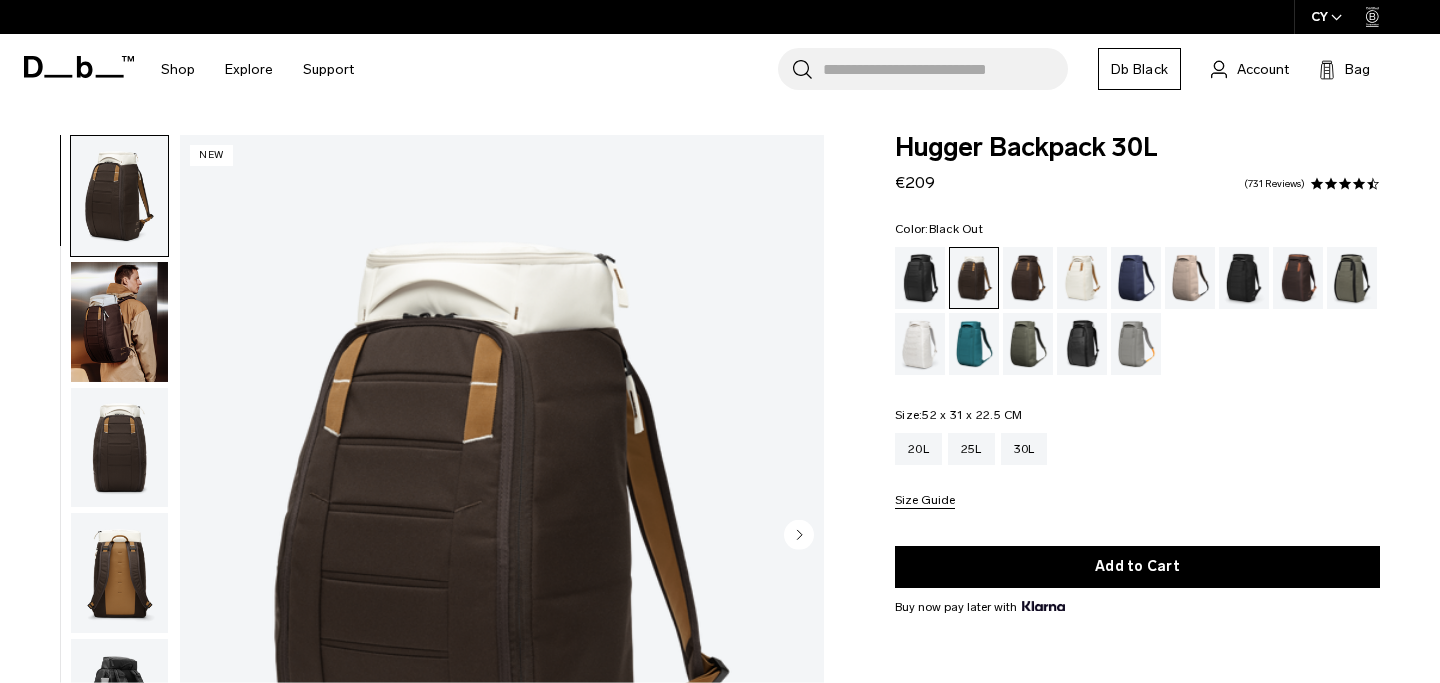 scroll, scrollTop: 0, scrollLeft: 0, axis: both 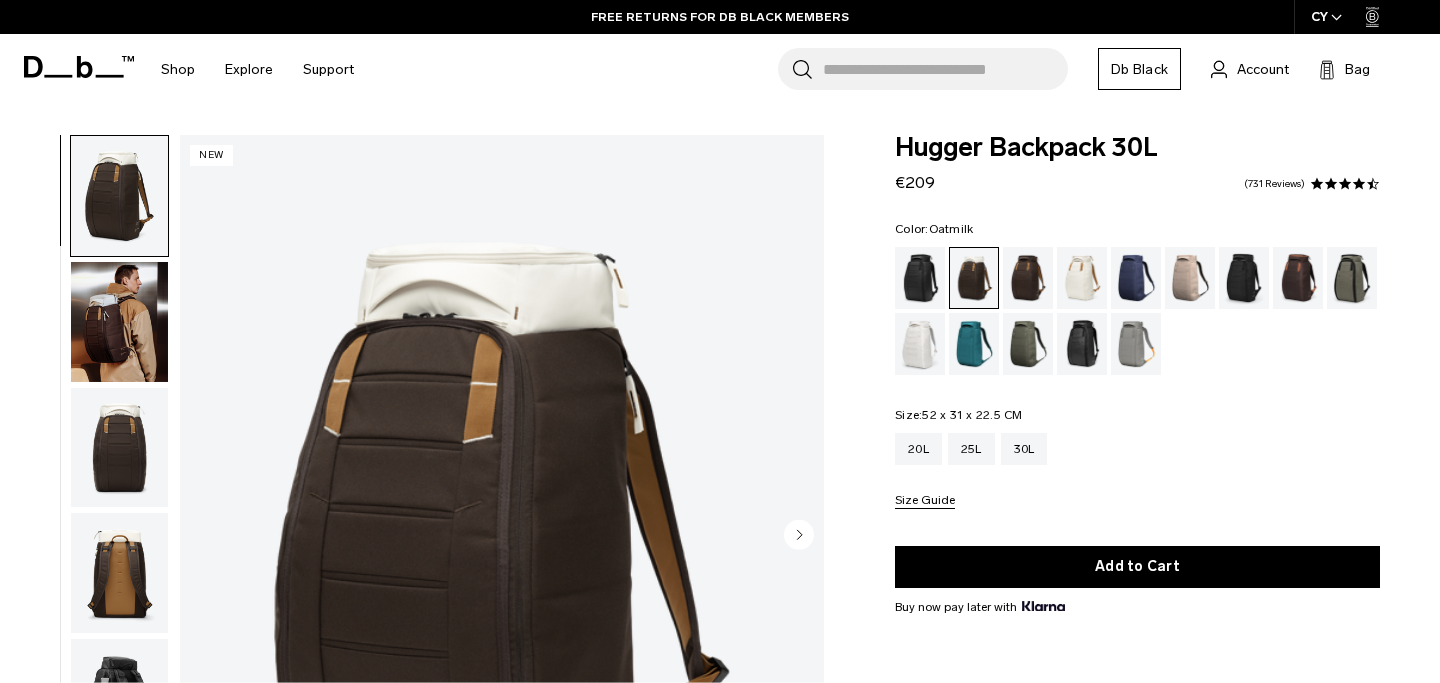 click at bounding box center (1082, 278) 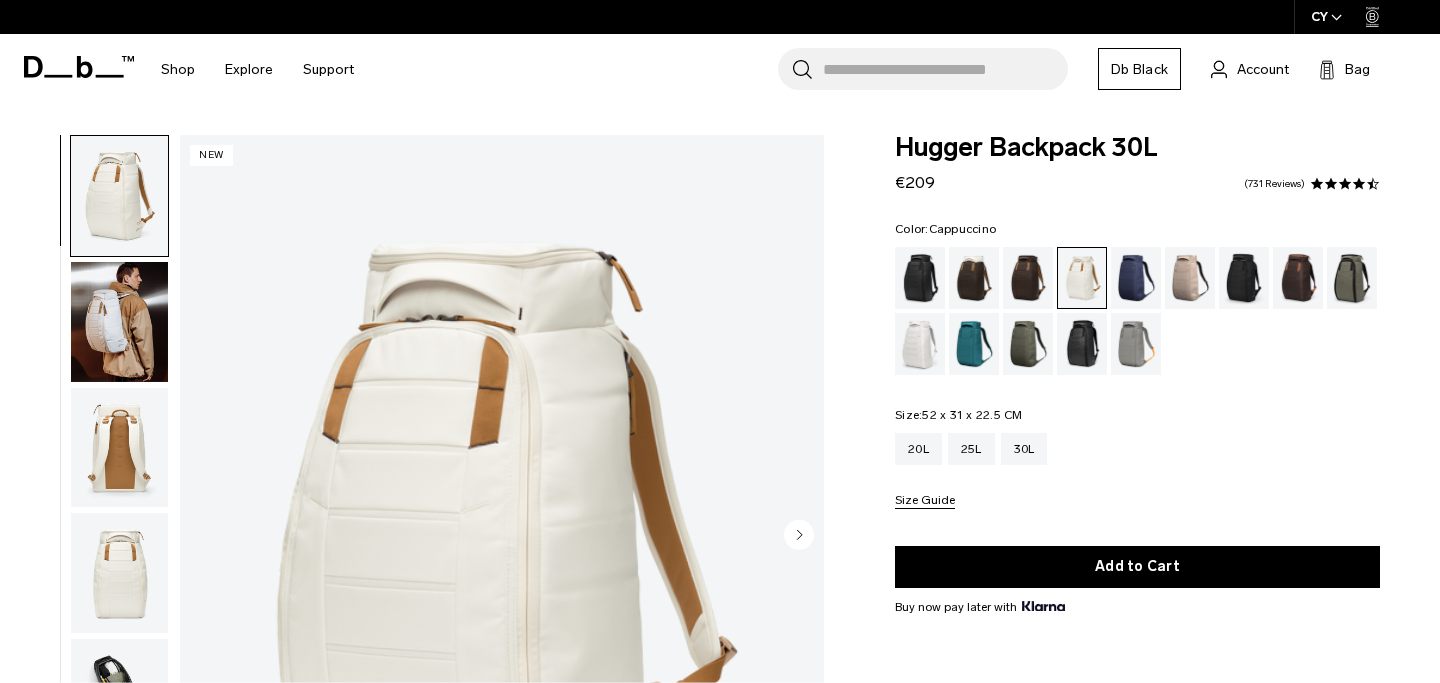scroll, scrollTop: 0, scrollLeft: 0, axis: both 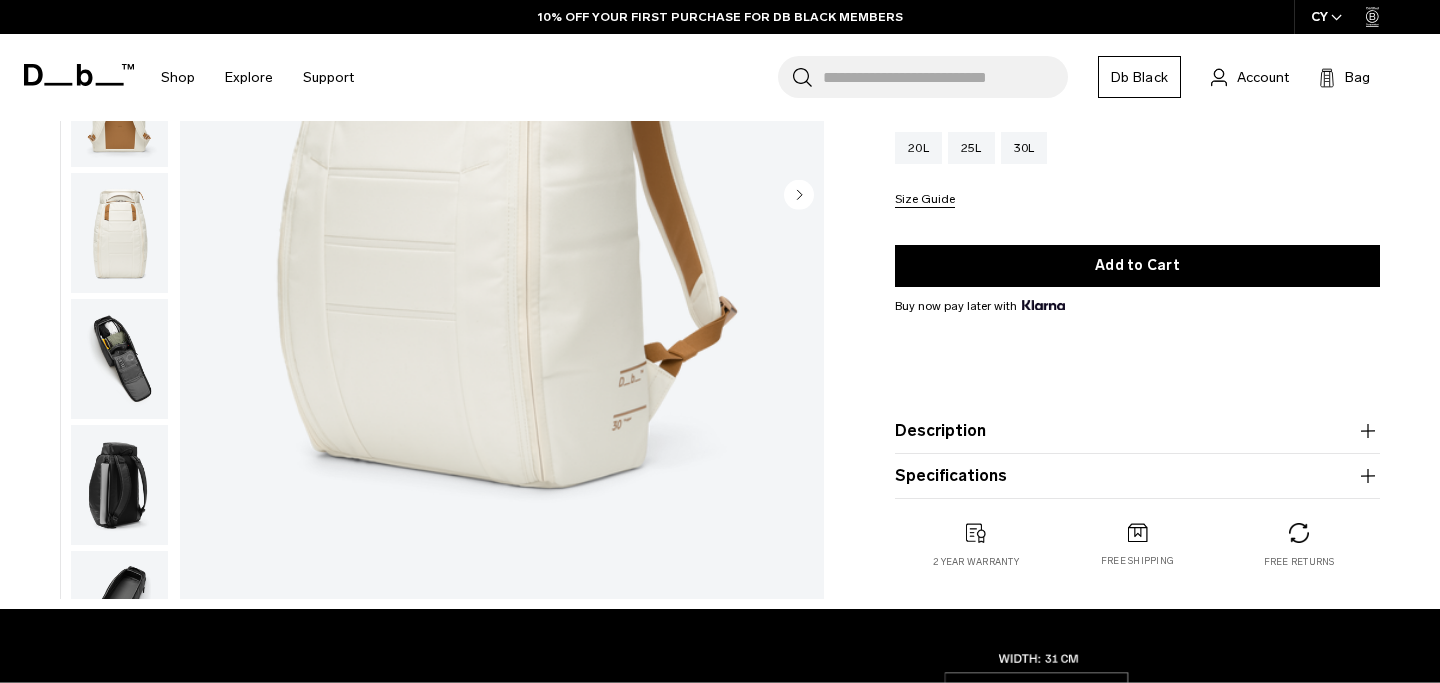 click at bounding box center (119, 359) 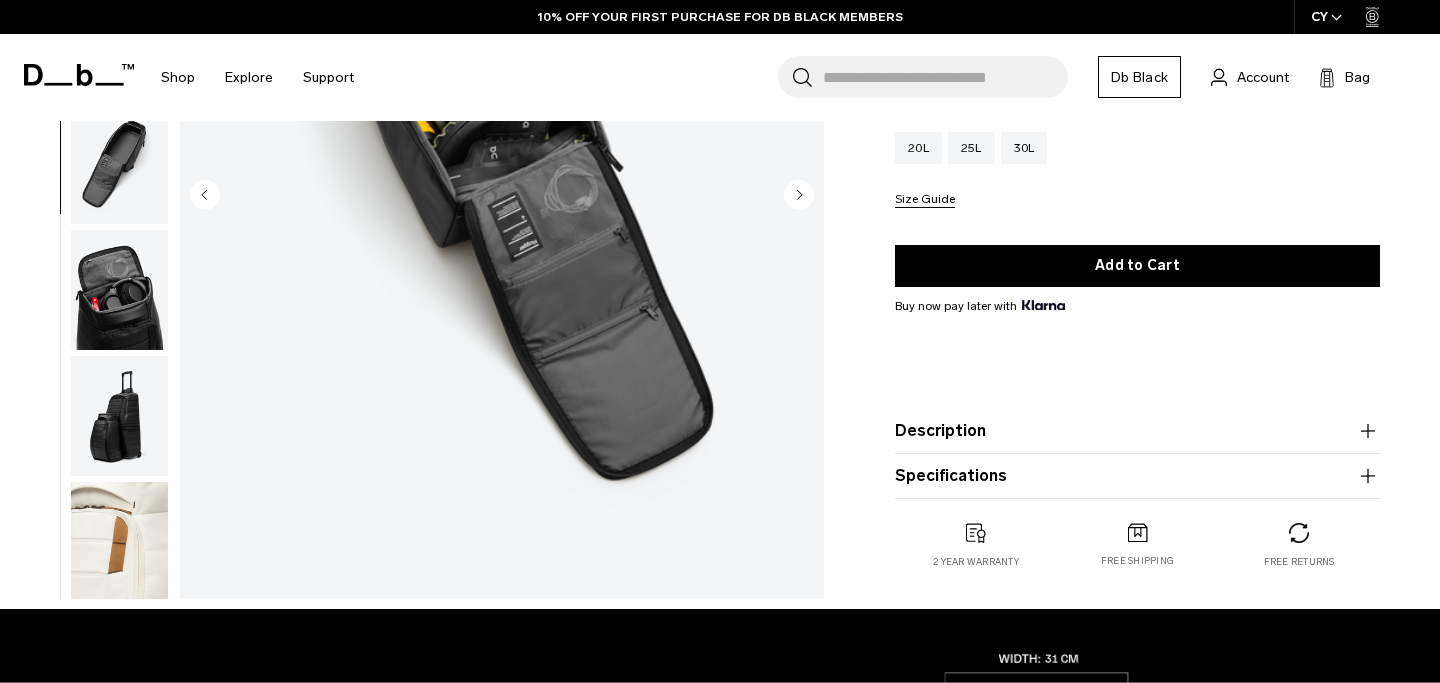scroll, scrollTop: 450, scrollLeft: 0, axis: vertical 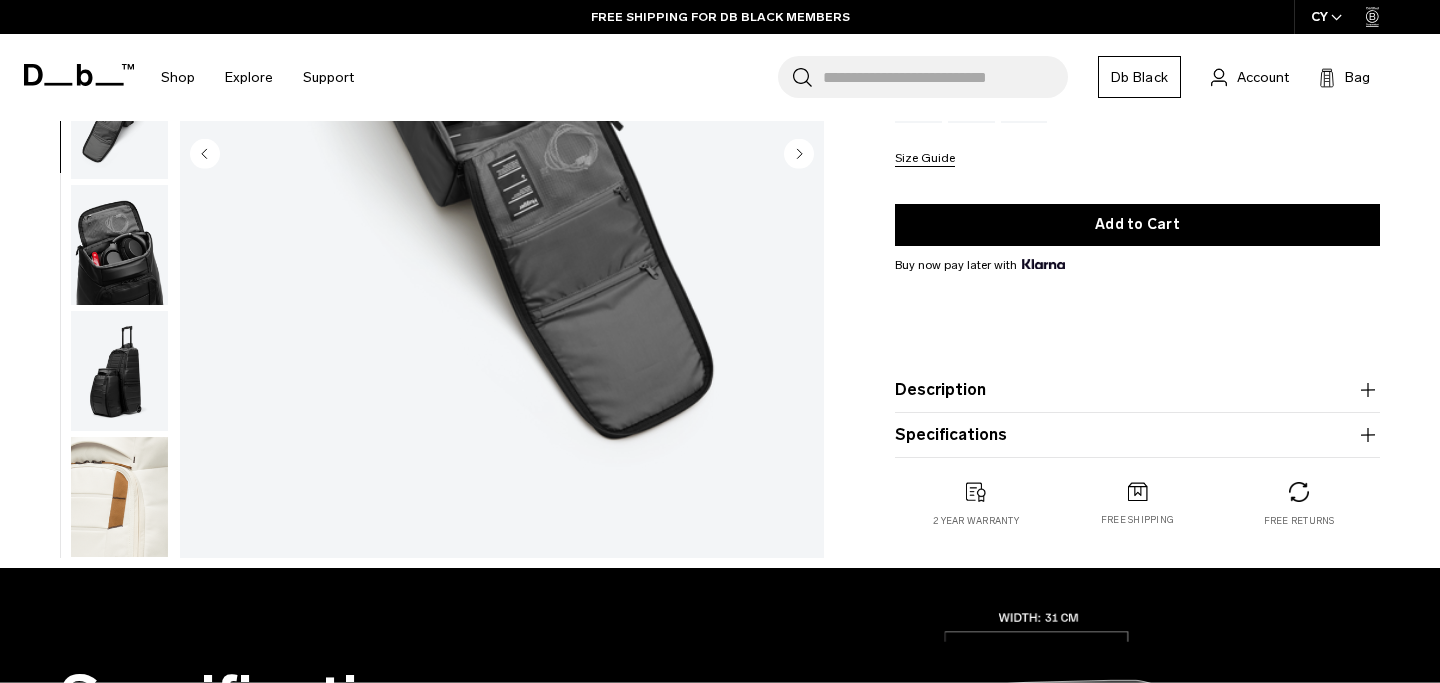 click at bounding box center (119, 371) 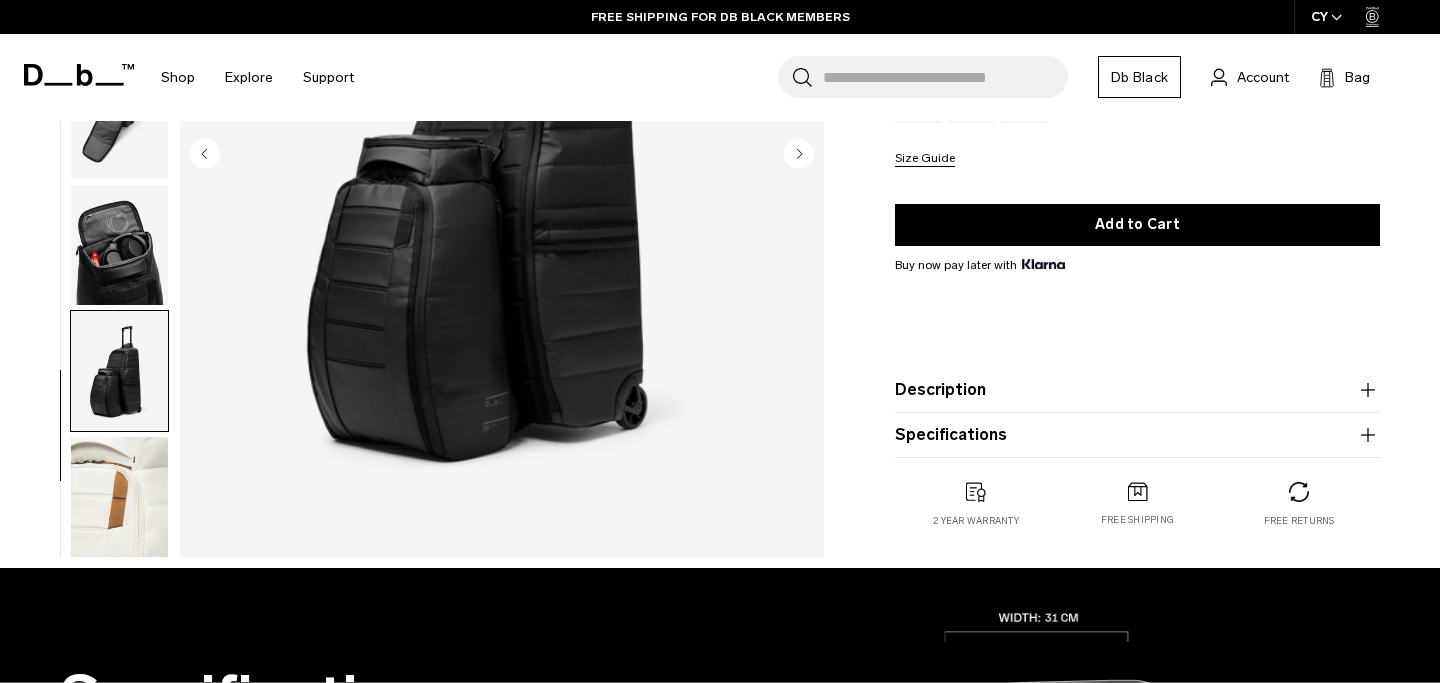 scroll, scrollTop: 0, scrollLeft: 0, axis: both 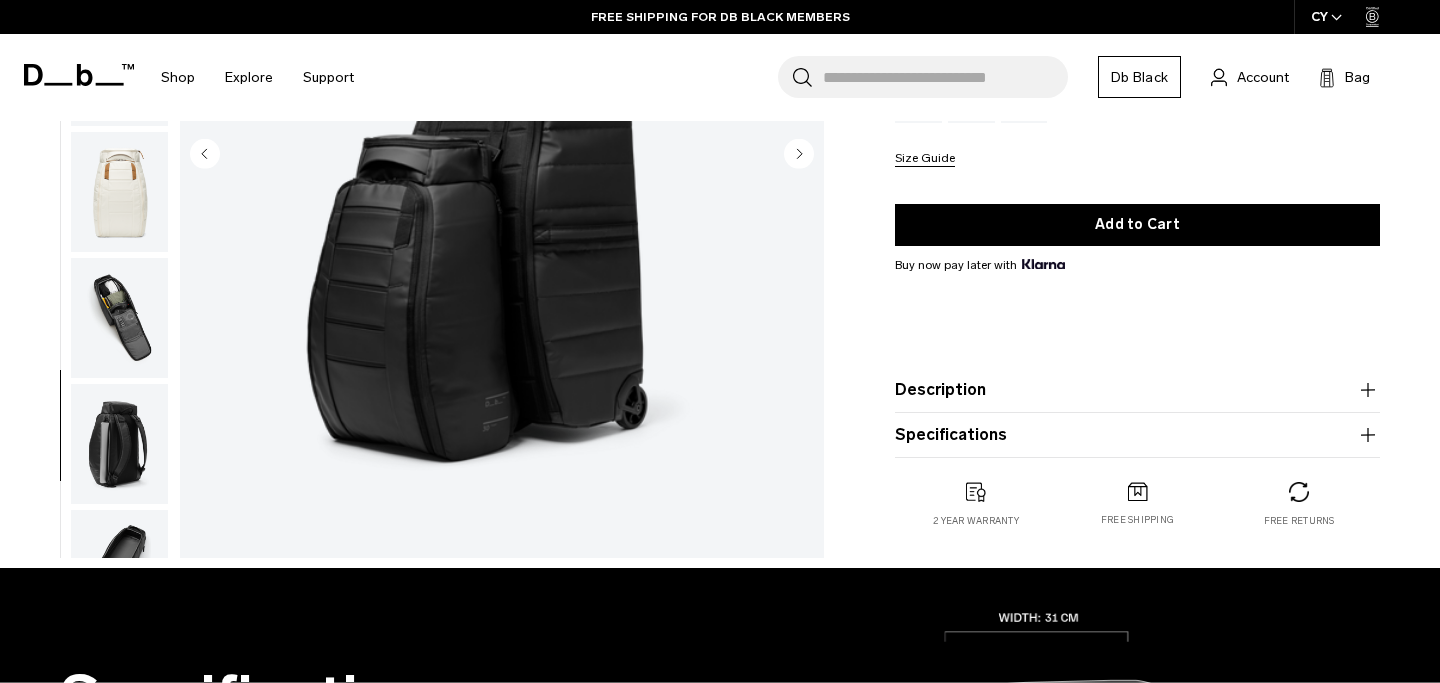 click at bounding box center [79, 75] 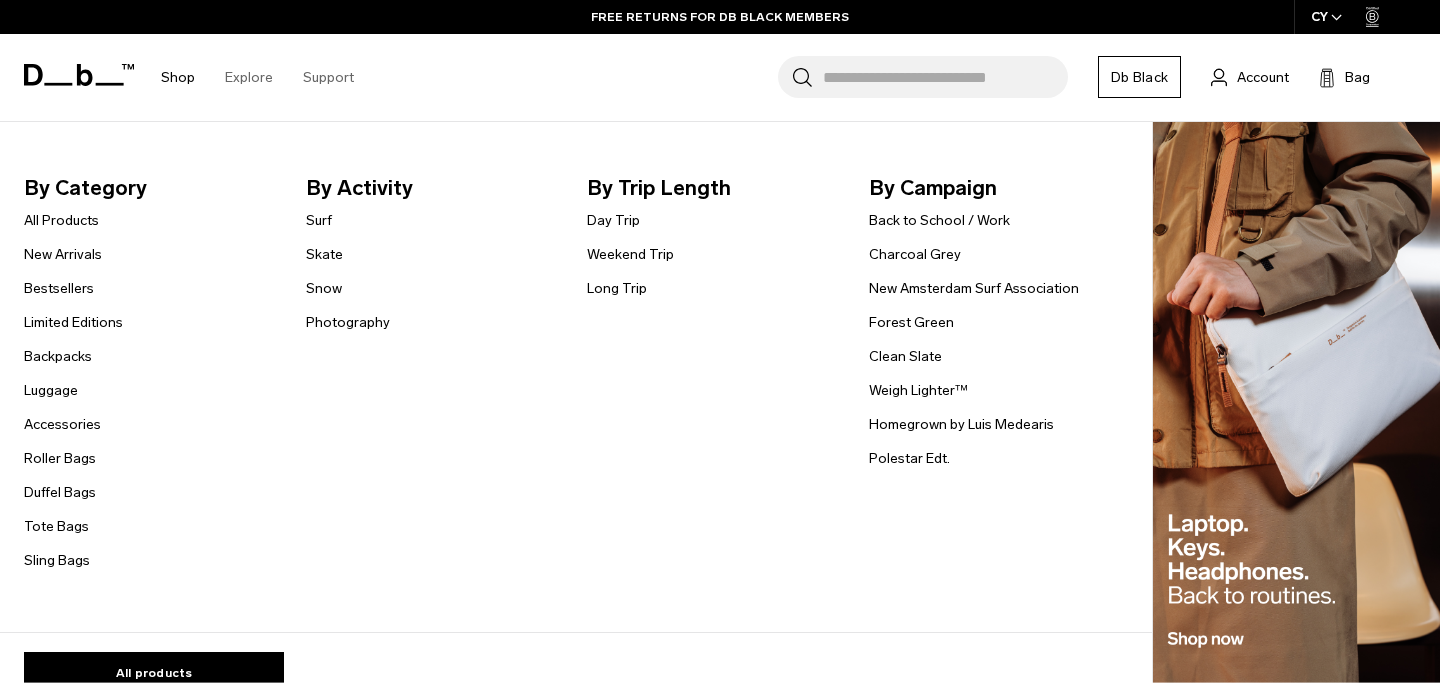 click on "Shop" at bounding box center (178, 77) 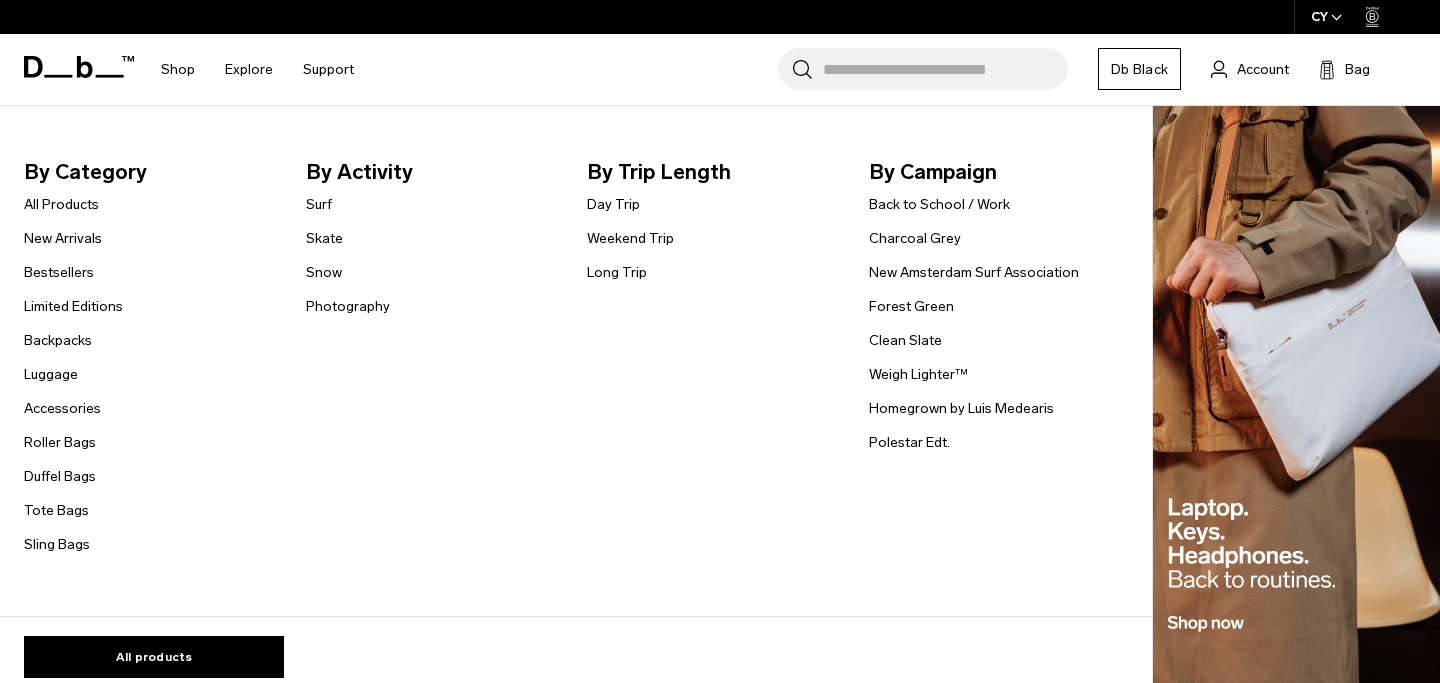 scroll, scrollTop: 0, scrollLeft: 0, axis: both 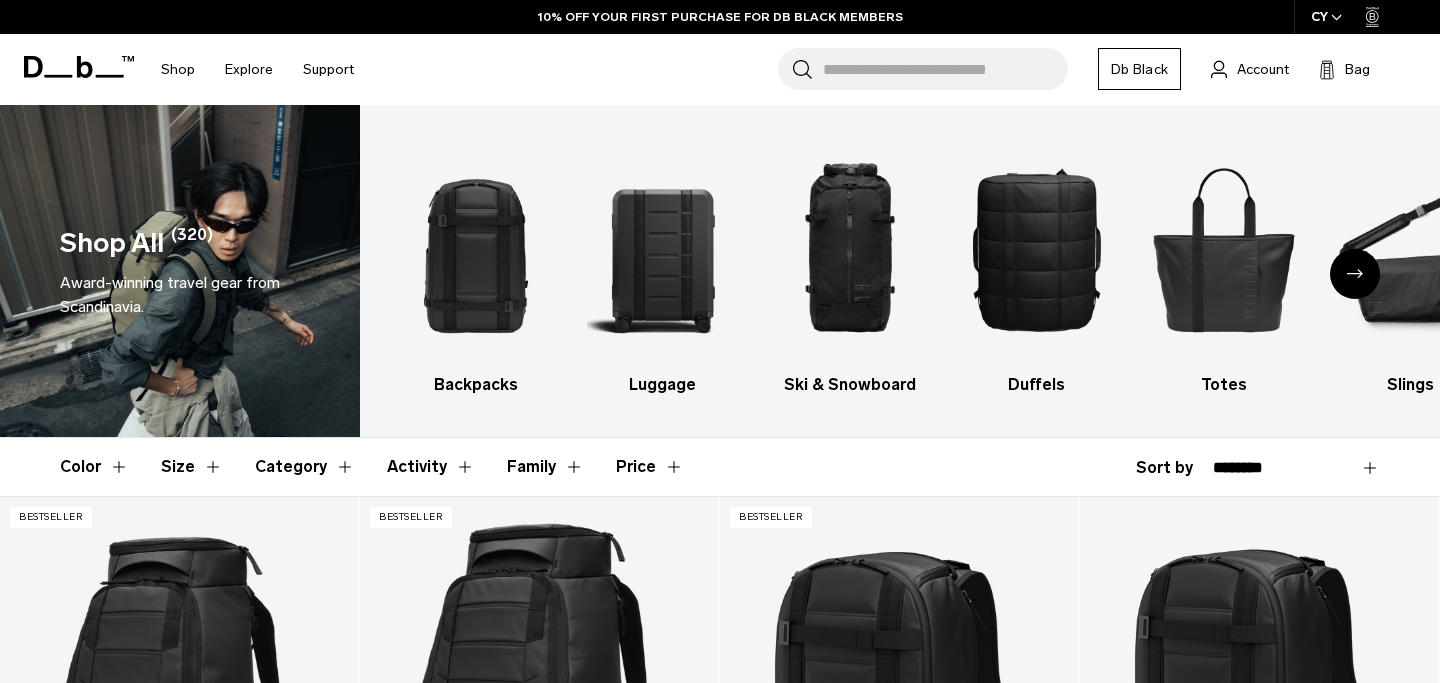 click at bounding box center (1355, 274) 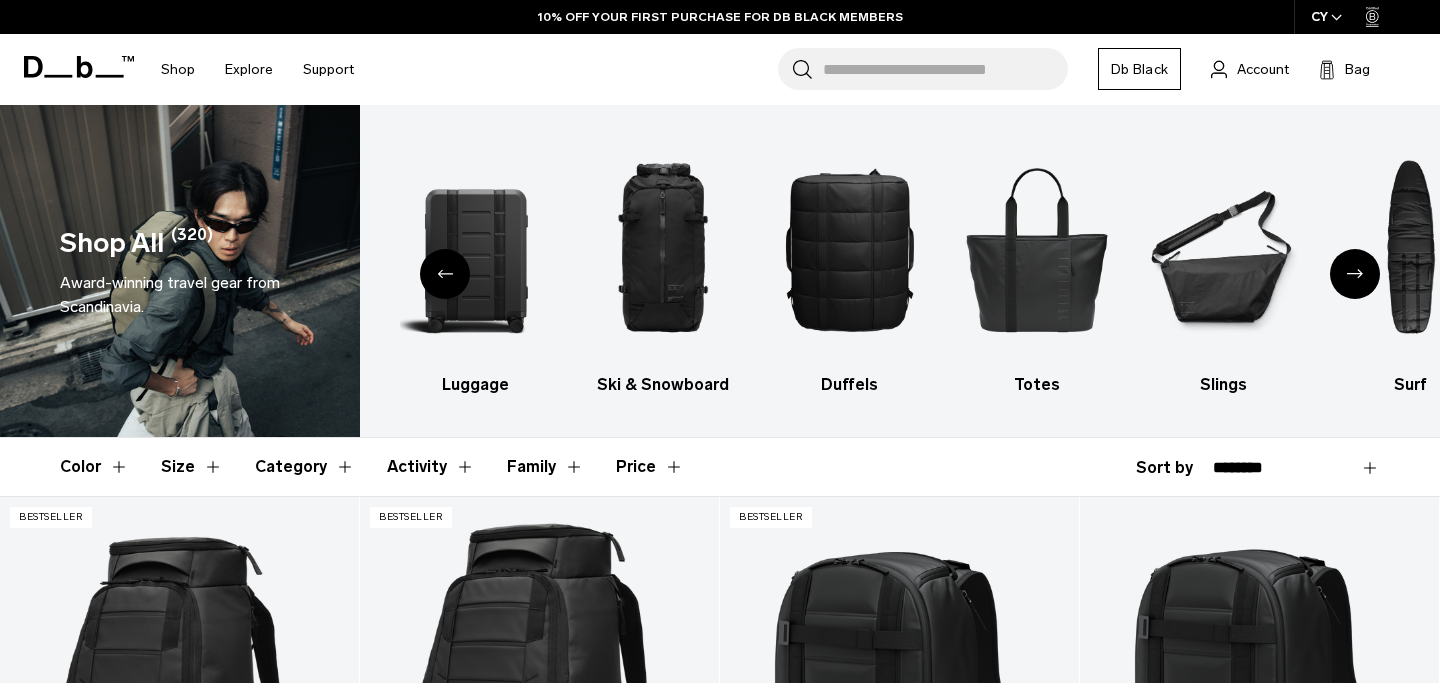 click at bounding box center [1355, 274] 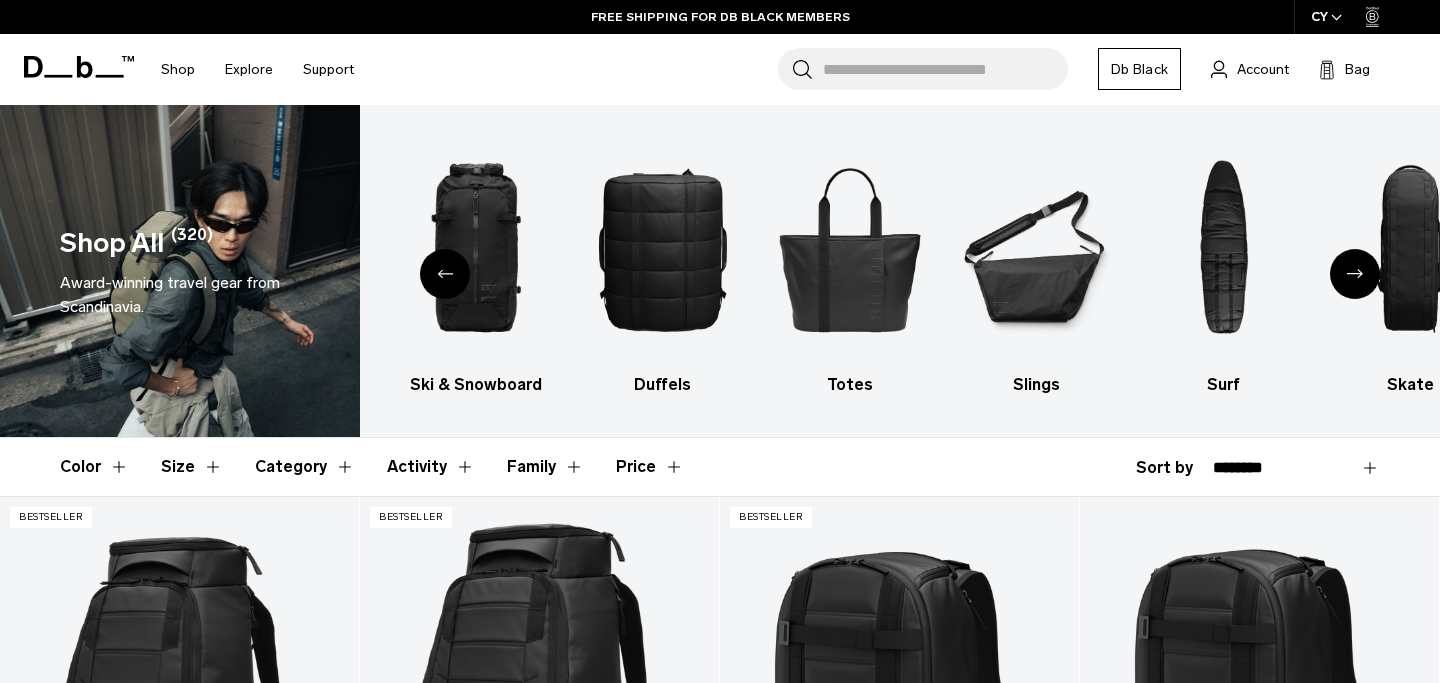 click at bounding box center (1355, 274) 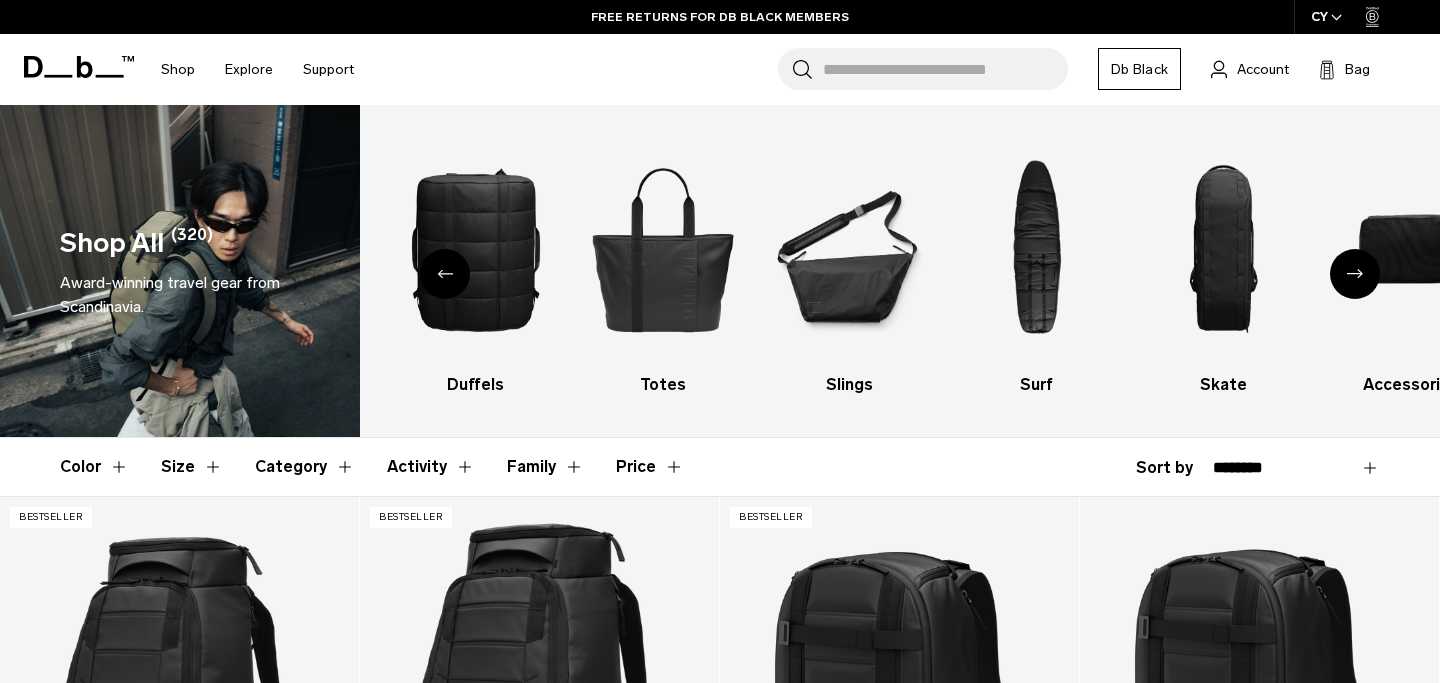 click at bounding box center [1355, 274] 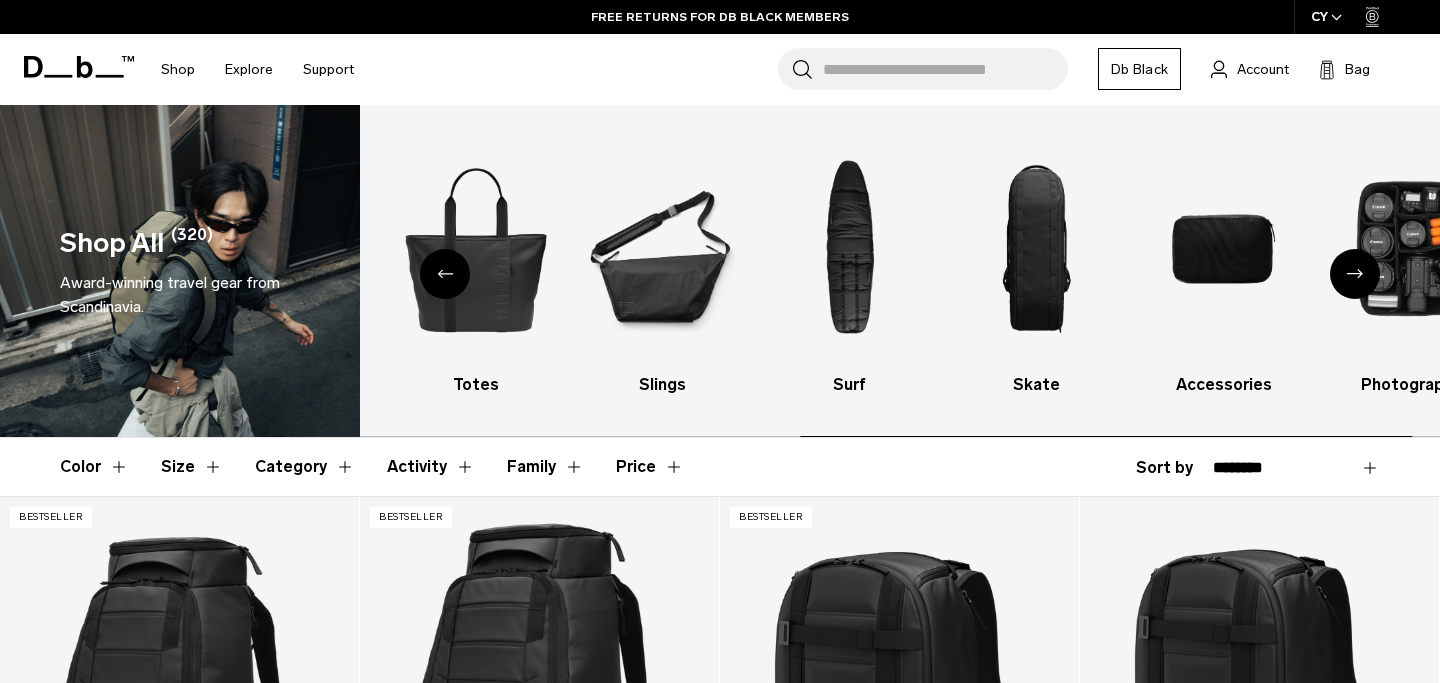 click at bounding box center [1355, 274] 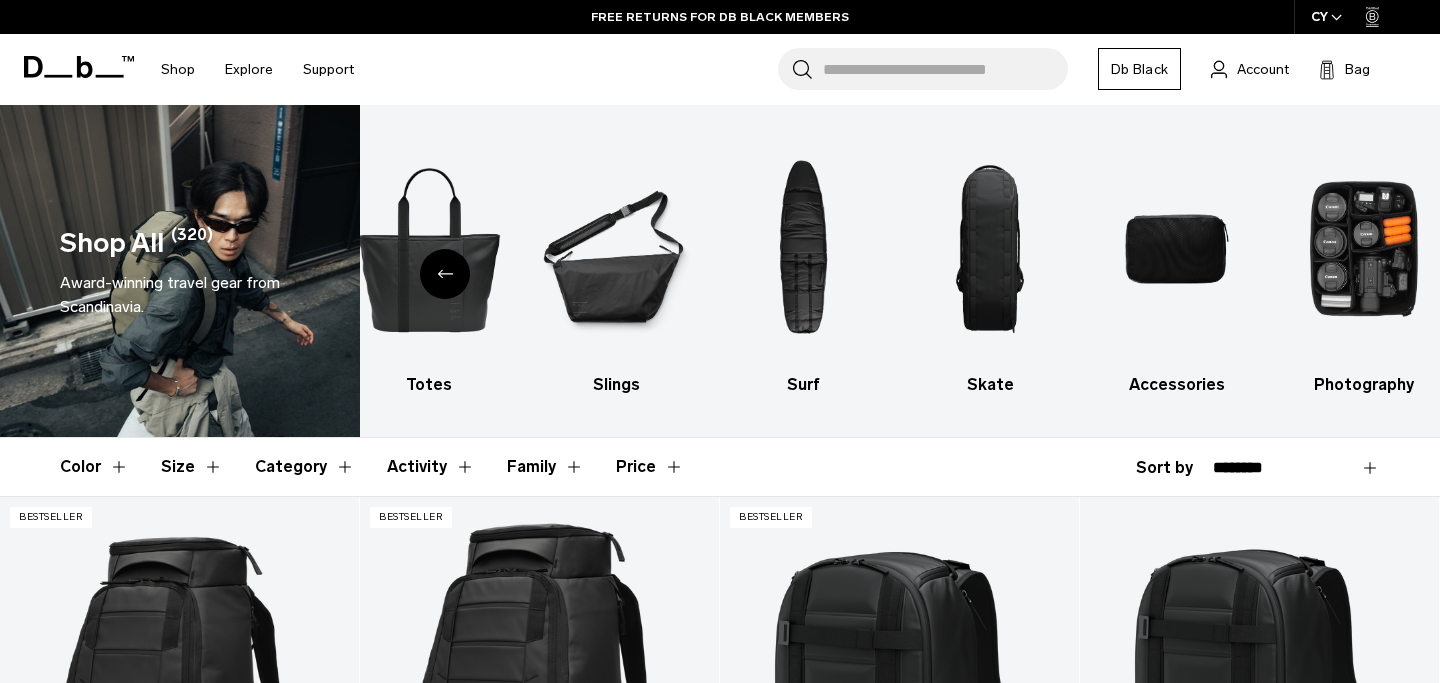 click at bounding box center [445, 274] 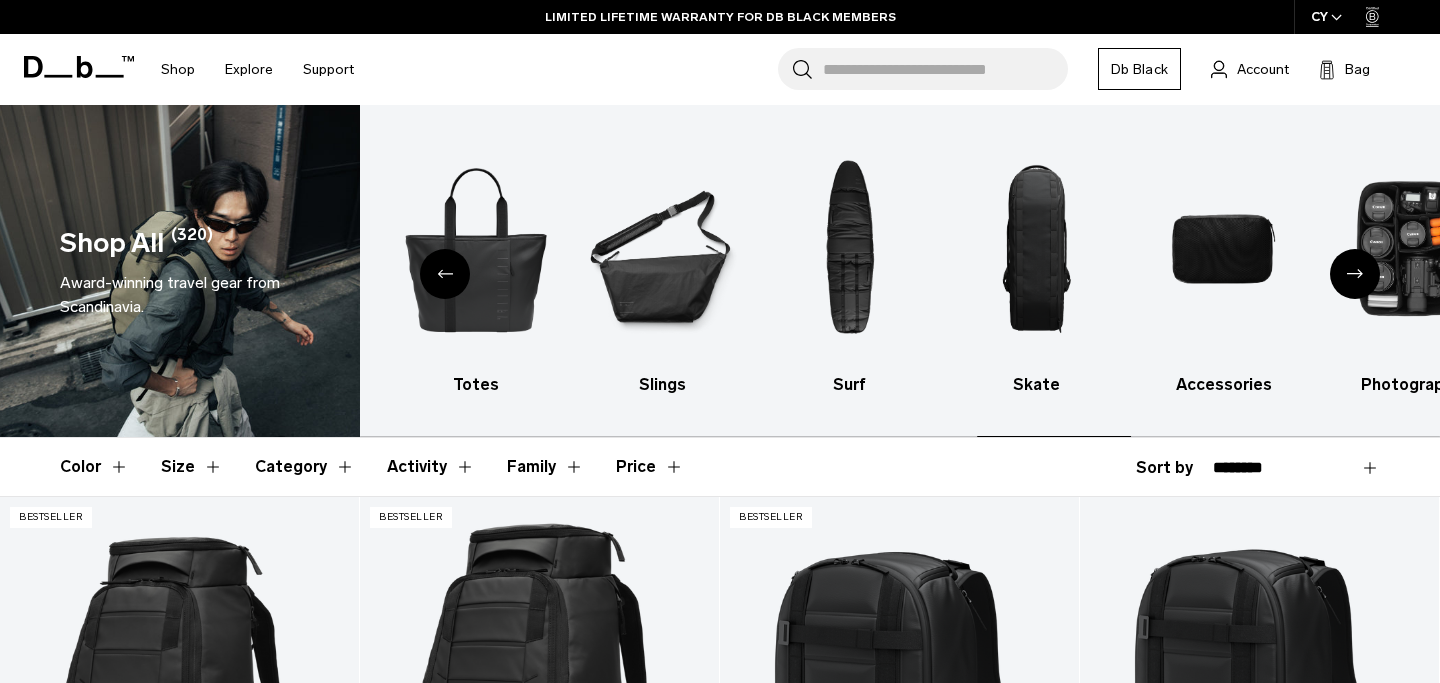 click at bounding box center [445, 274] 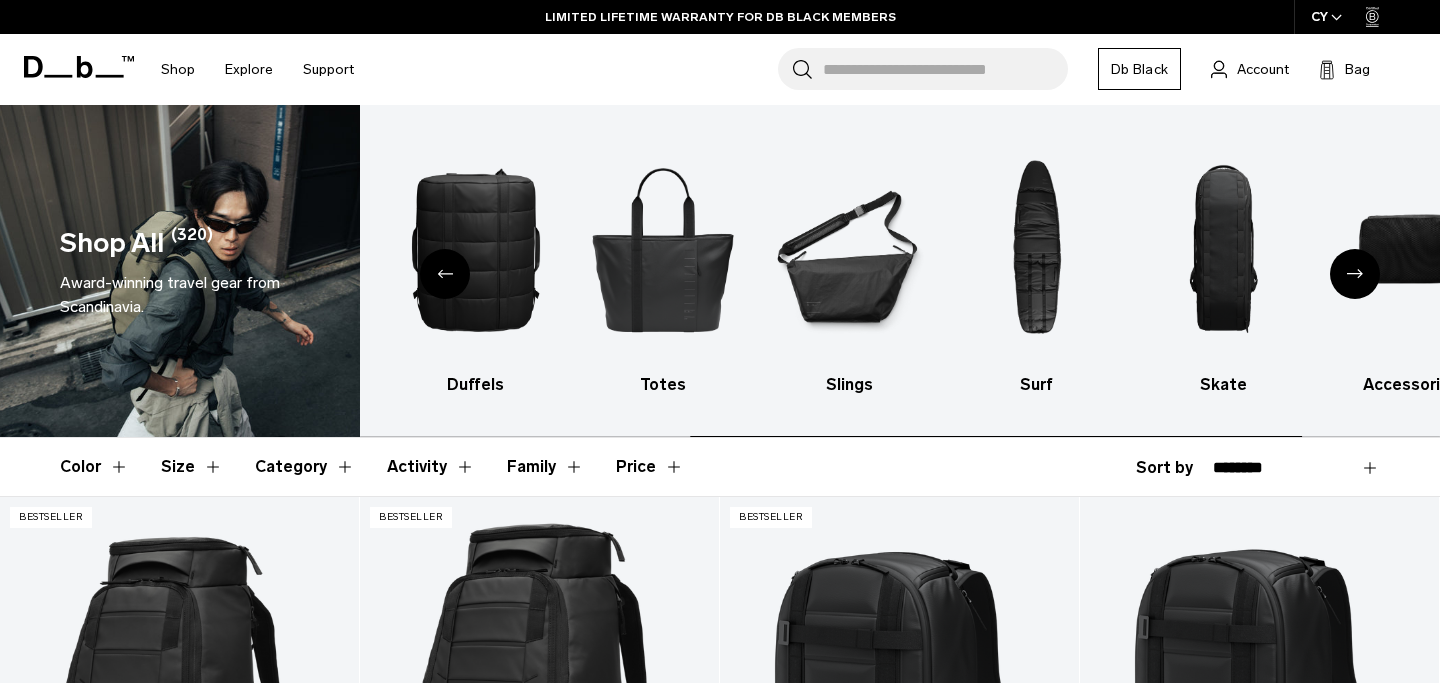 click at bounding box center (445, 274) 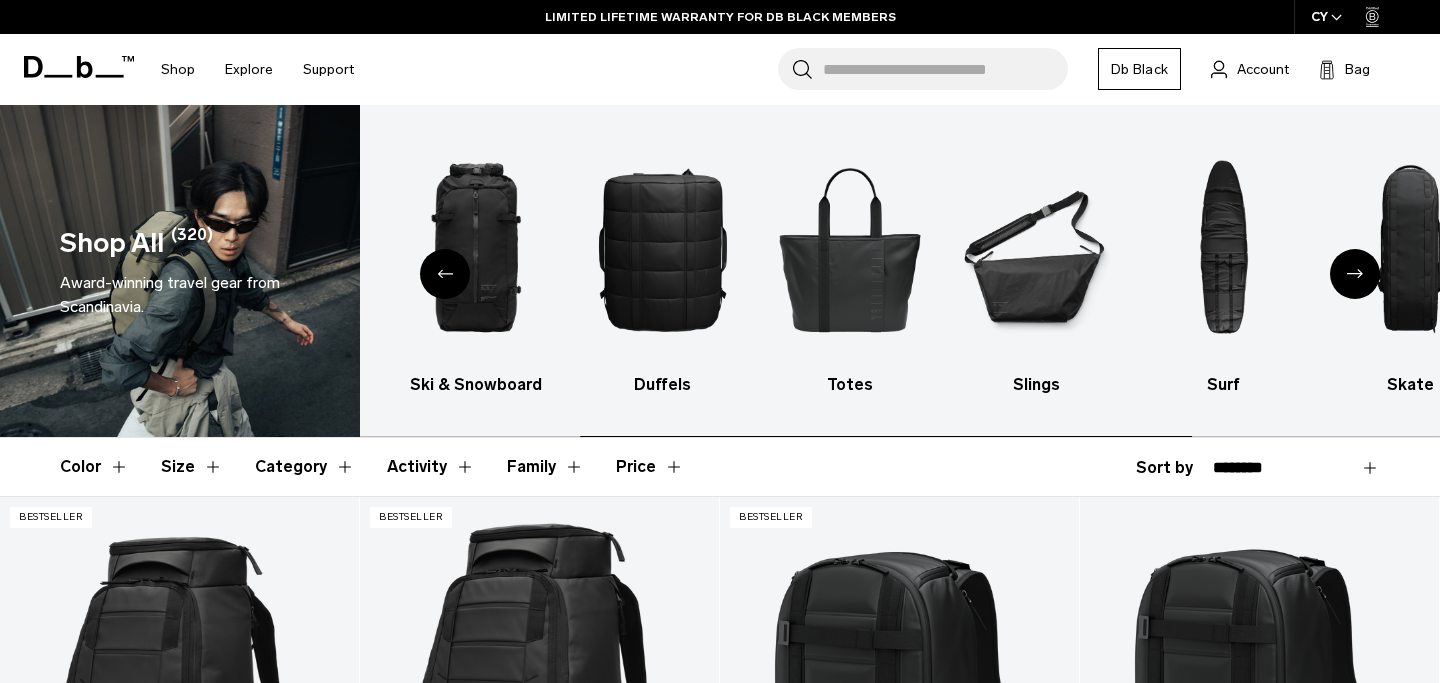 click at bounding box center [445, 274] 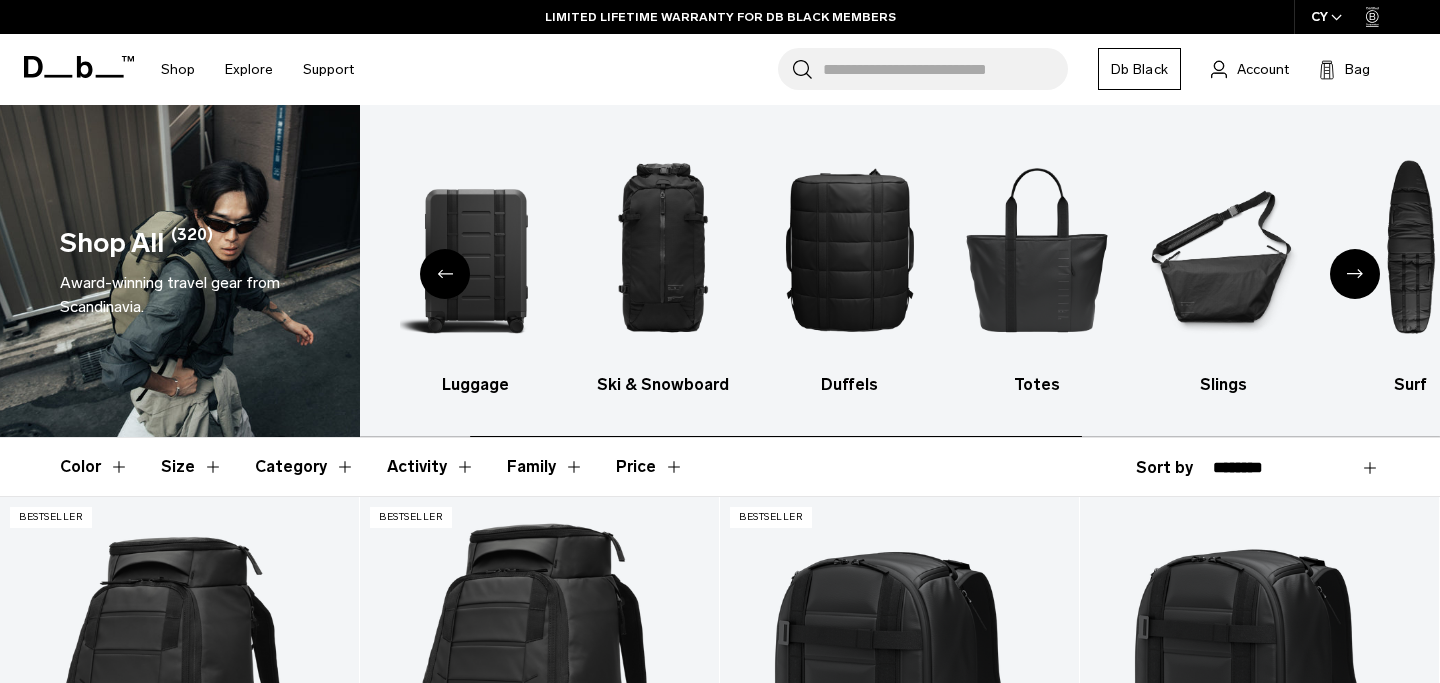 click at bounding box center (445, 274) 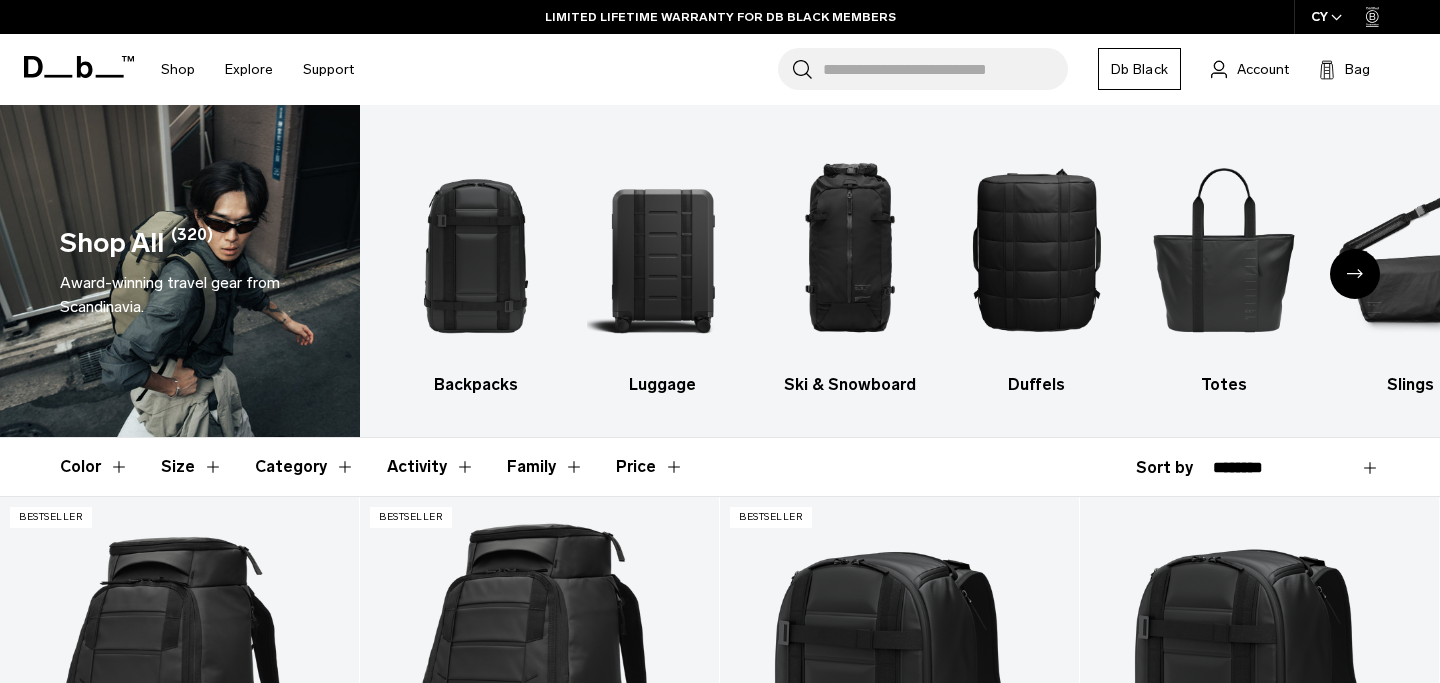 click at bounding box center (476, 249) 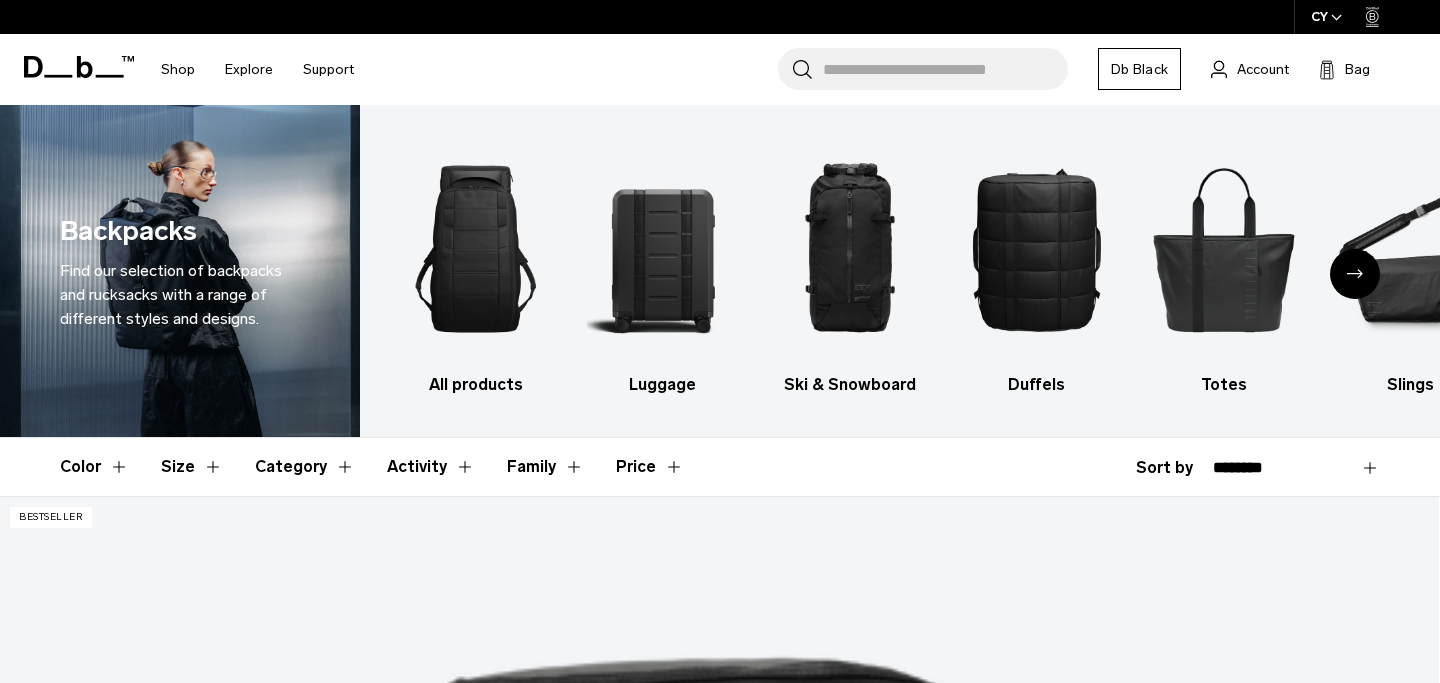 scroll, scrollTop: 0, scrollLeft: 0, axis: both 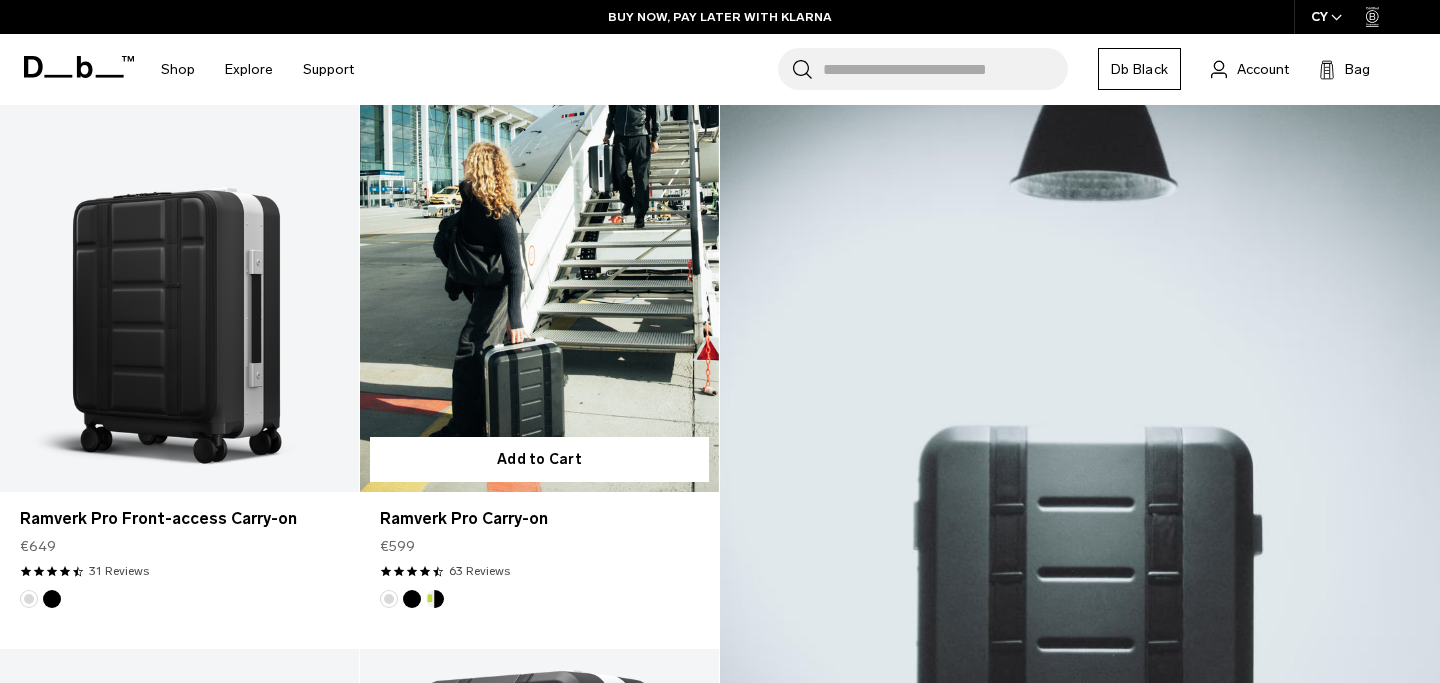 click at bounding box center (539, 292) 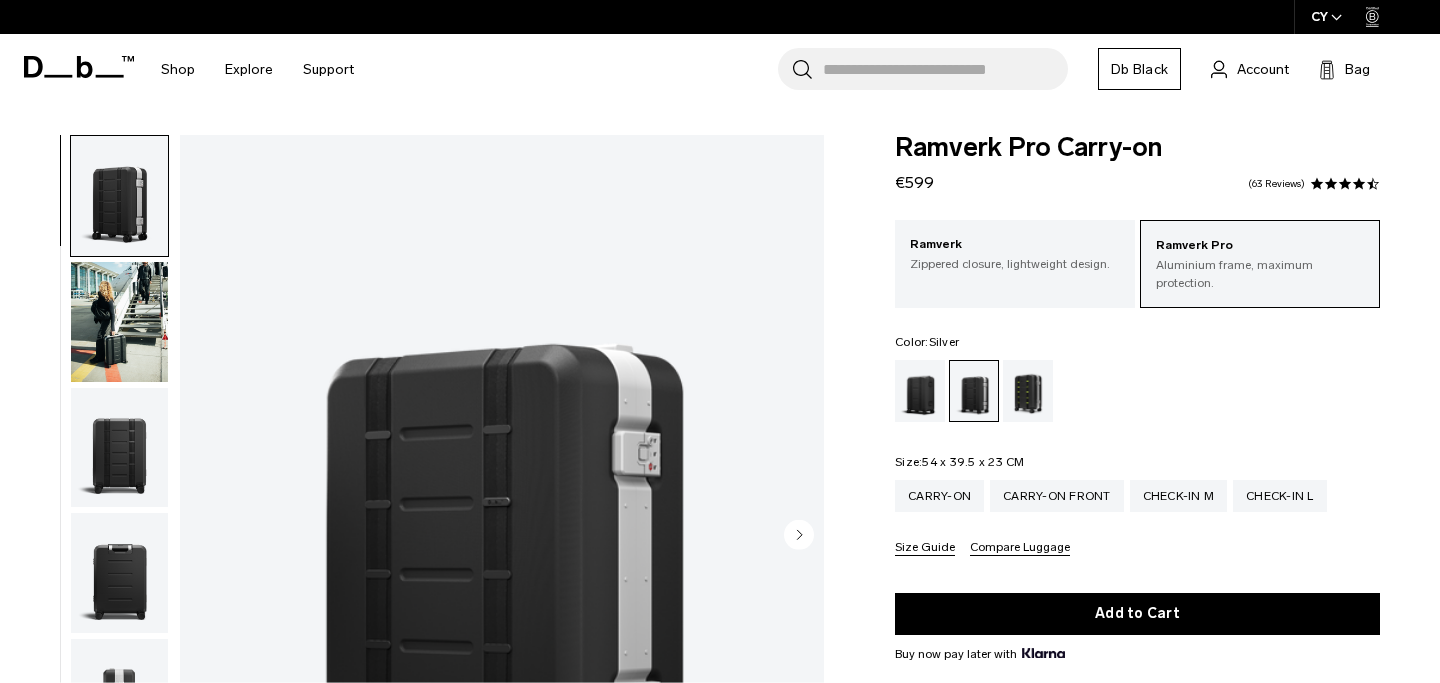 scroll, scrollTop: 131, scrollLeft: 0, axis: vertical 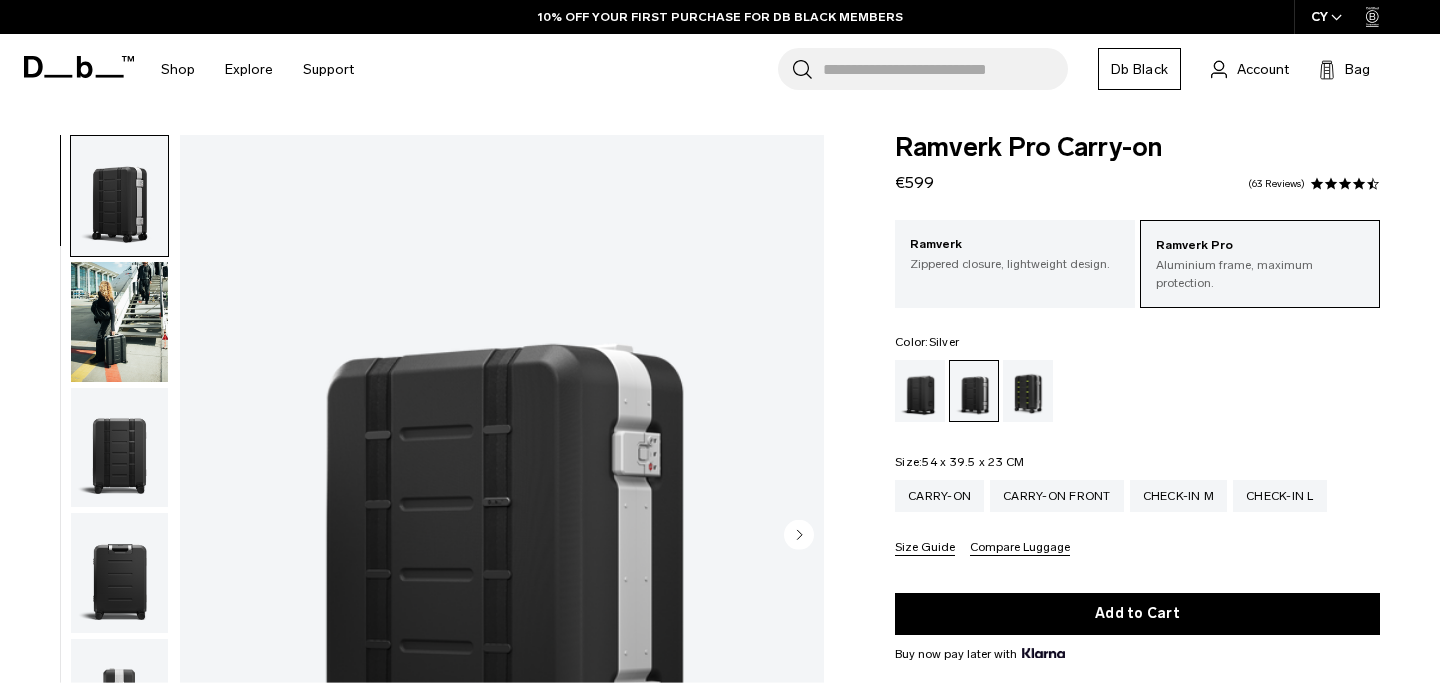 click at bounding box center [119, 448] 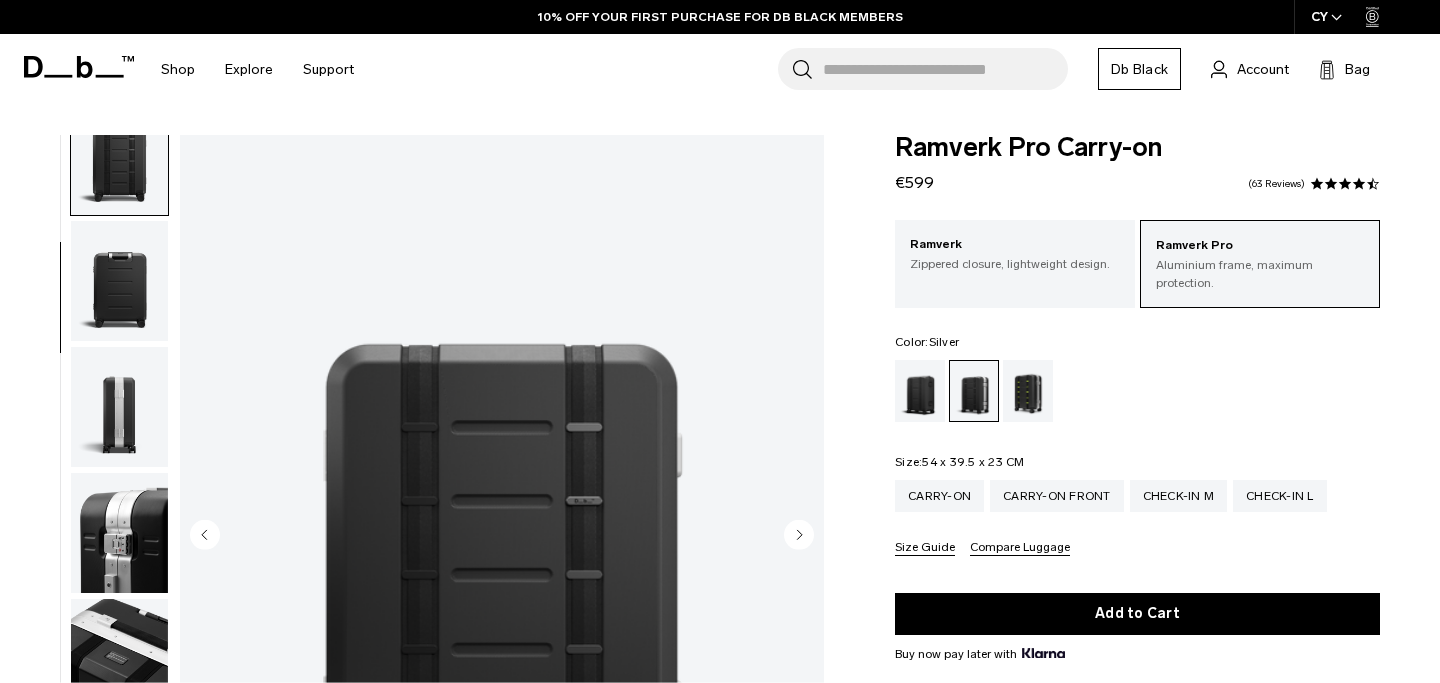 click at bounding box center [119, 407] 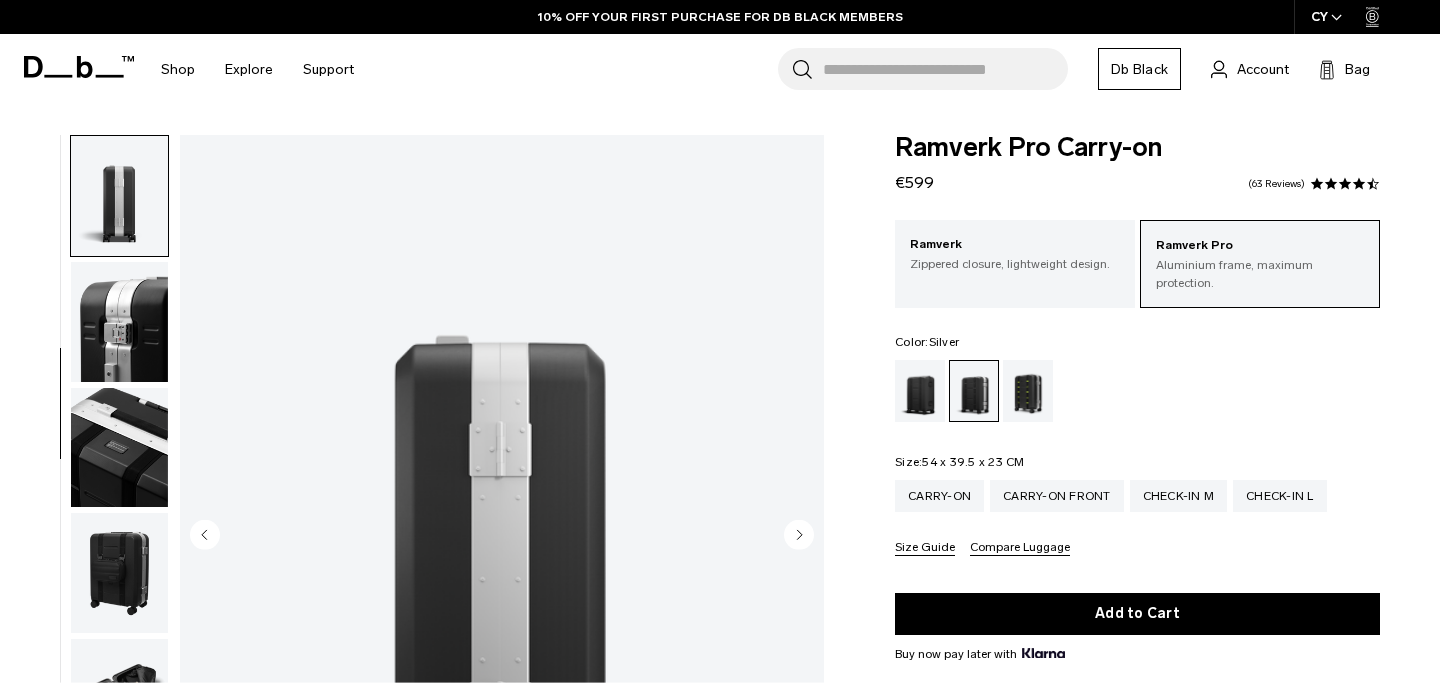 click at bounding box center [119, 448] 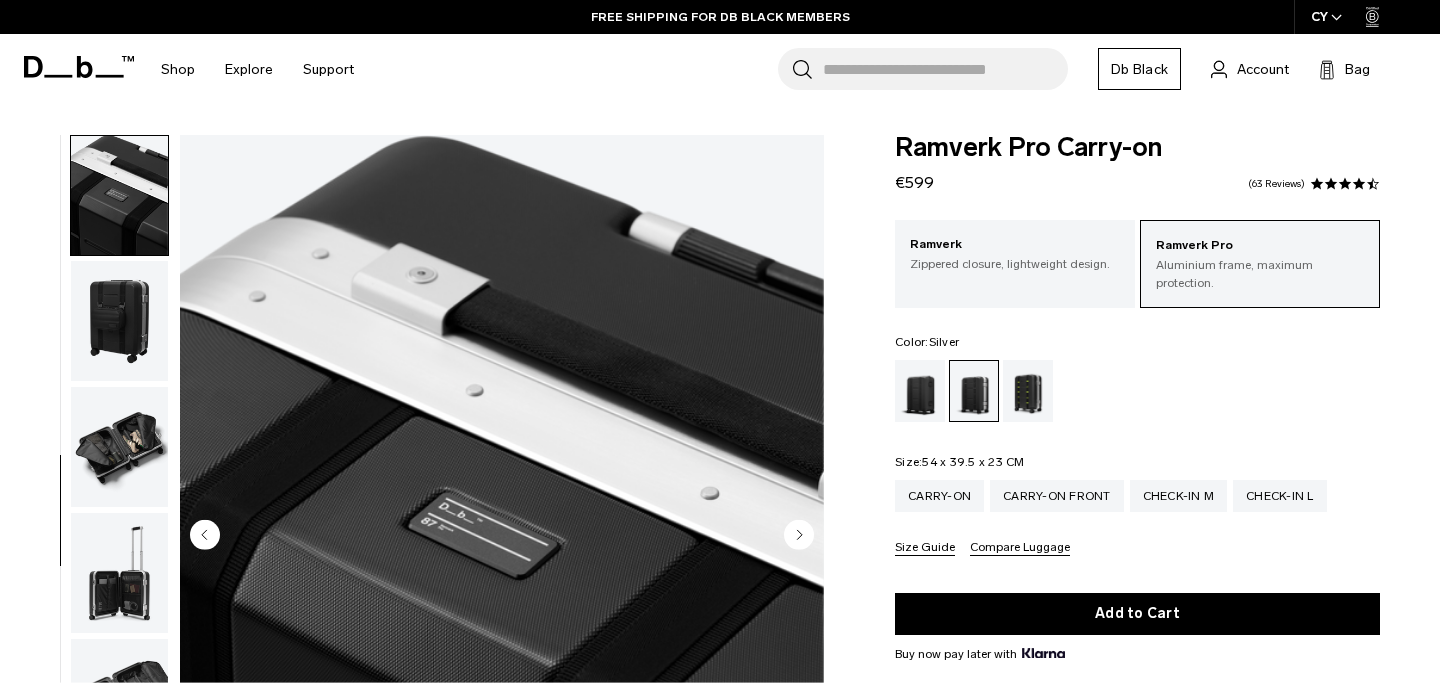 click at bounding box center [119, 447] 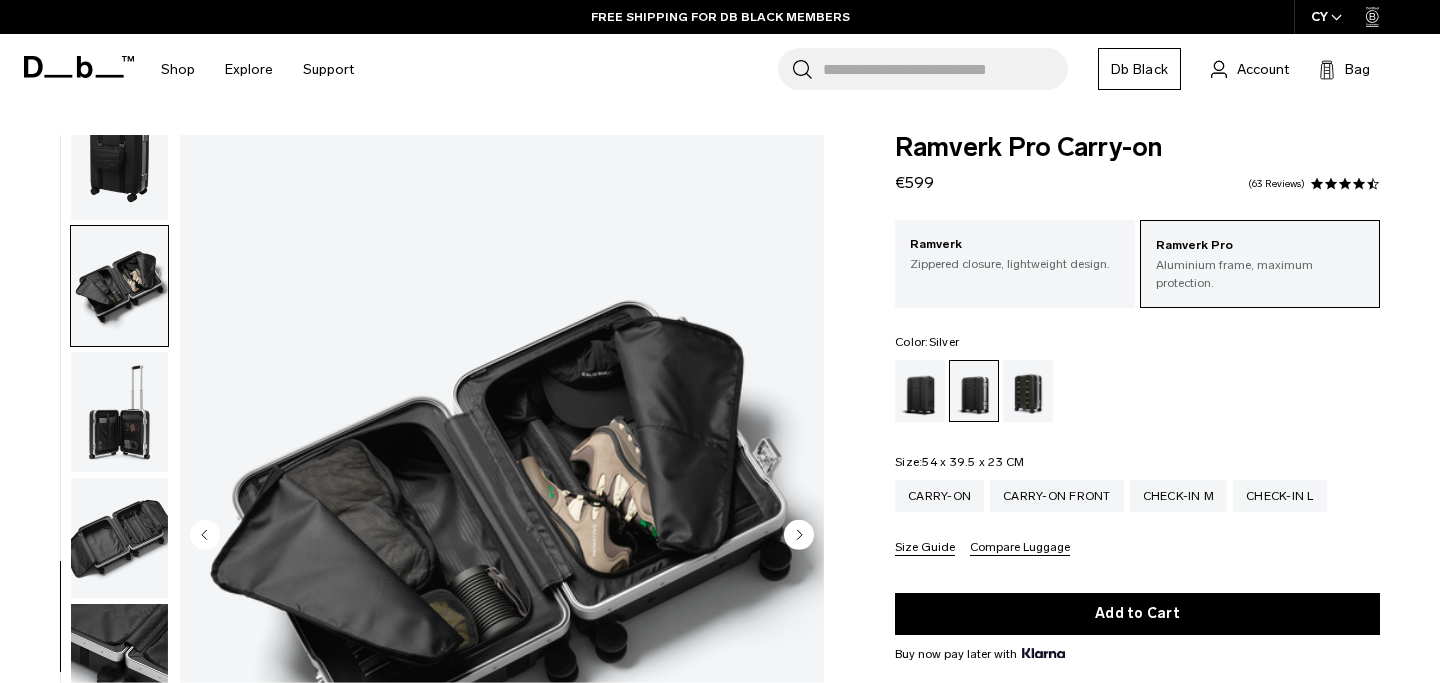 scroll, scrollTop: 953, scrollLeft: 0, axis: vertical 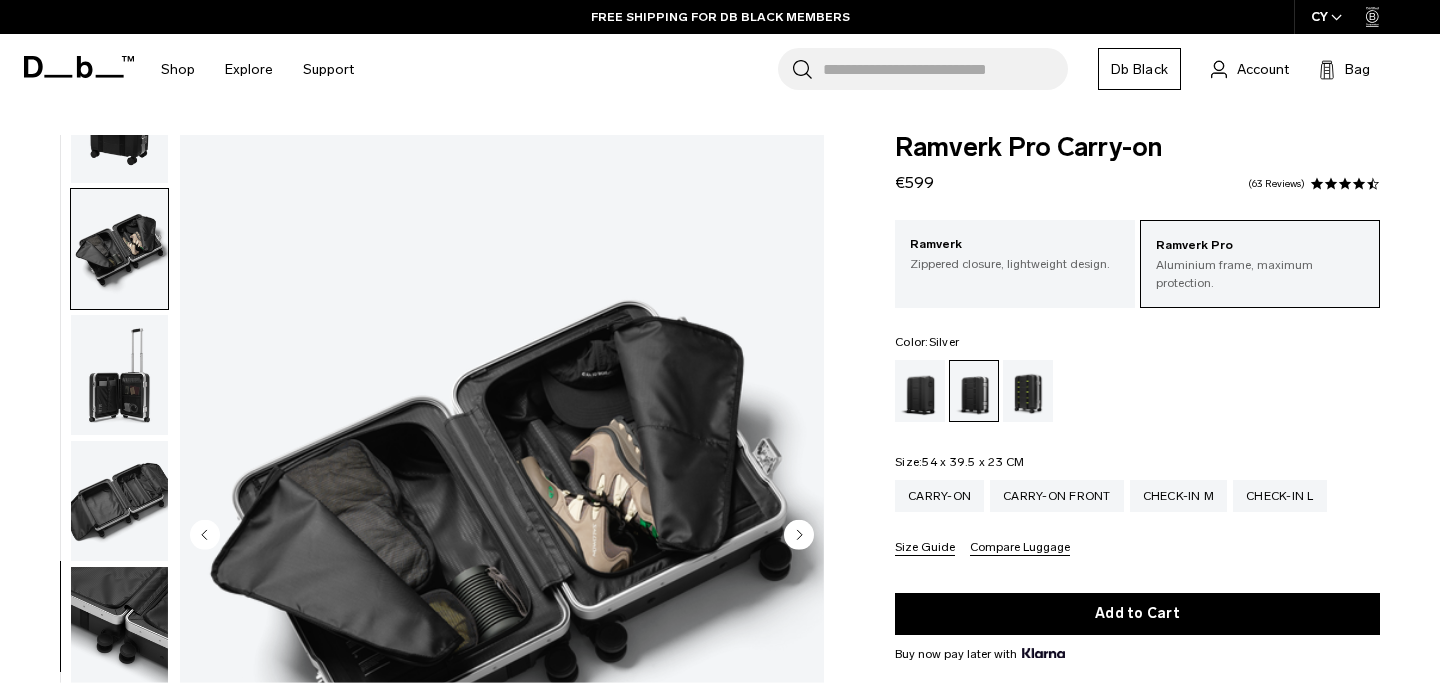 click at bounding box center [119, 375] 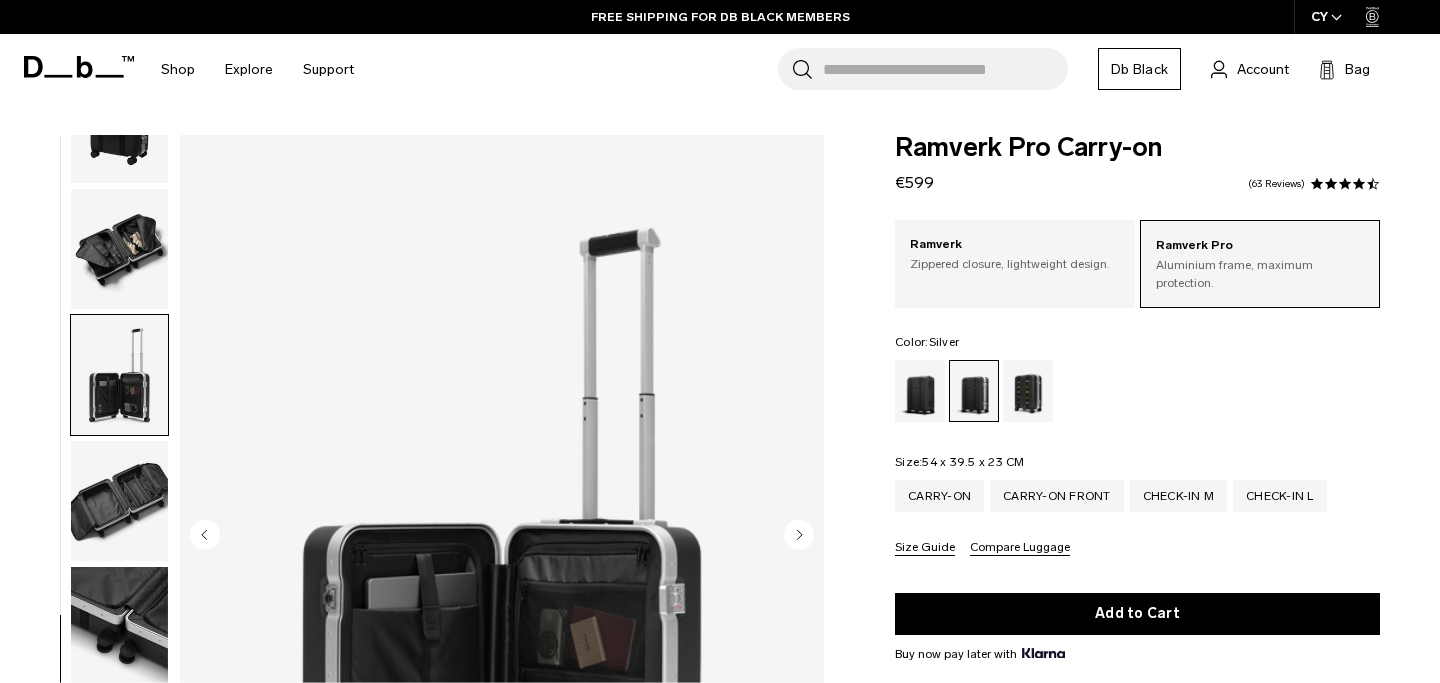 click at bounding box center (119, 501) 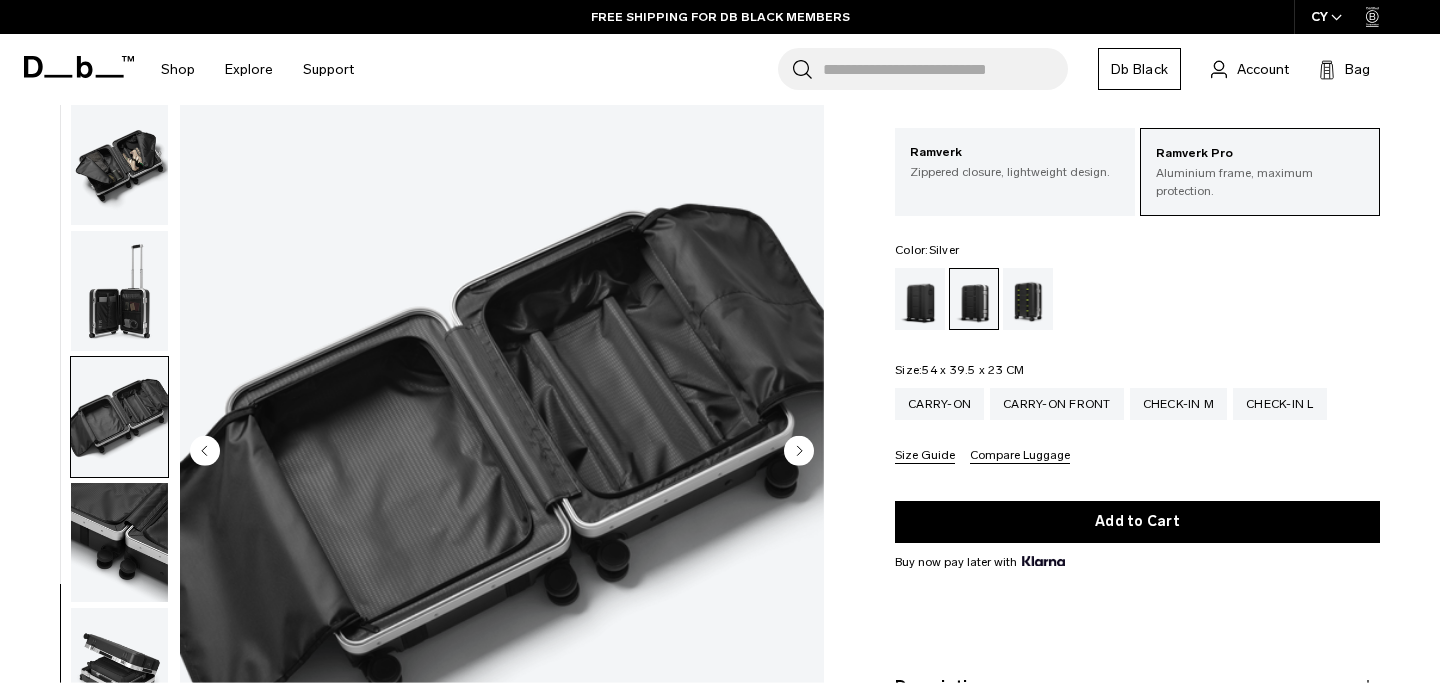 scroll, scrollTop: 97, scrollLeft: 0, axis: vertical 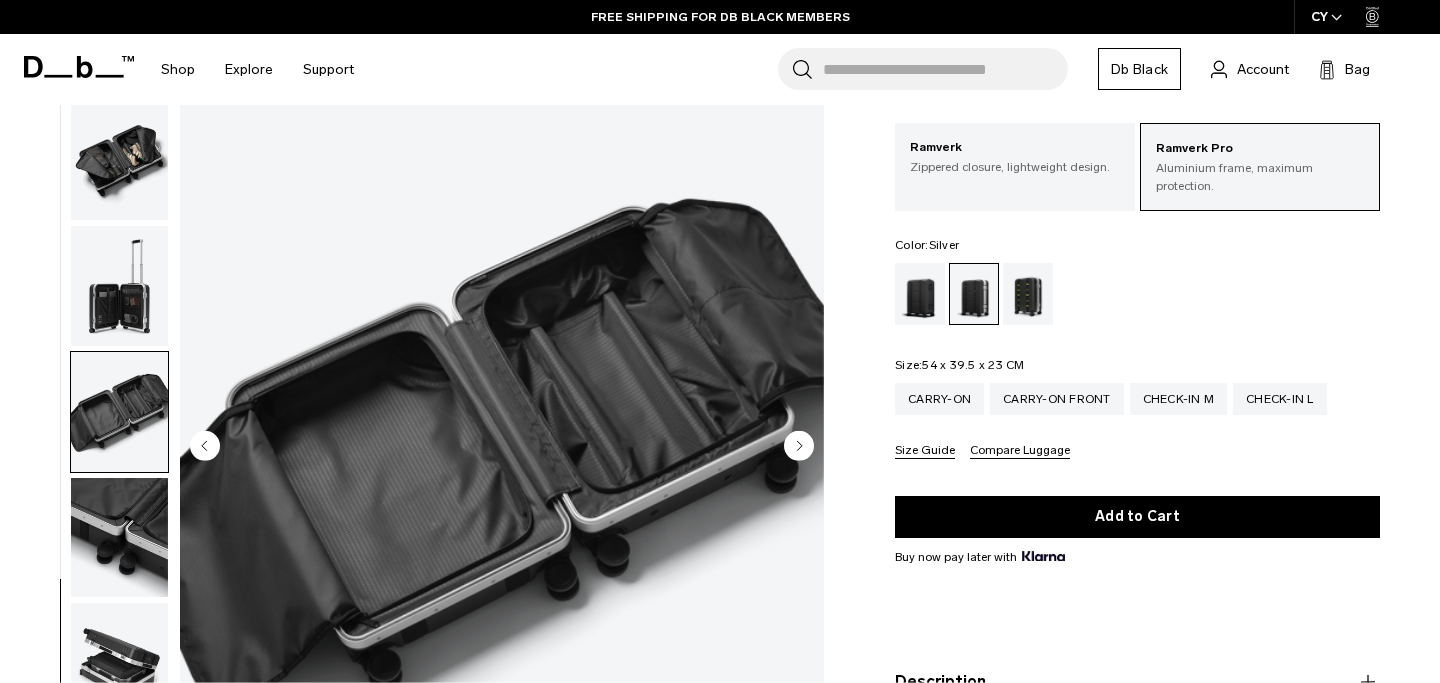 click at bounding box center (119, 412) 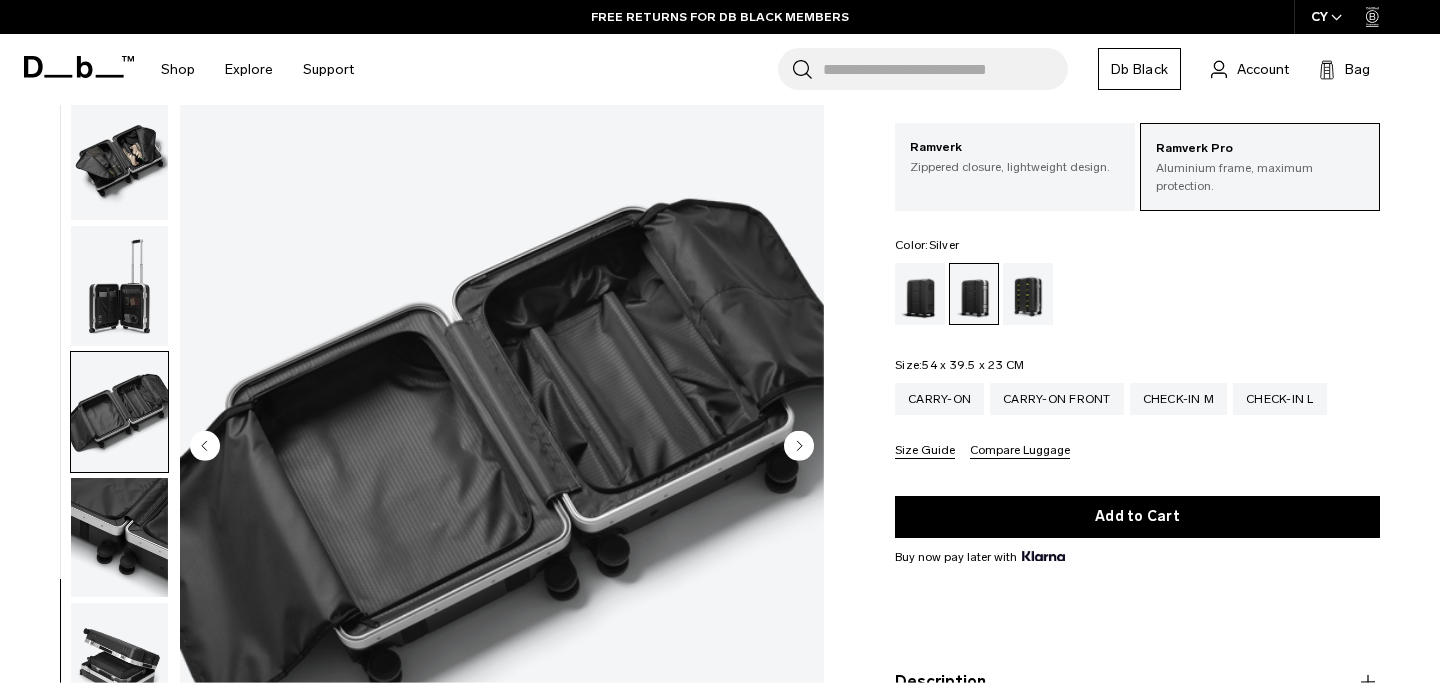 click at bounding box center (119, 537) 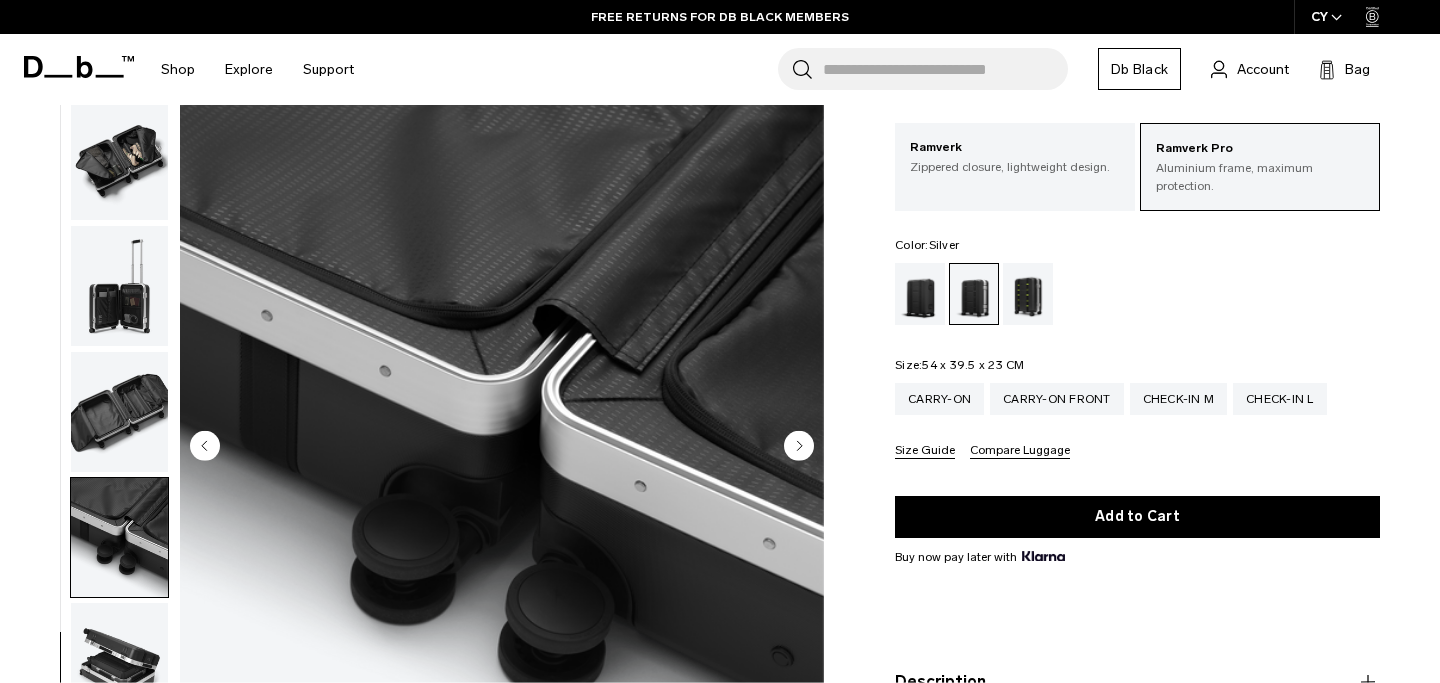scroll, scrollTop: 204, scrollLeft: 0, axis: vertical 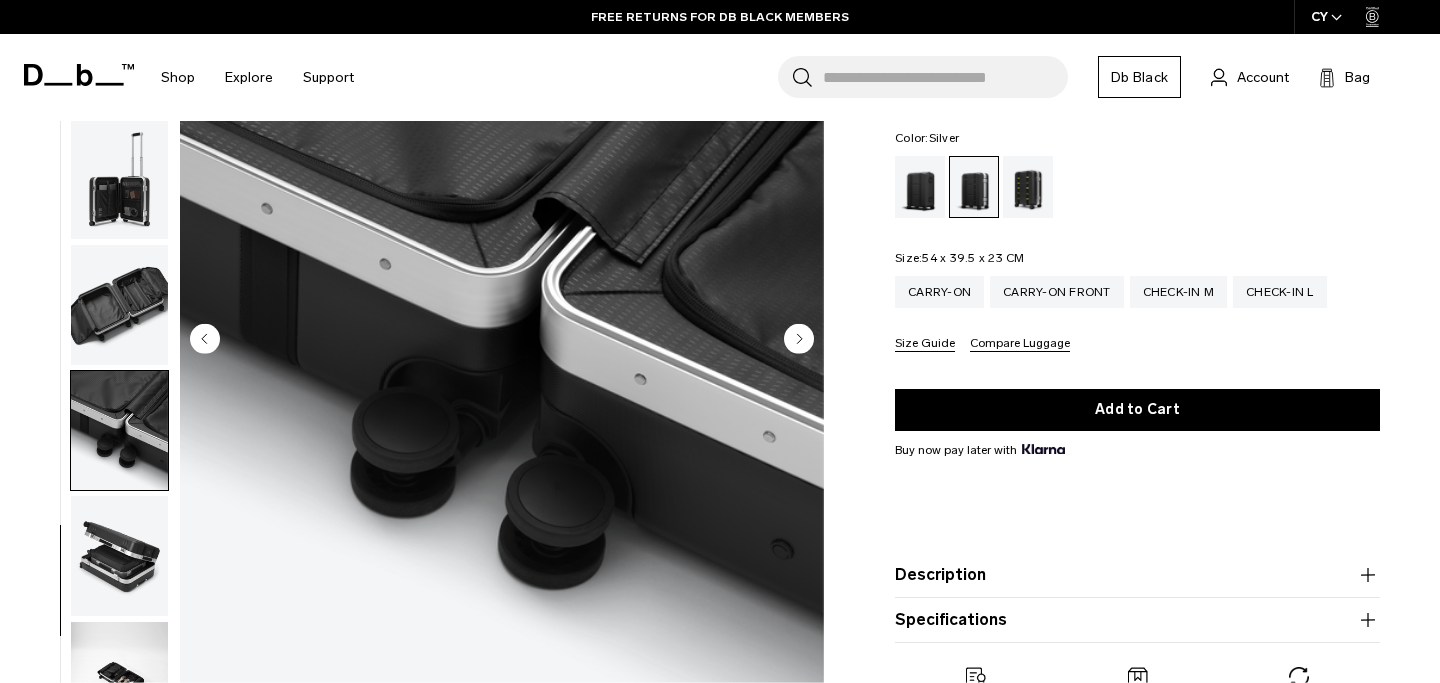 click at bounding box center [119, 556] 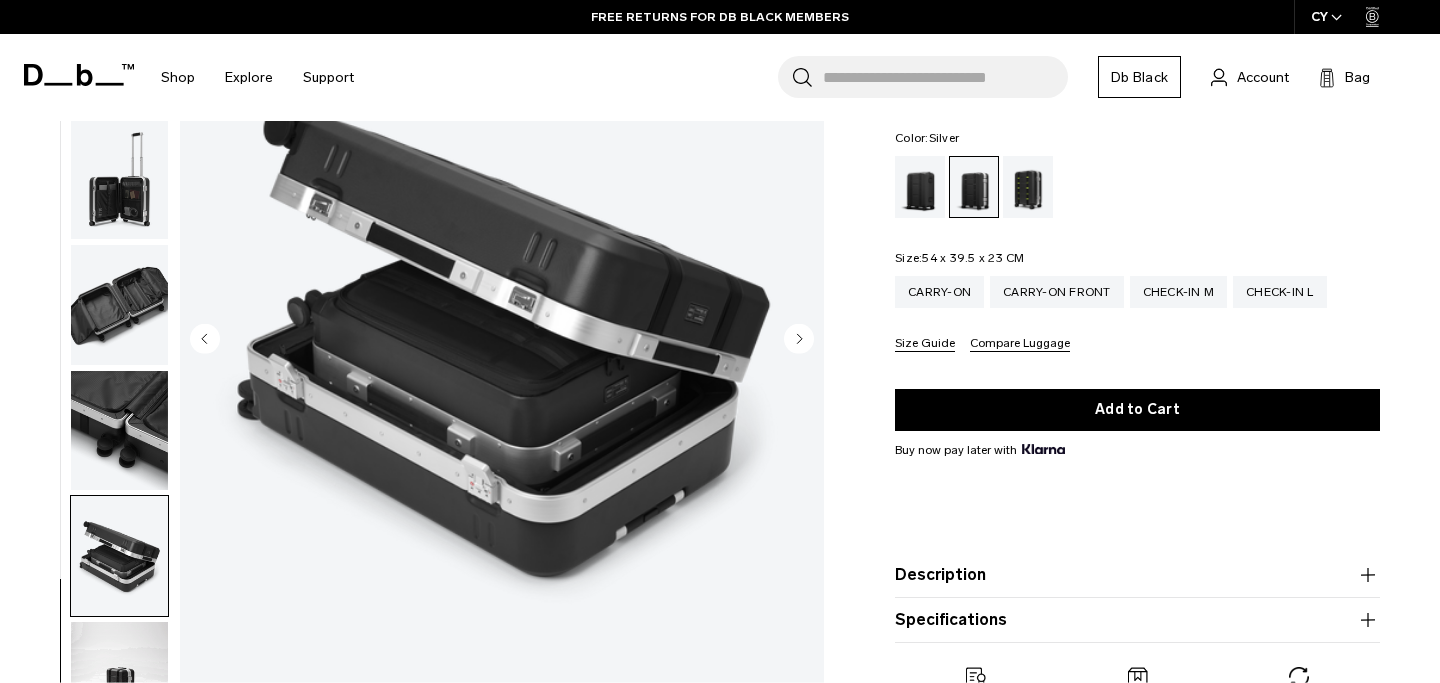 scroll, scrollTop: 312, scrollLeft: 0, axis: vertical 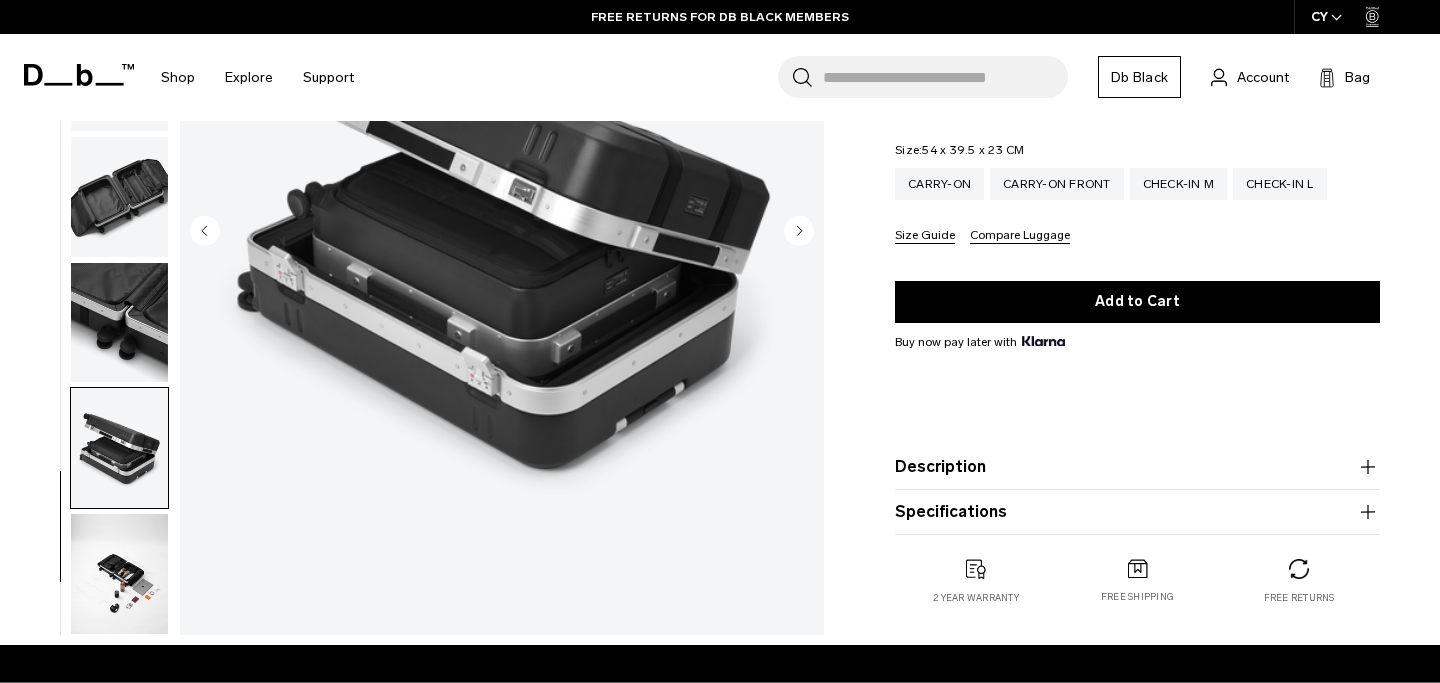 click at bounding box center (119, 574) 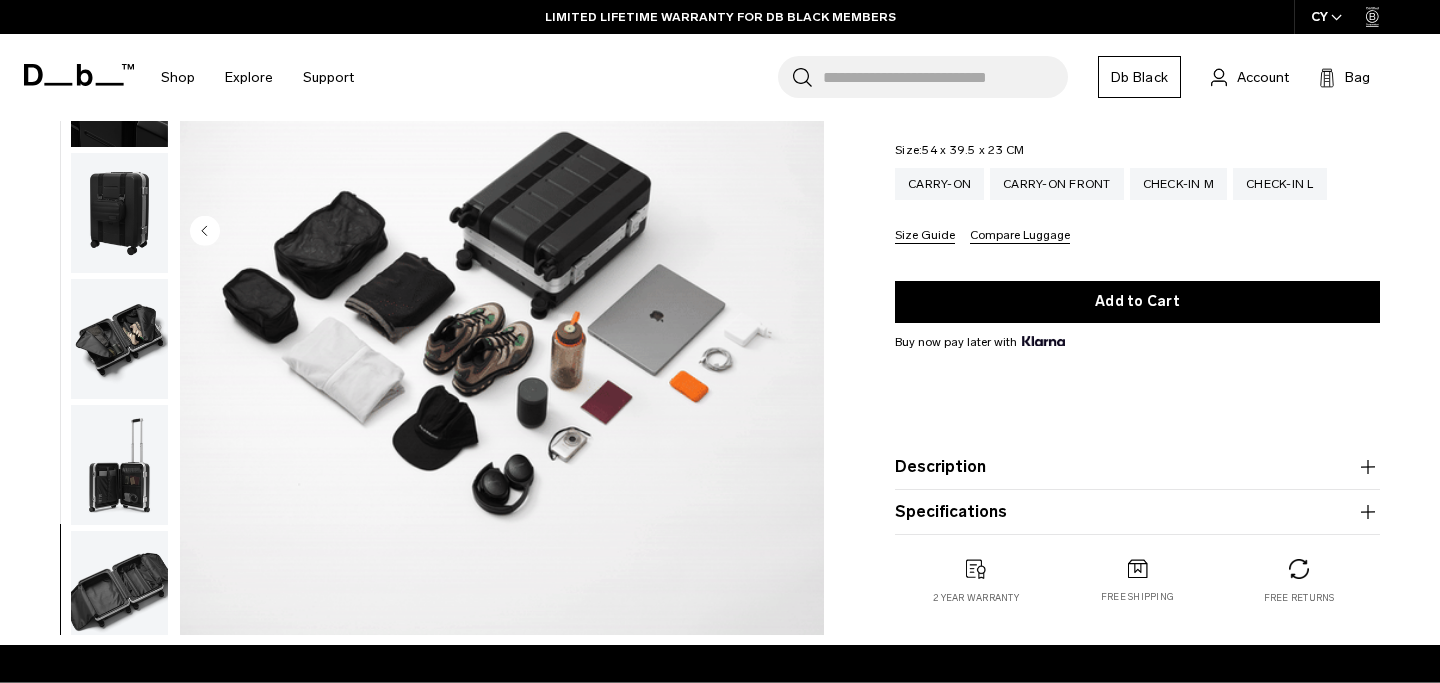 scroll, scrollTop: 546, scrollLeft: 0, axis: vertical 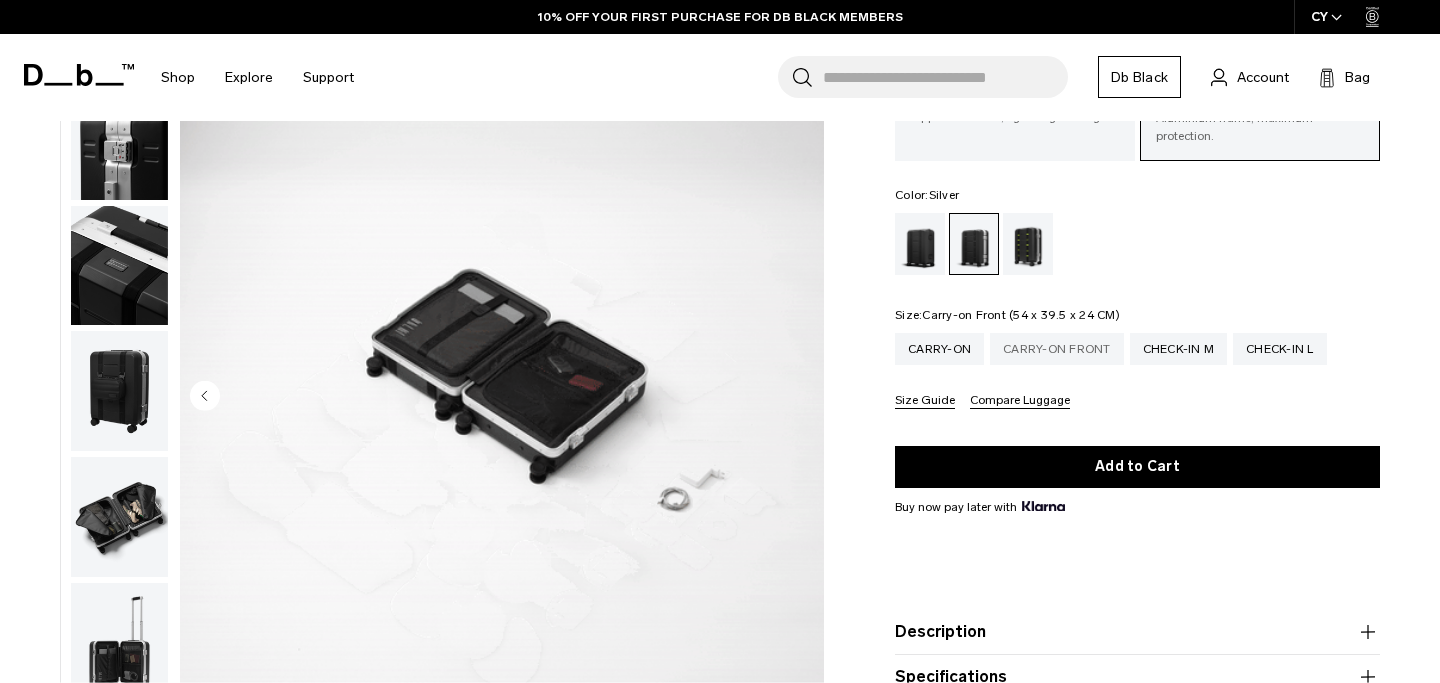 click on "Carry-on Front" at bounding box center [1057, 349] 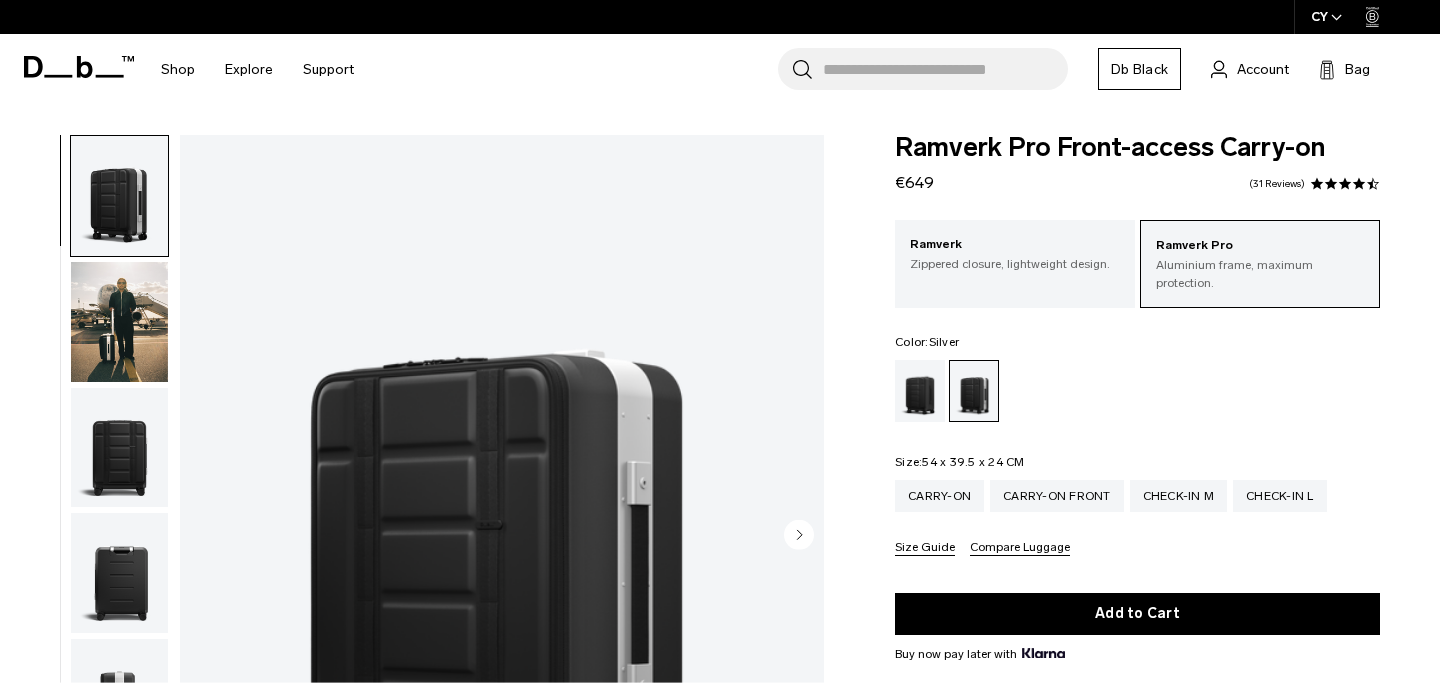 scroll, scrollTop: 0, scrollLeft: 0, axis: both 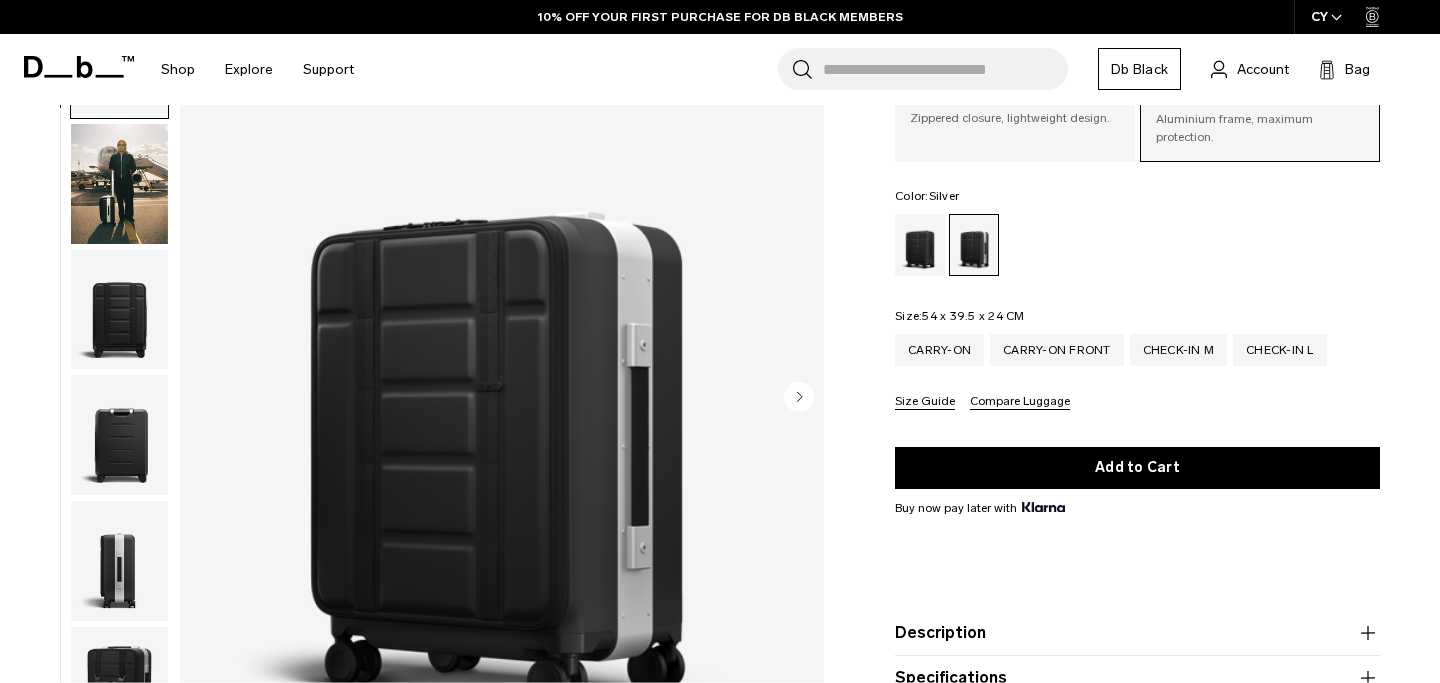 click at bounding box center [119, 309] 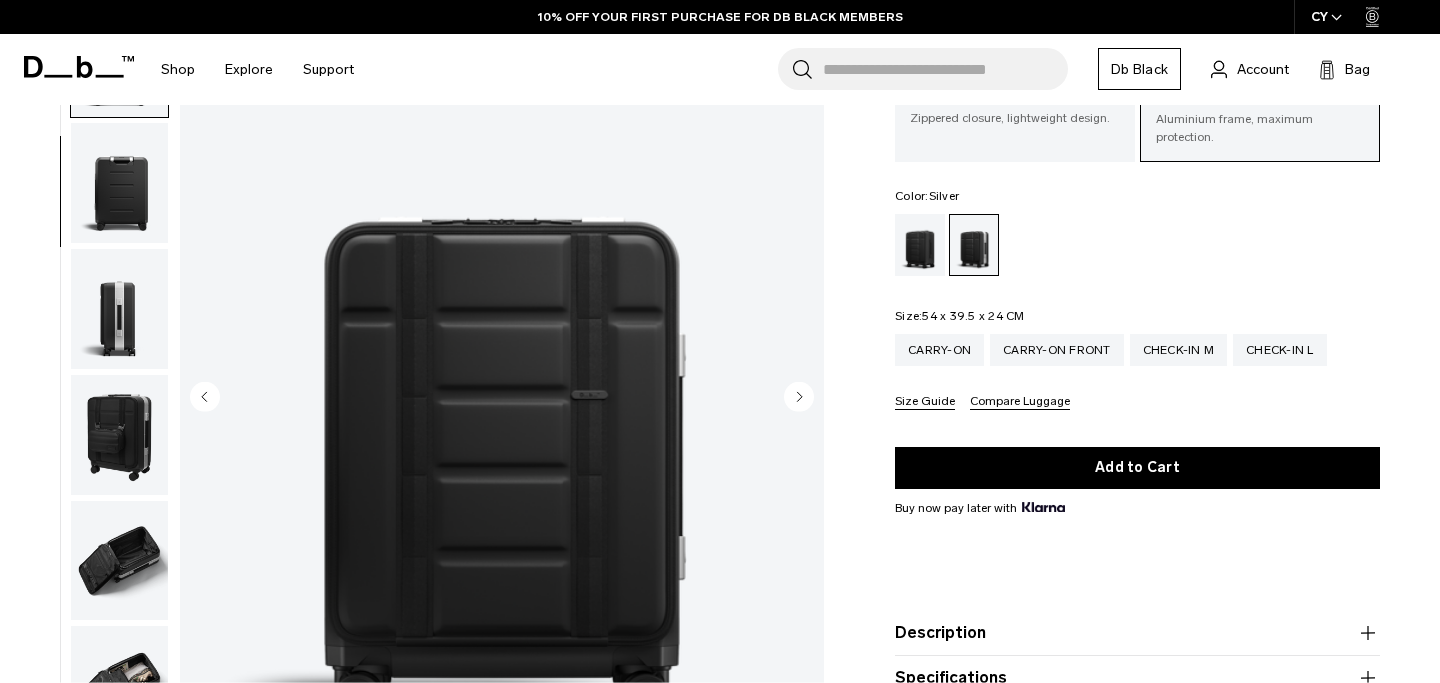 click at bounding box center [119, 435] 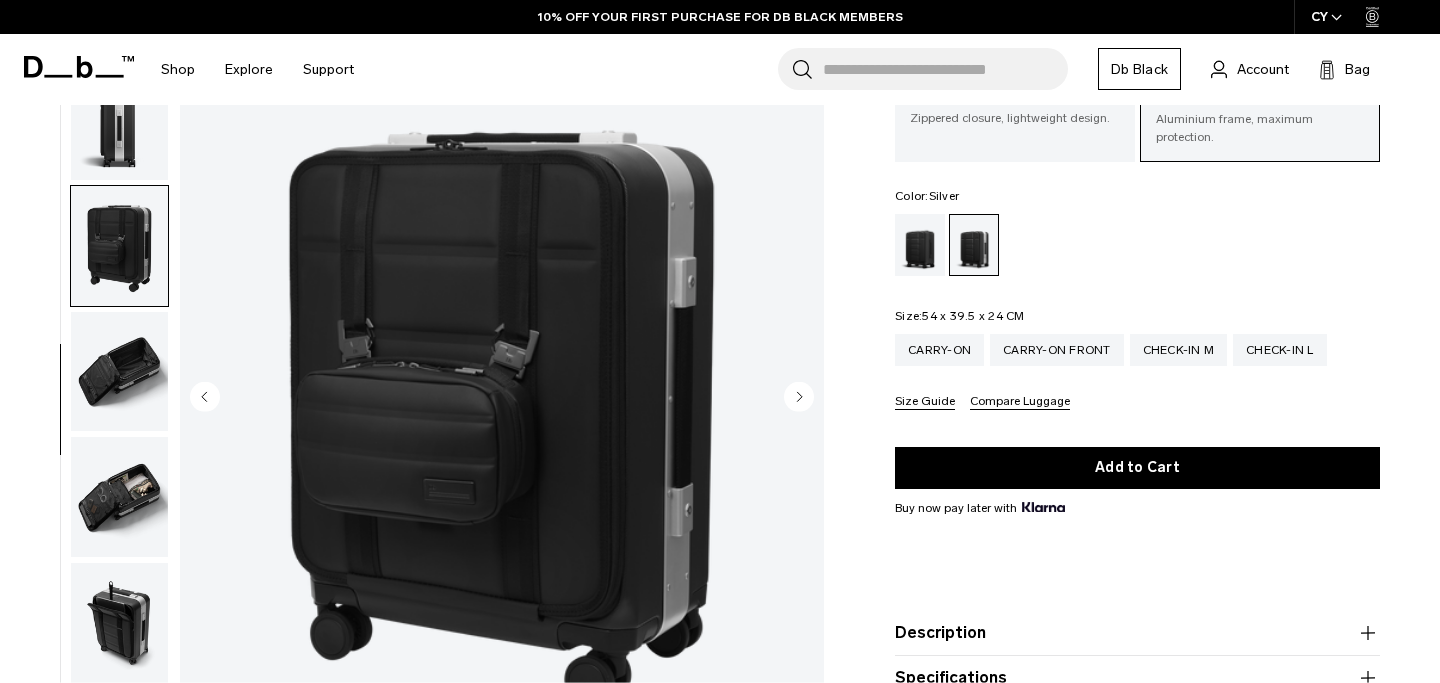 scroll, scrollTop: 575, scrollLeft: 0, axis: vertical 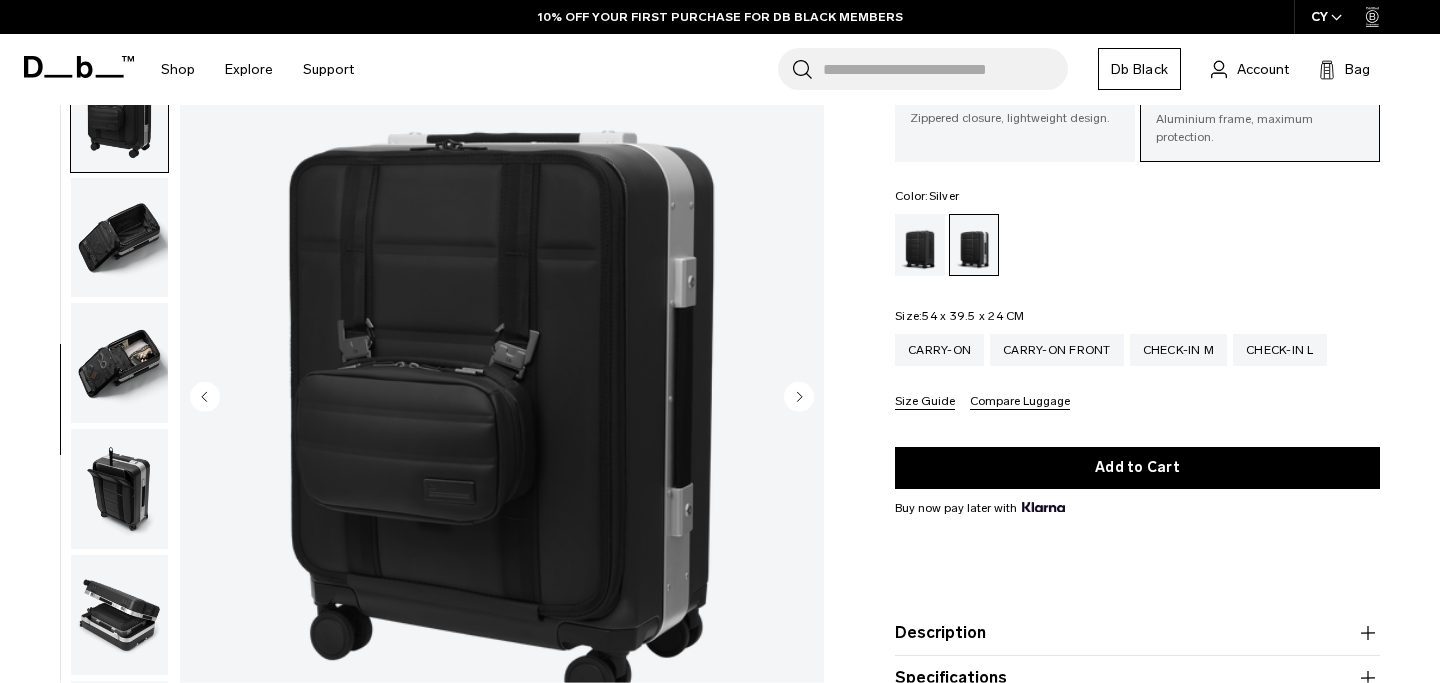 click at bounding box center [119, 399] 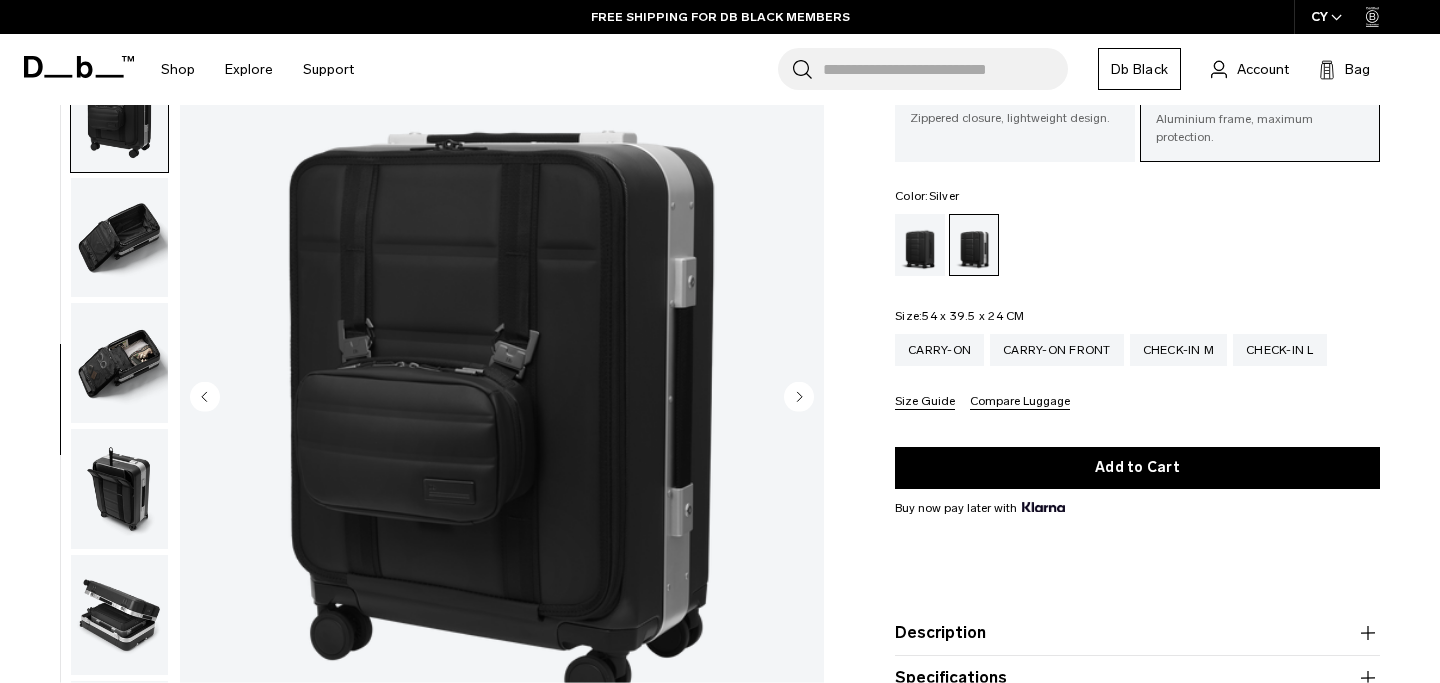 click at bounding box center (119, 489) 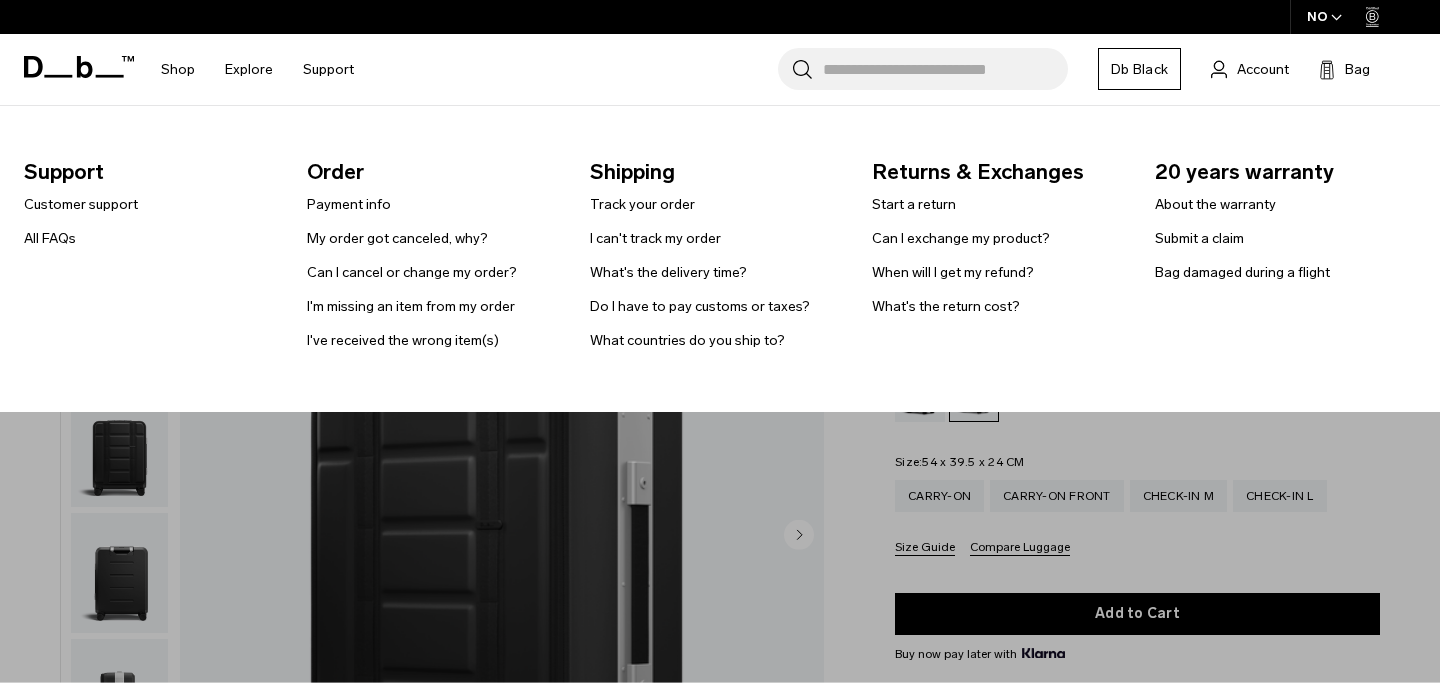 select 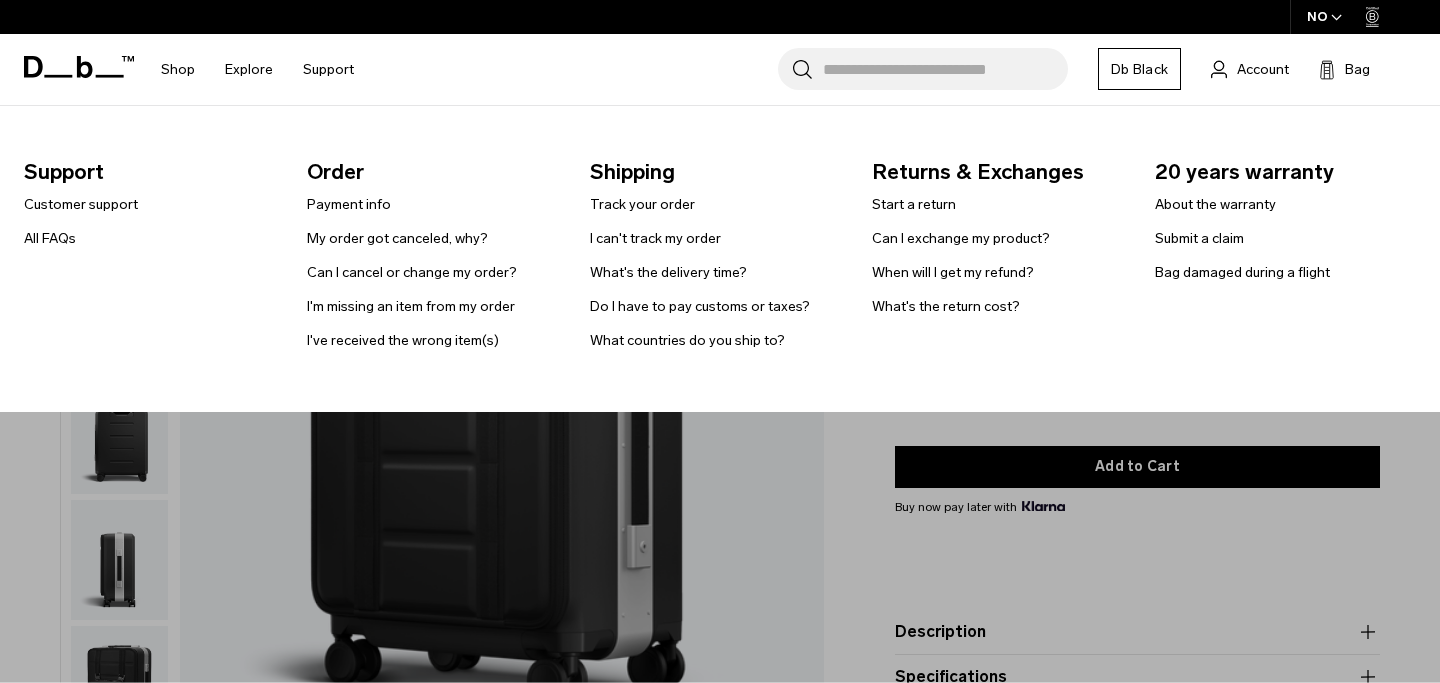 scroll, scrollTop: 0, scrollLeft: 0, axis: both 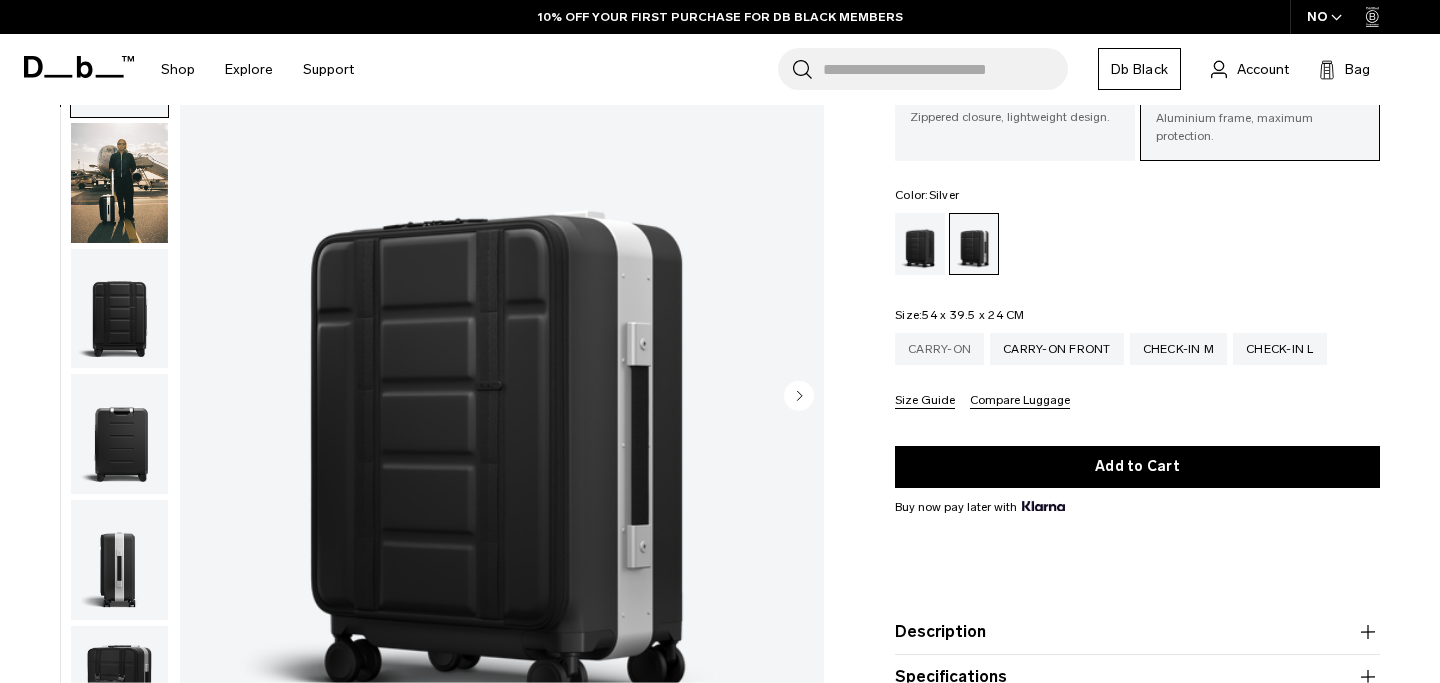 click on "Carry-on" at bounding box center (939, 349) 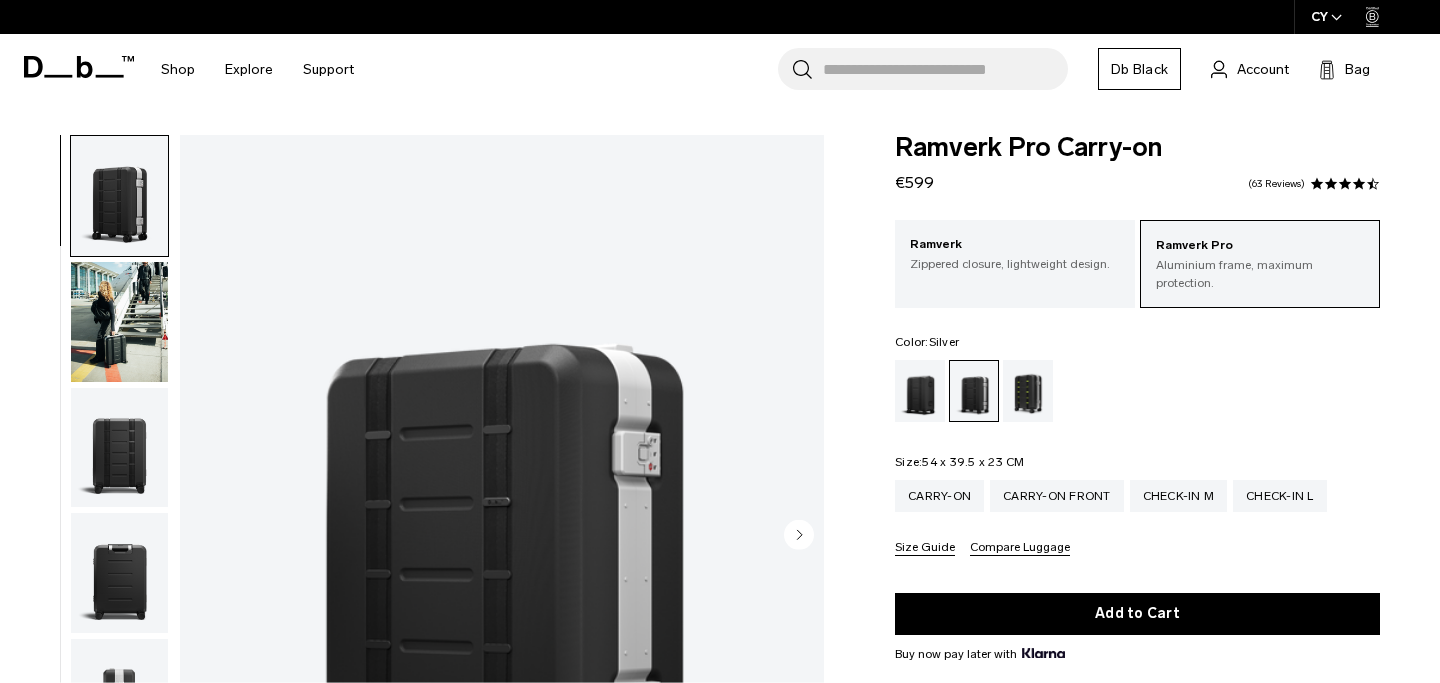 scroll, scrollTop: 0, scrollLeft: 0, axis: both 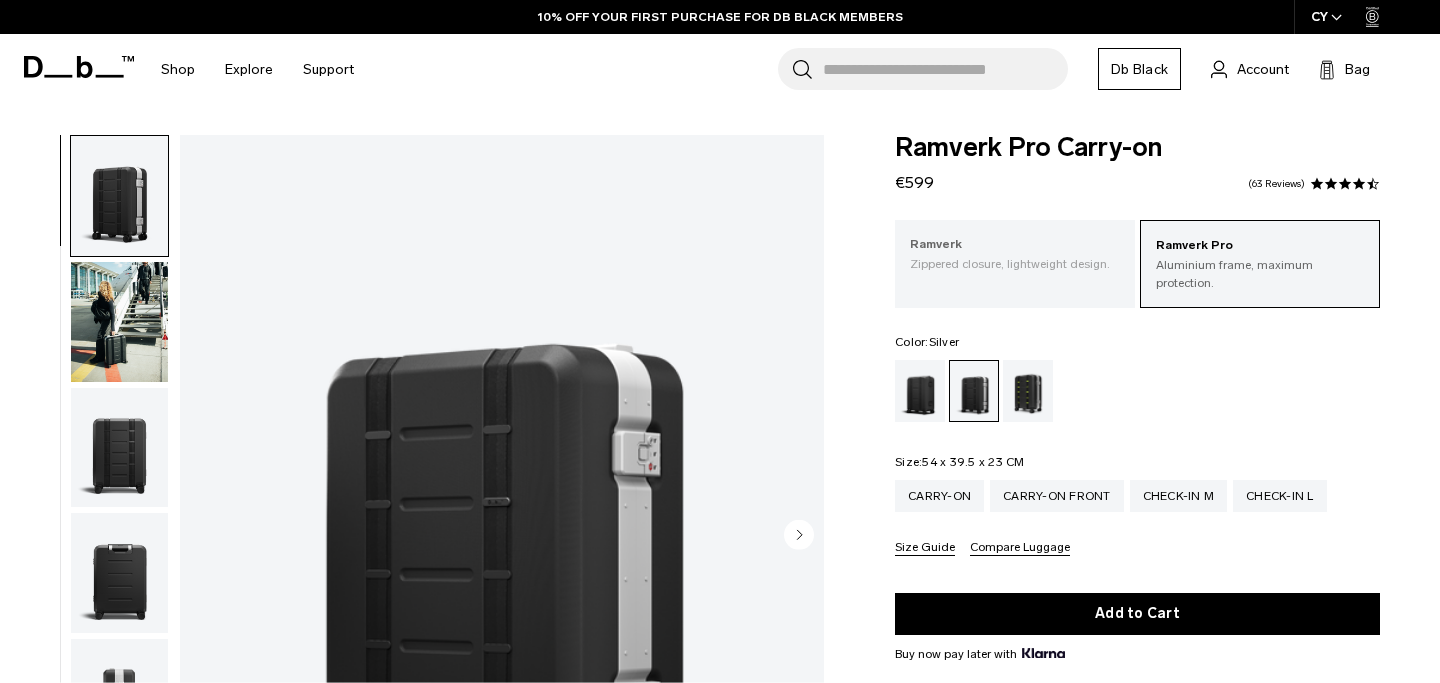 click on "Zippered closure, lightweight design." at bounding box center (1015, 264) 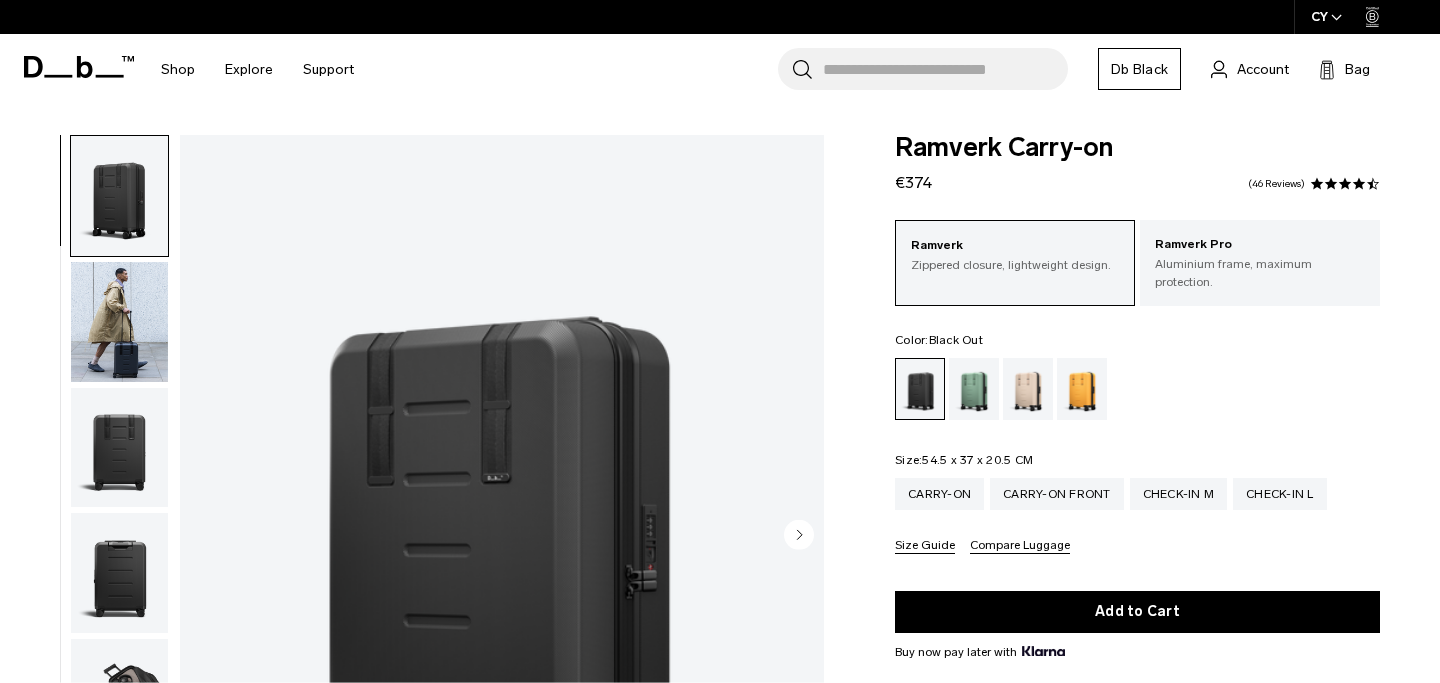scroll, scrollTop: 0, scrollLeft: 0, axis: both 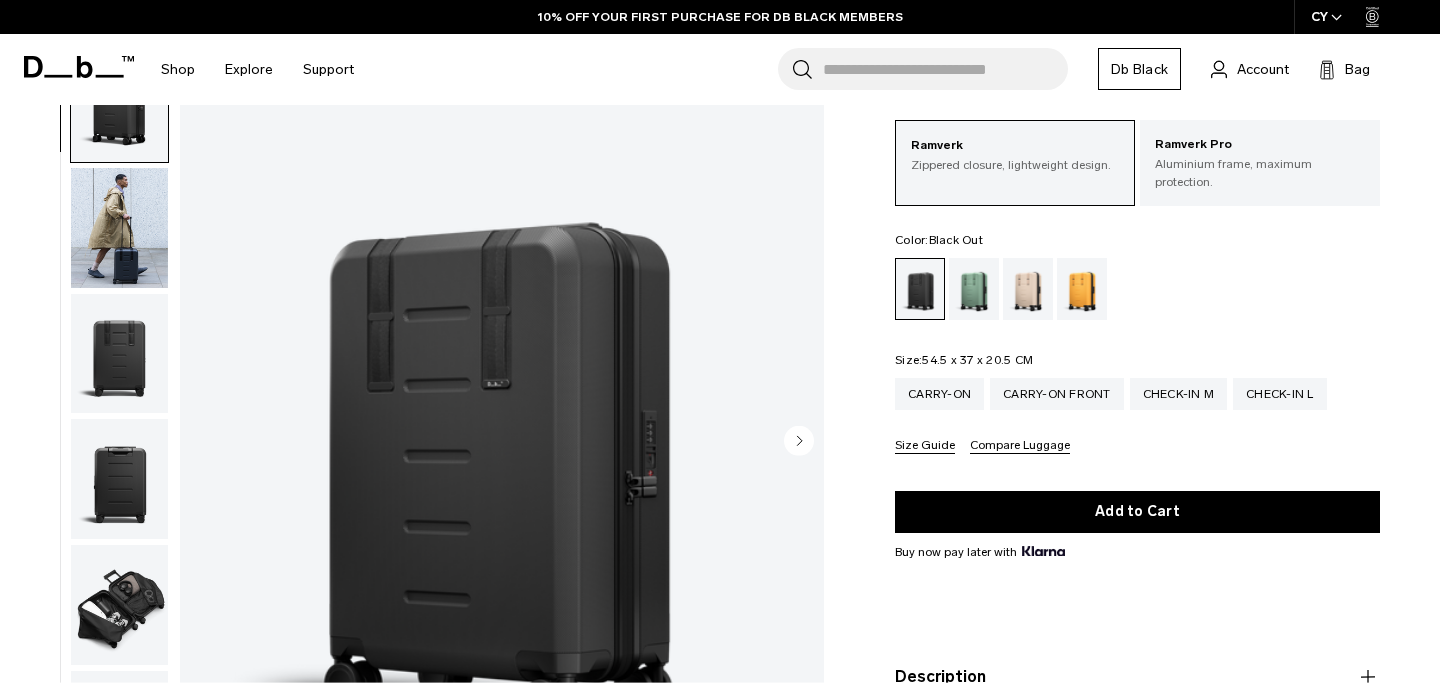 click 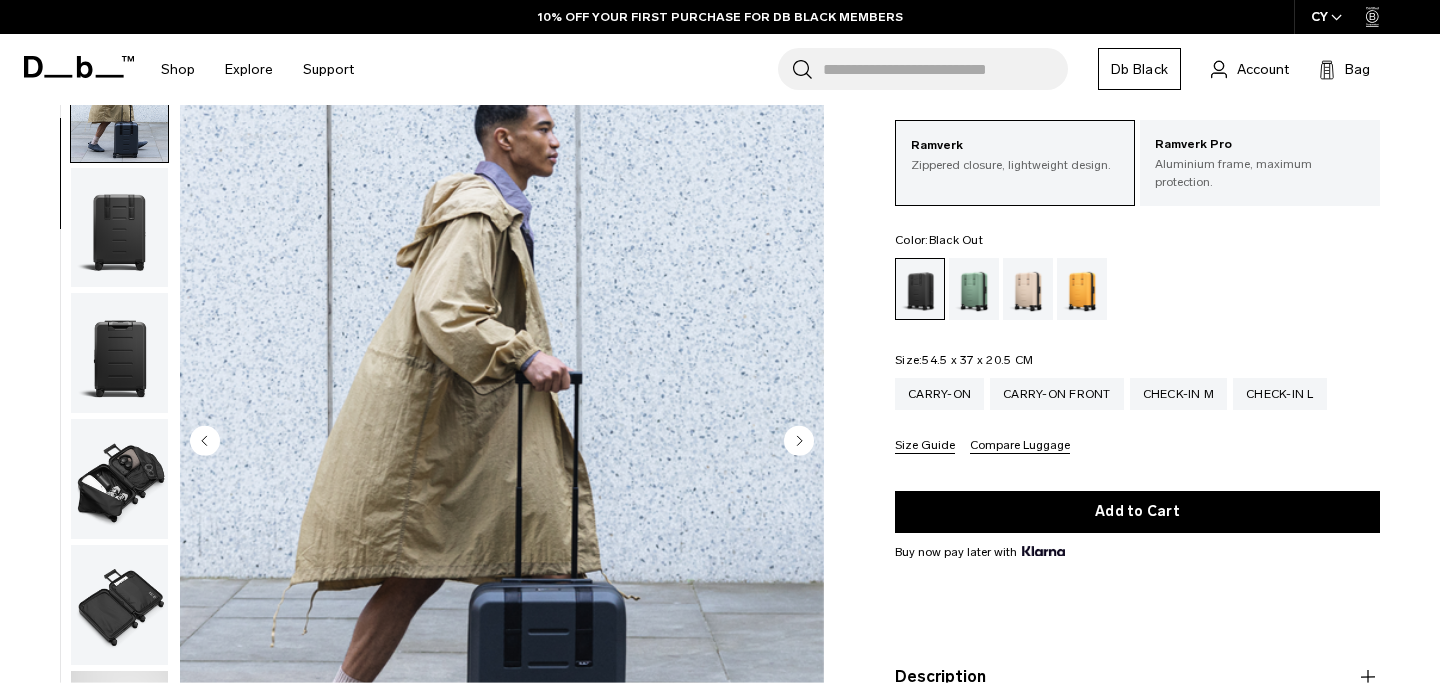 click 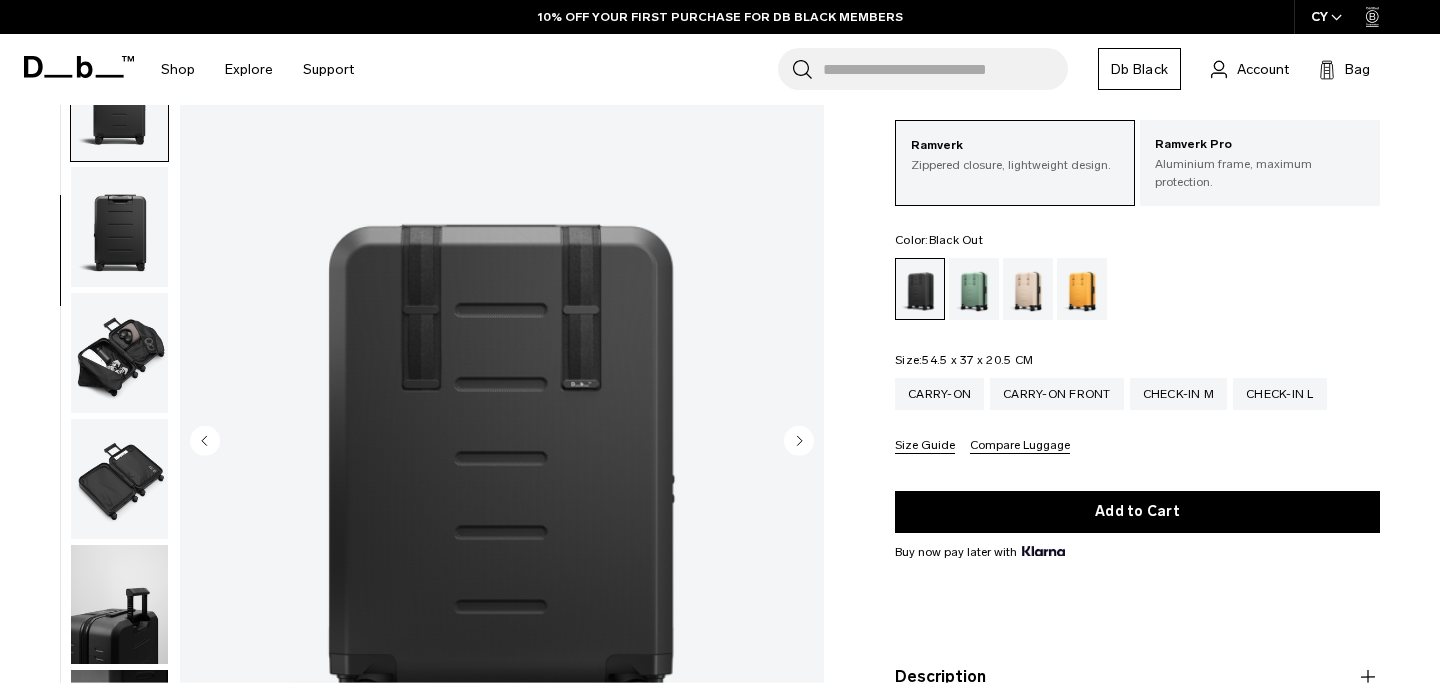 click 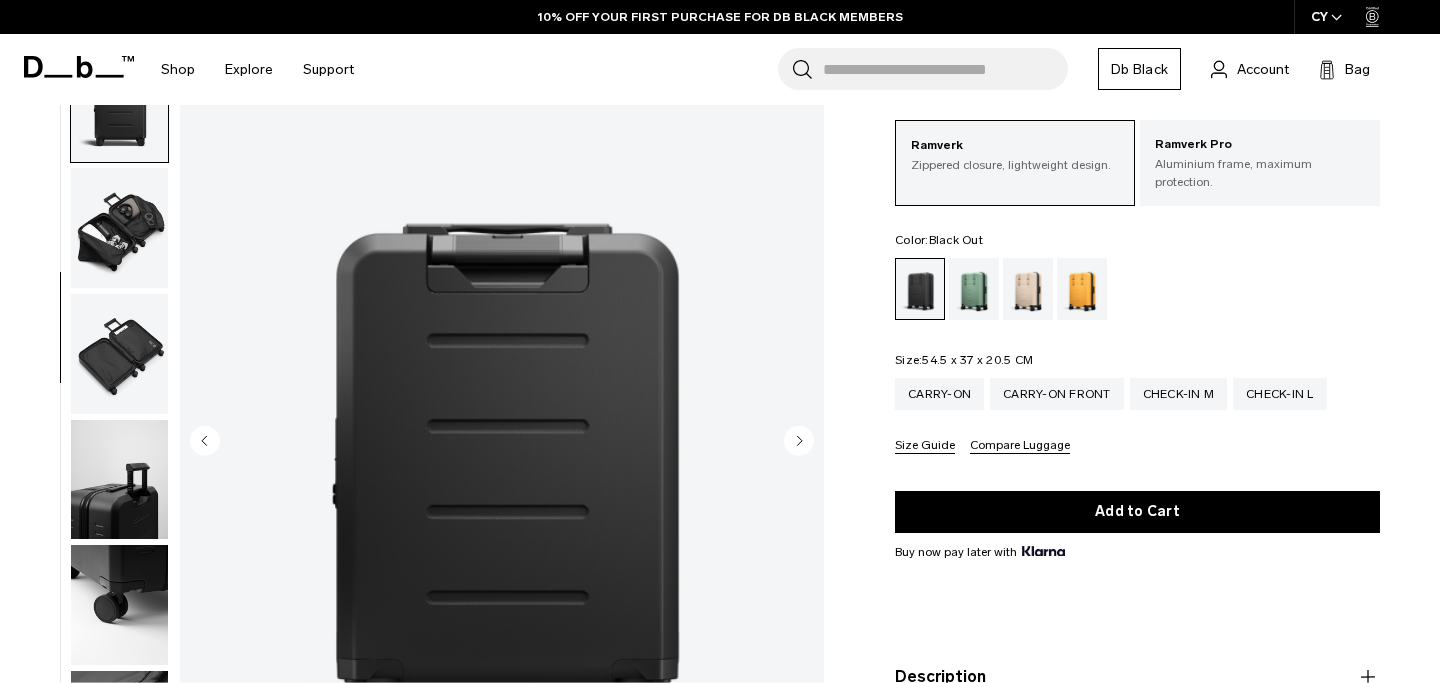 click 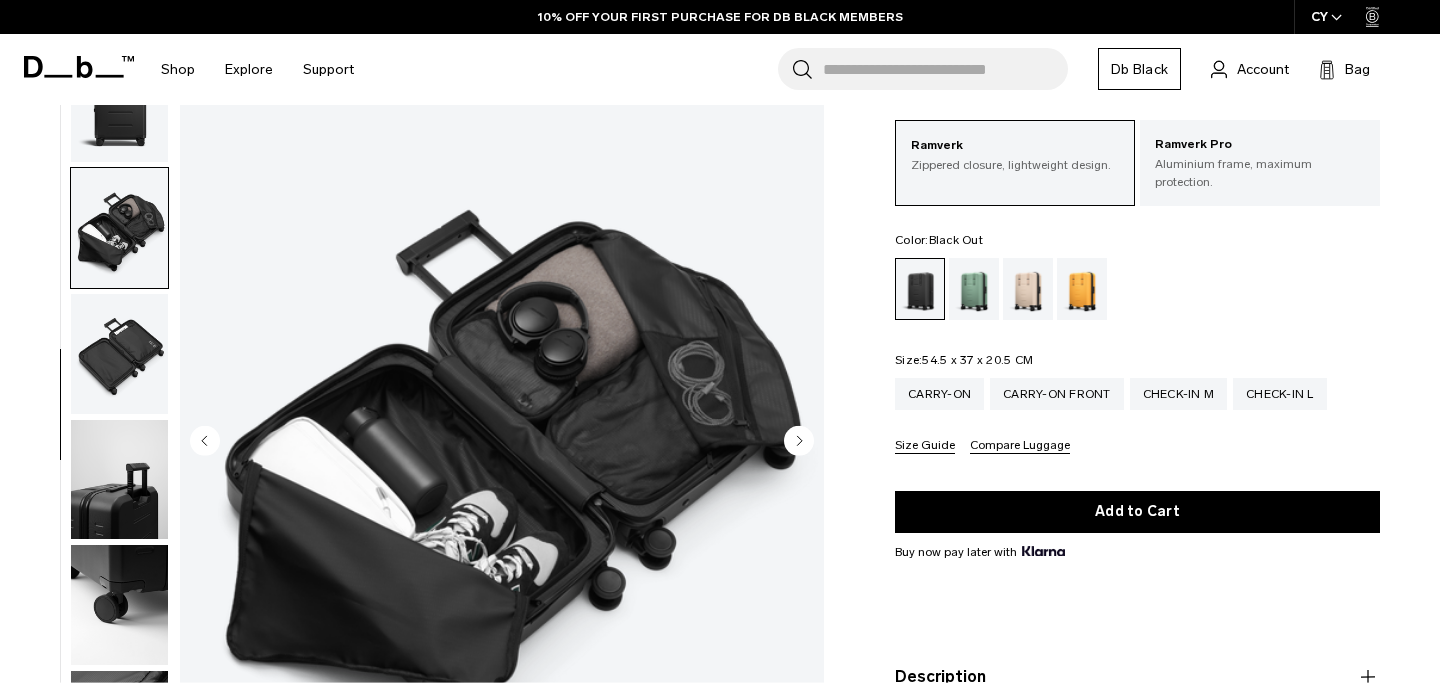 scroll, scrollTop: 450, scrollLeft: 0, axis: vertical 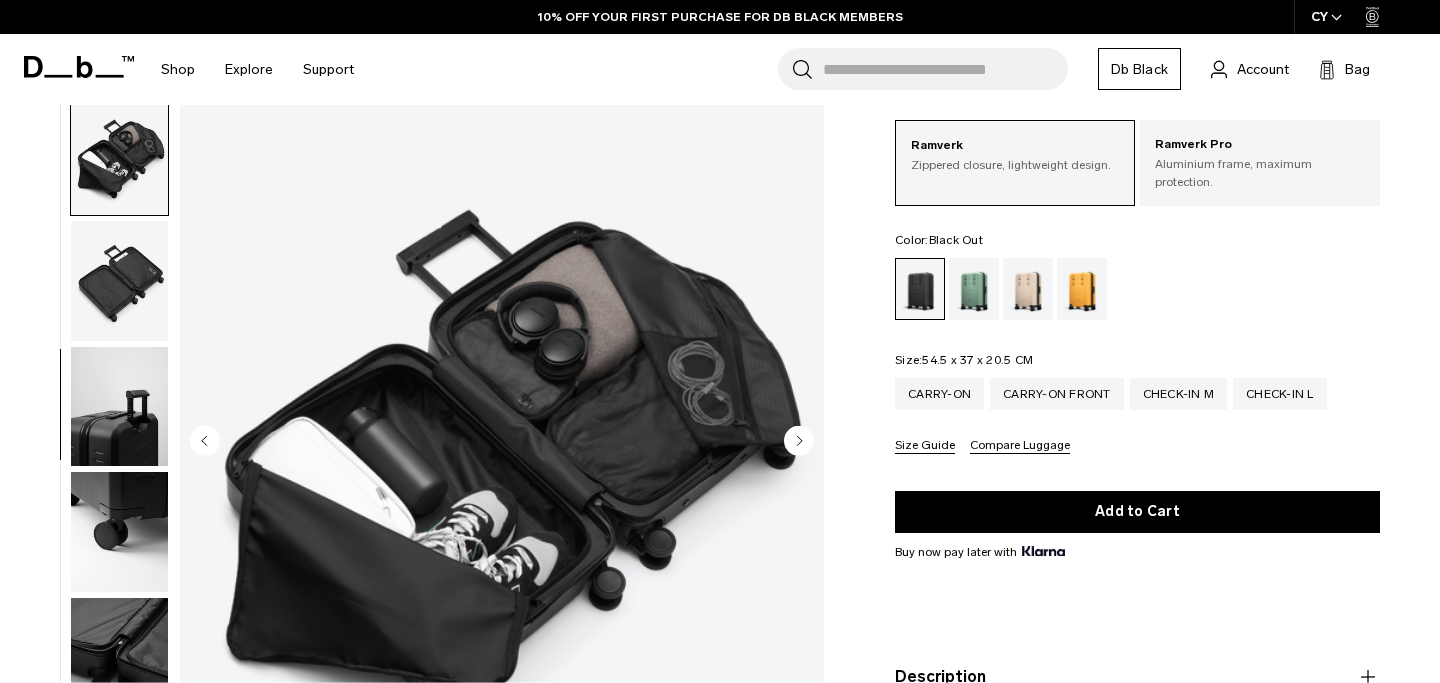 click 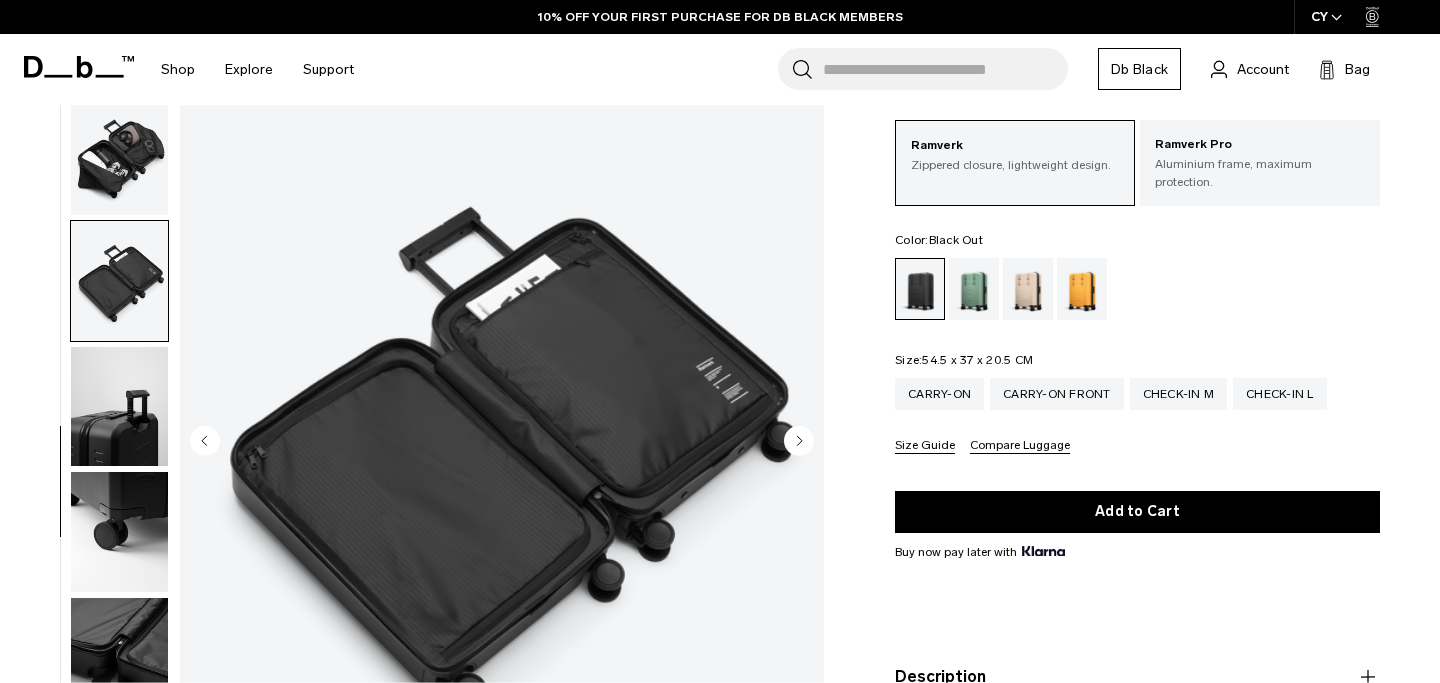 click 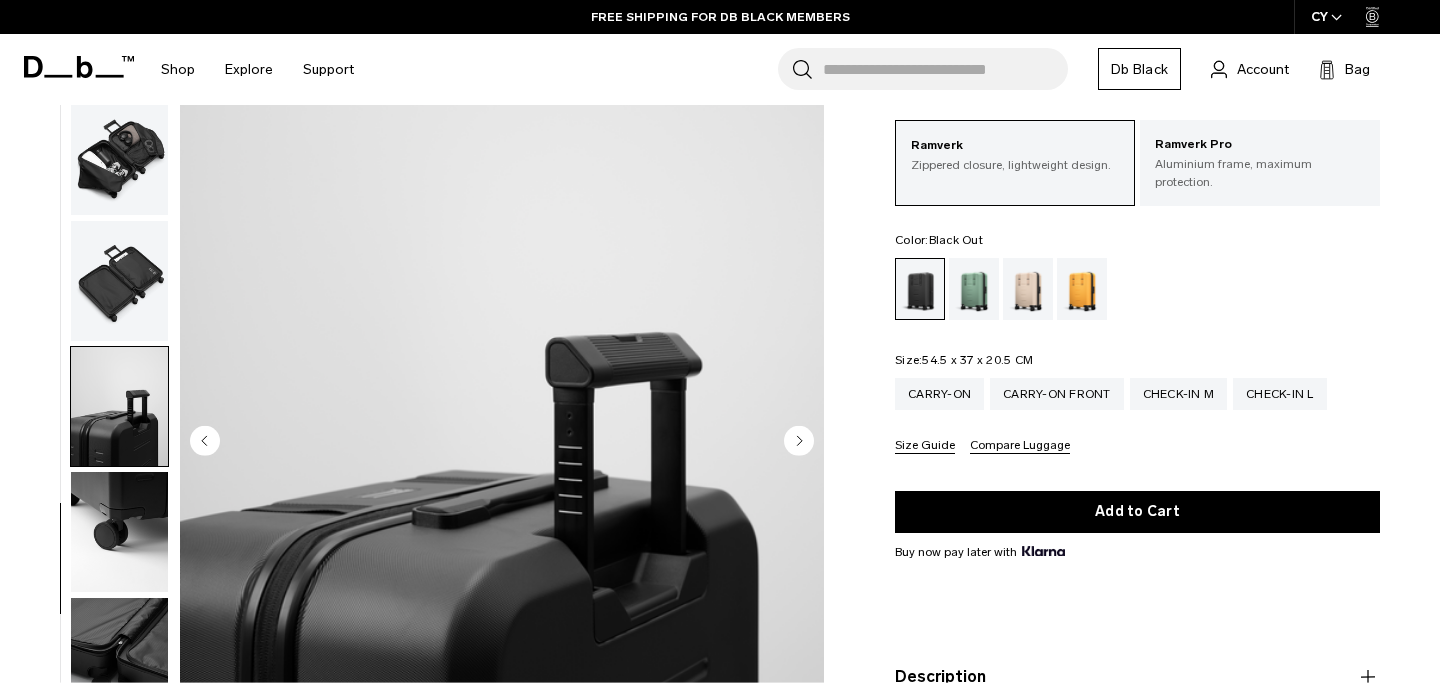 click 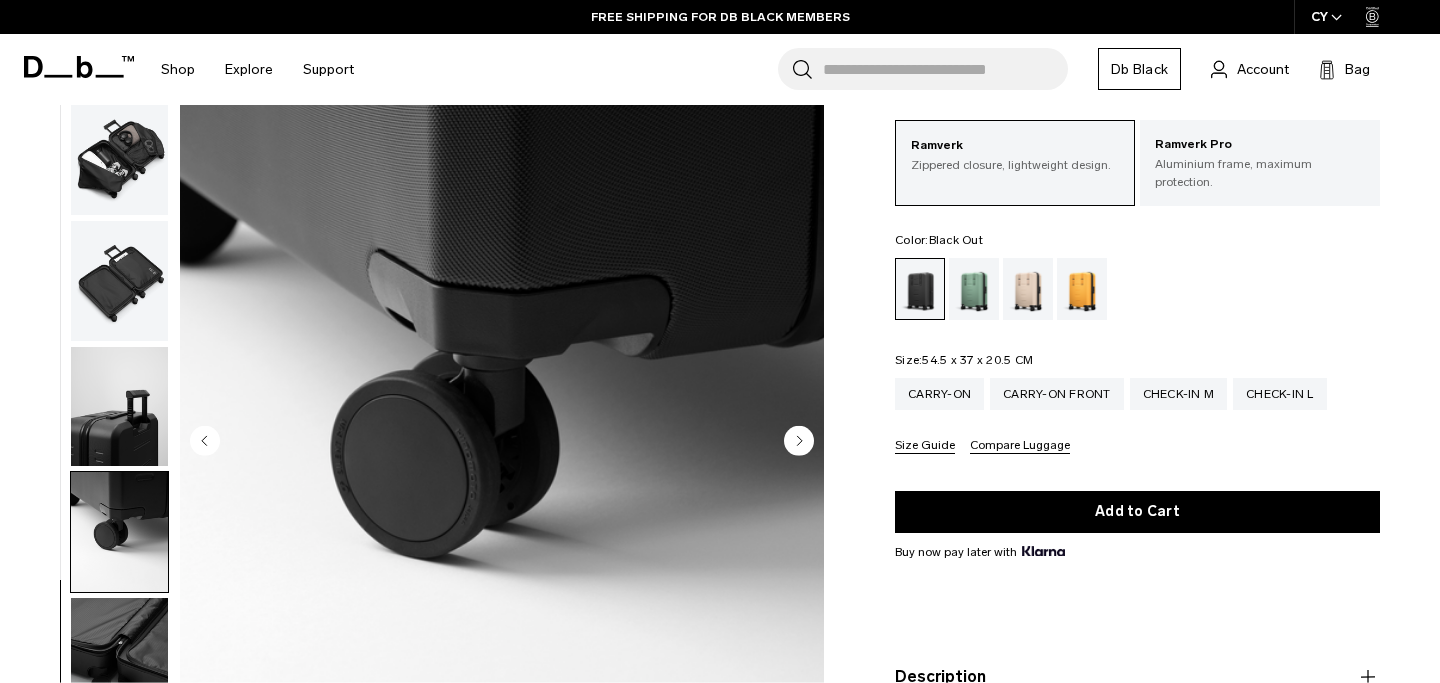 click 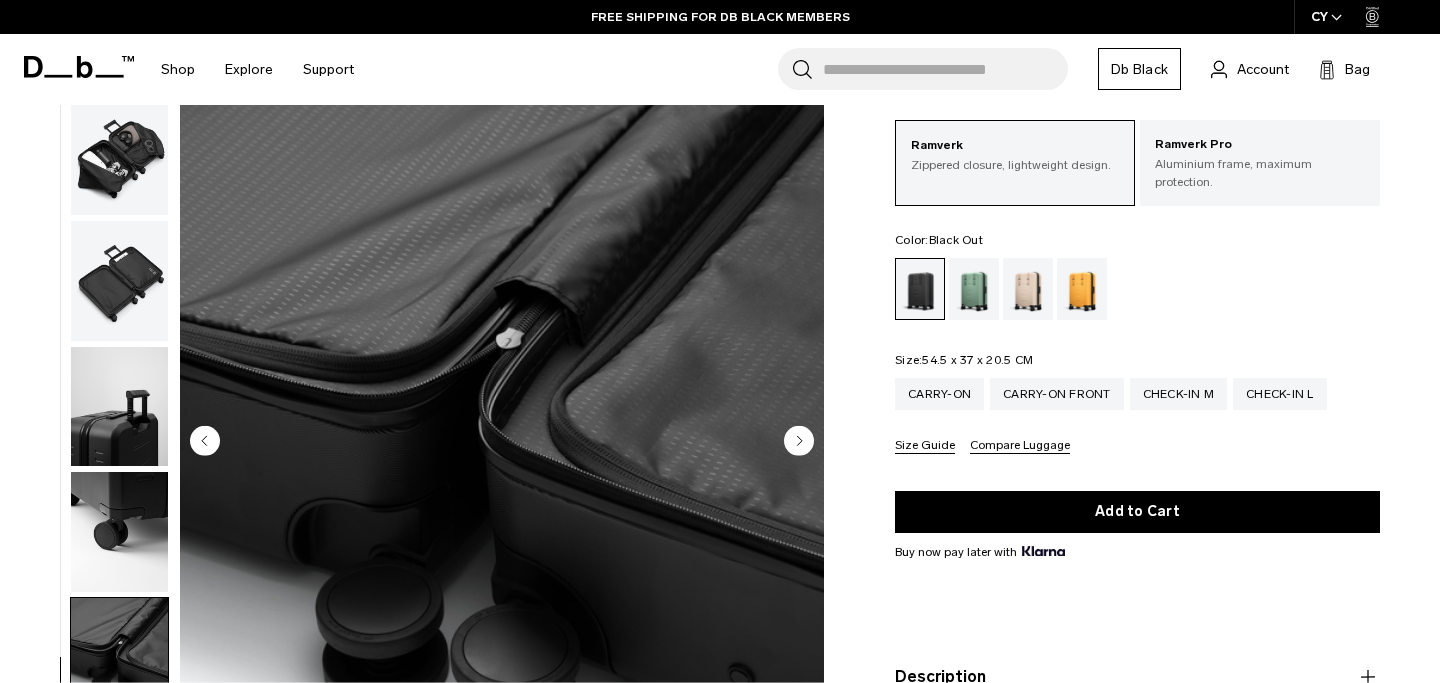 click 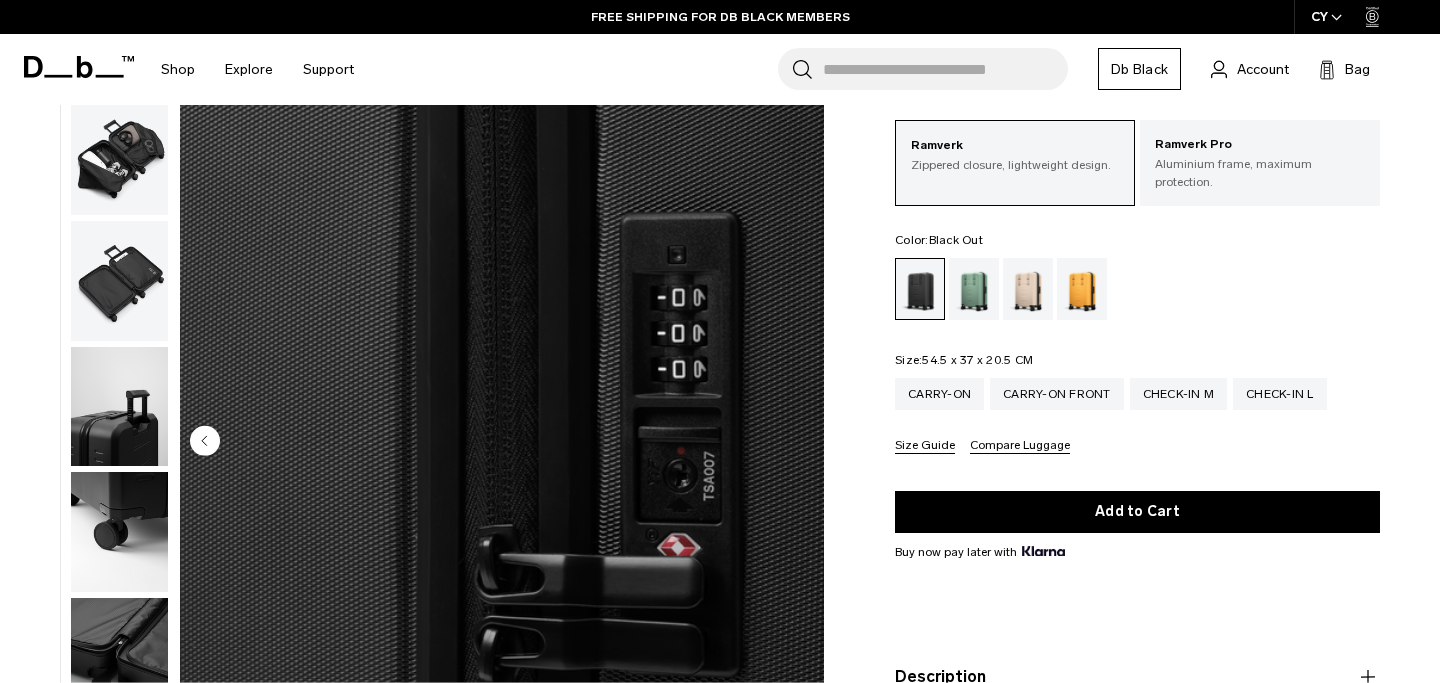 click at bounding box center [502, 443] 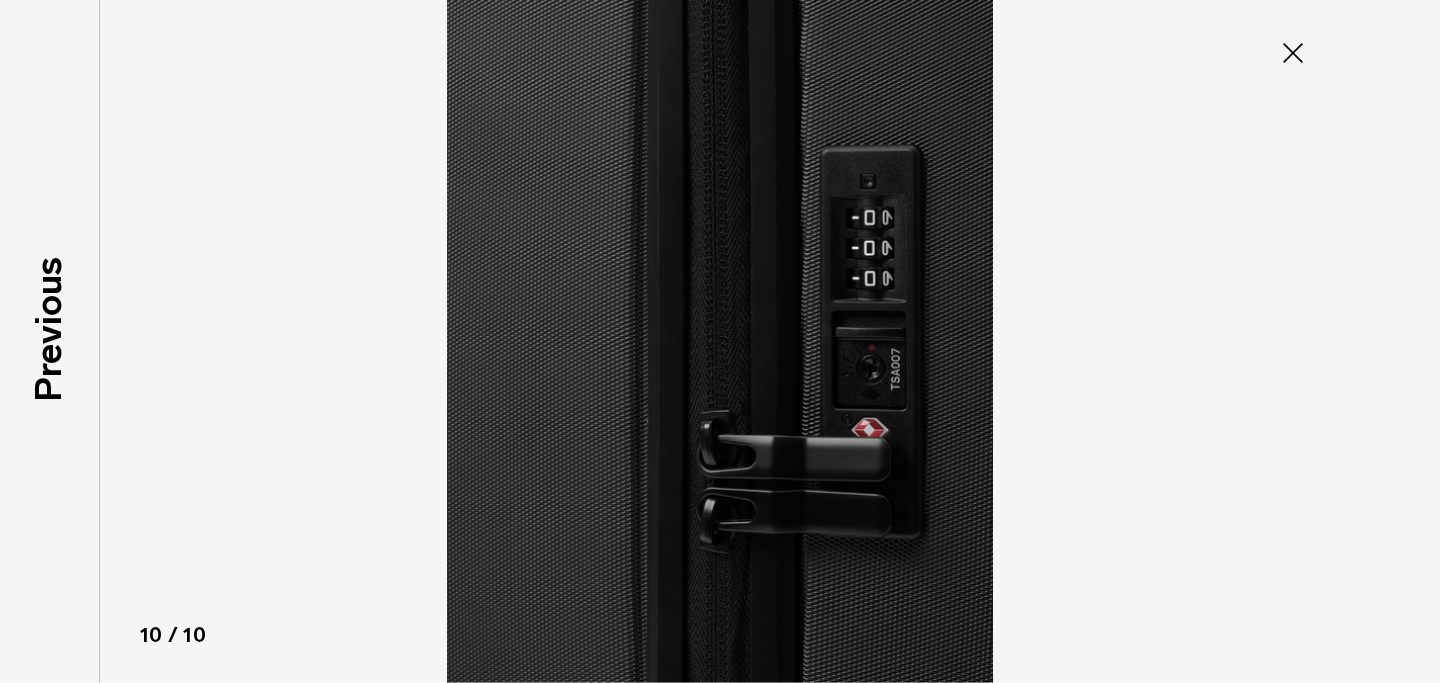 click 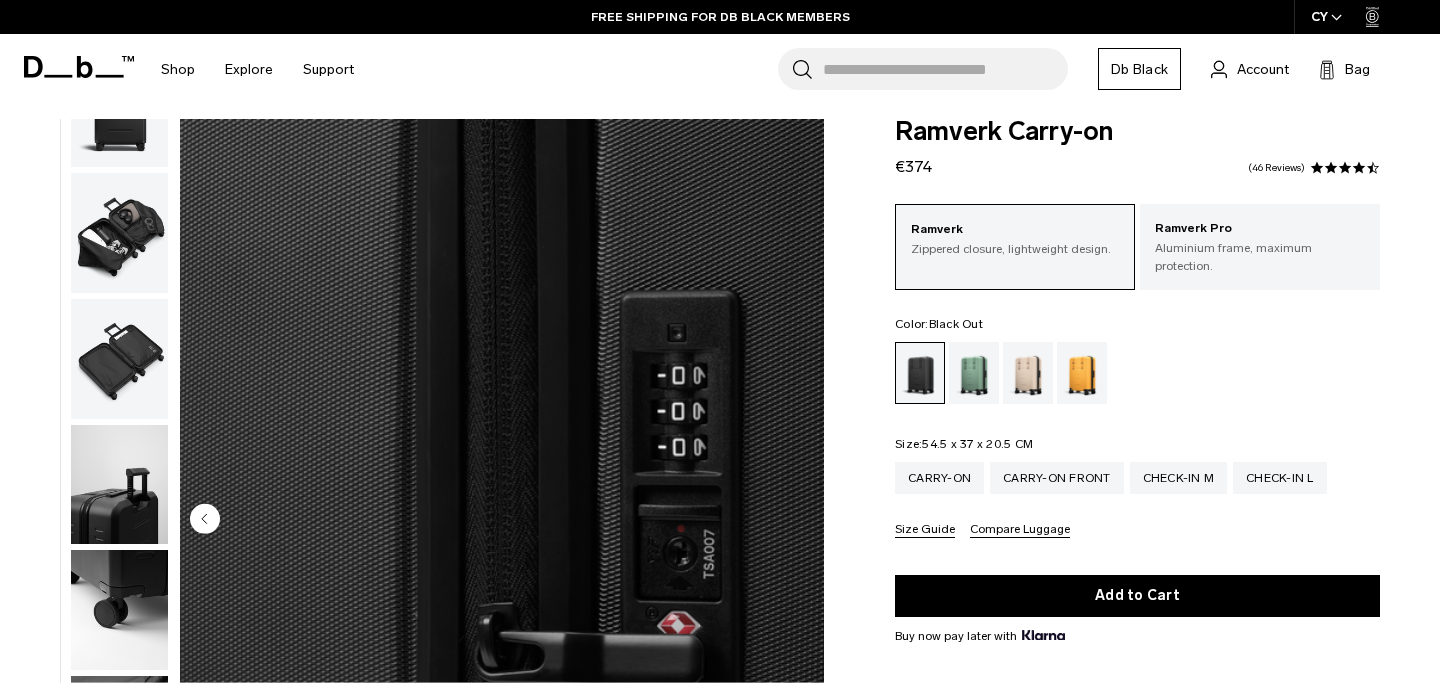 scroll, scrollTop: 0, scrollLeft: 0, axis: both 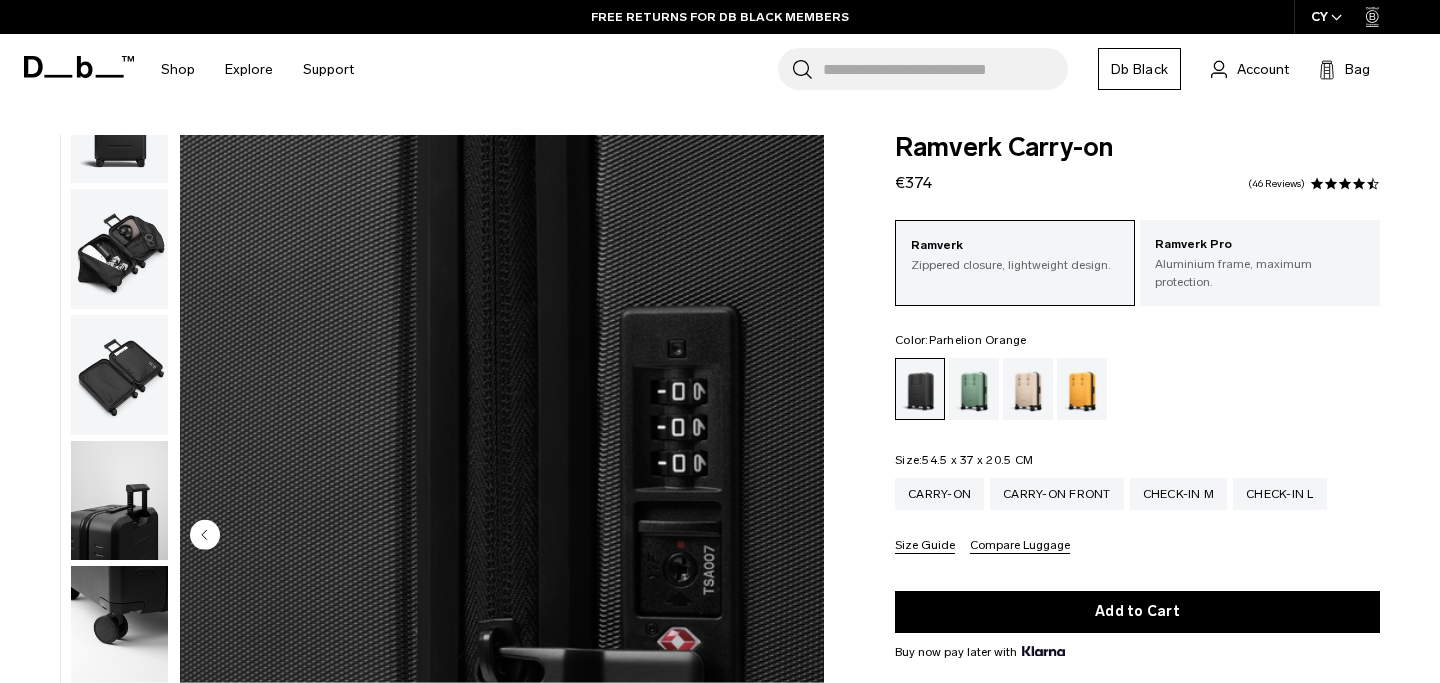 click at bounding box center [1082, 389] 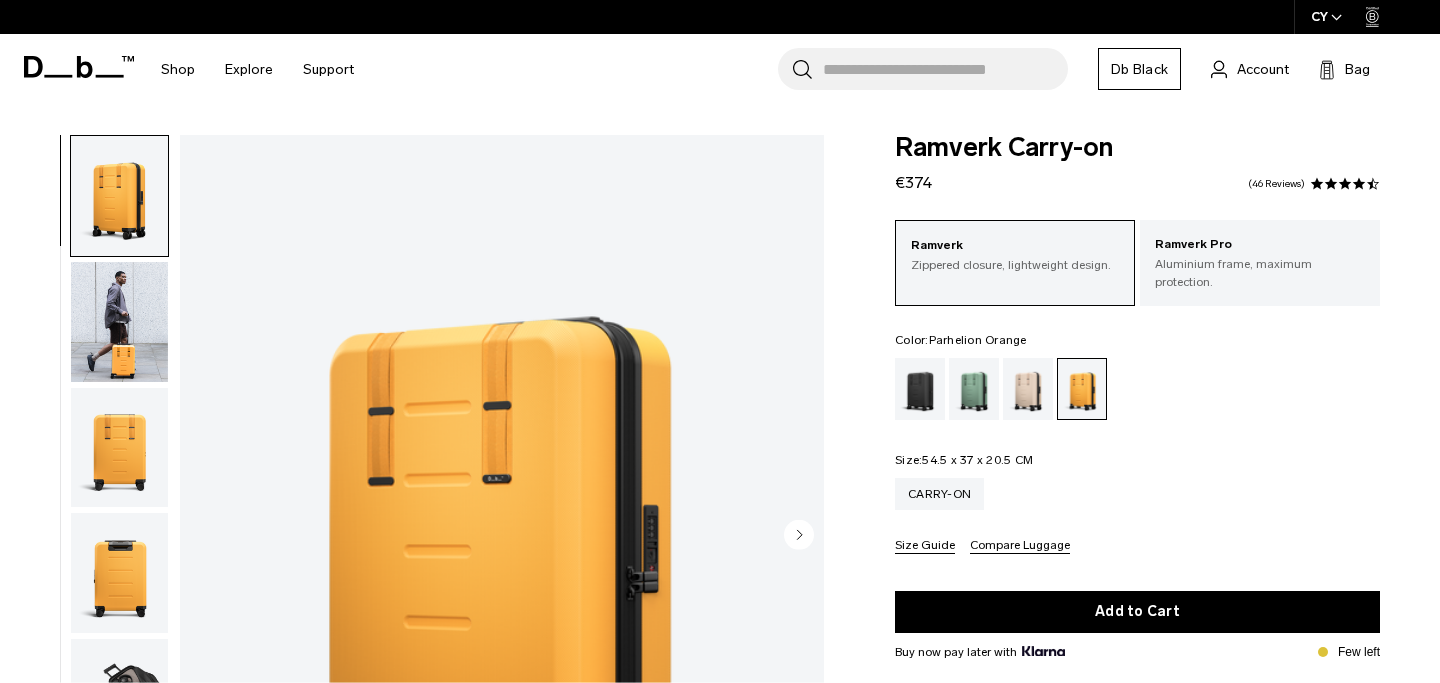scroll, scrollTop: 0, scrollLeft: 0, axis: both 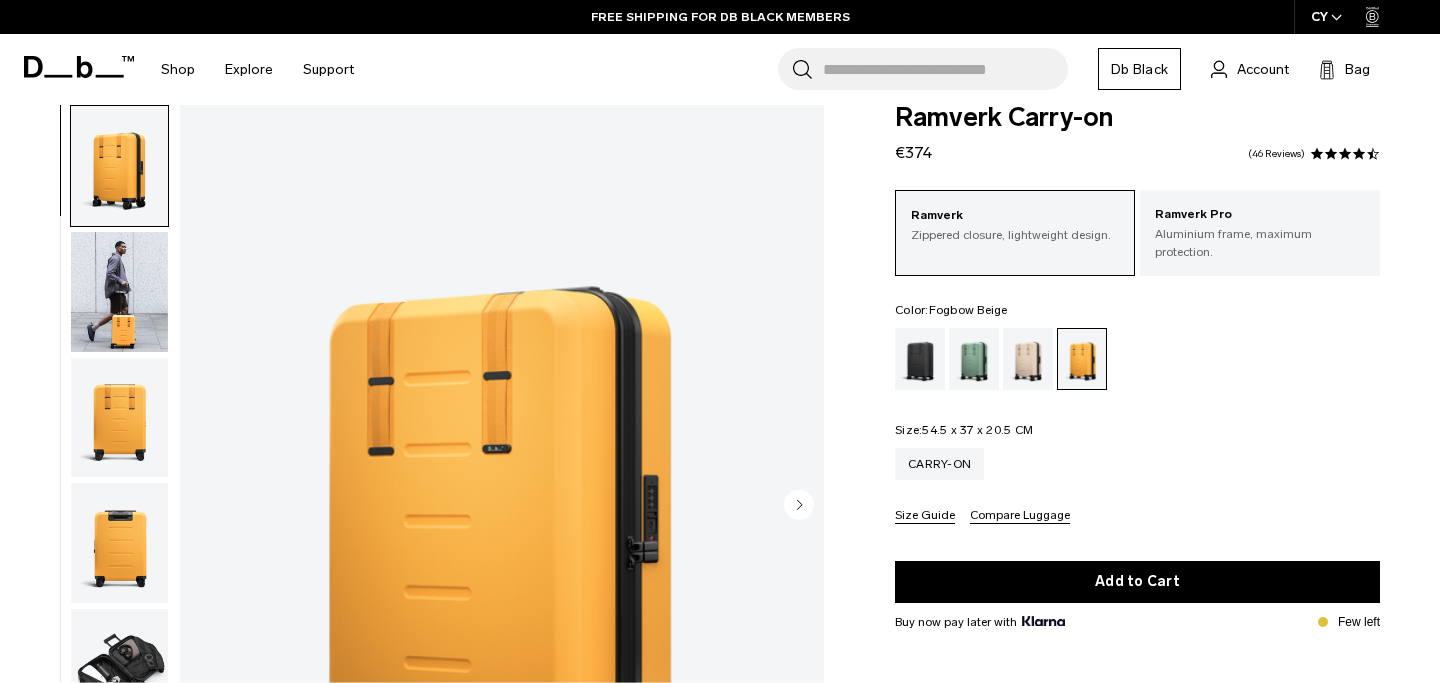 click at bounding box center (1028, 359) 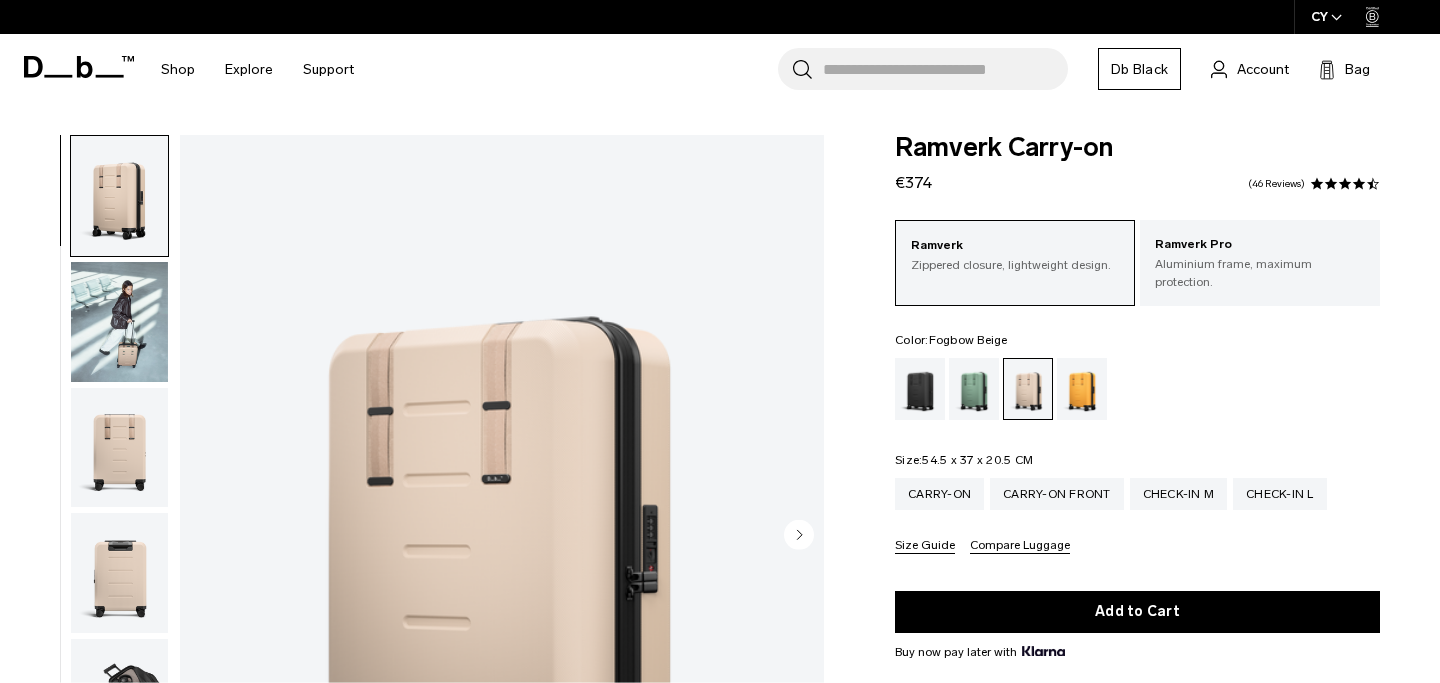 scroll, scrollTop: 0, scrollLeft: 0, axis: both 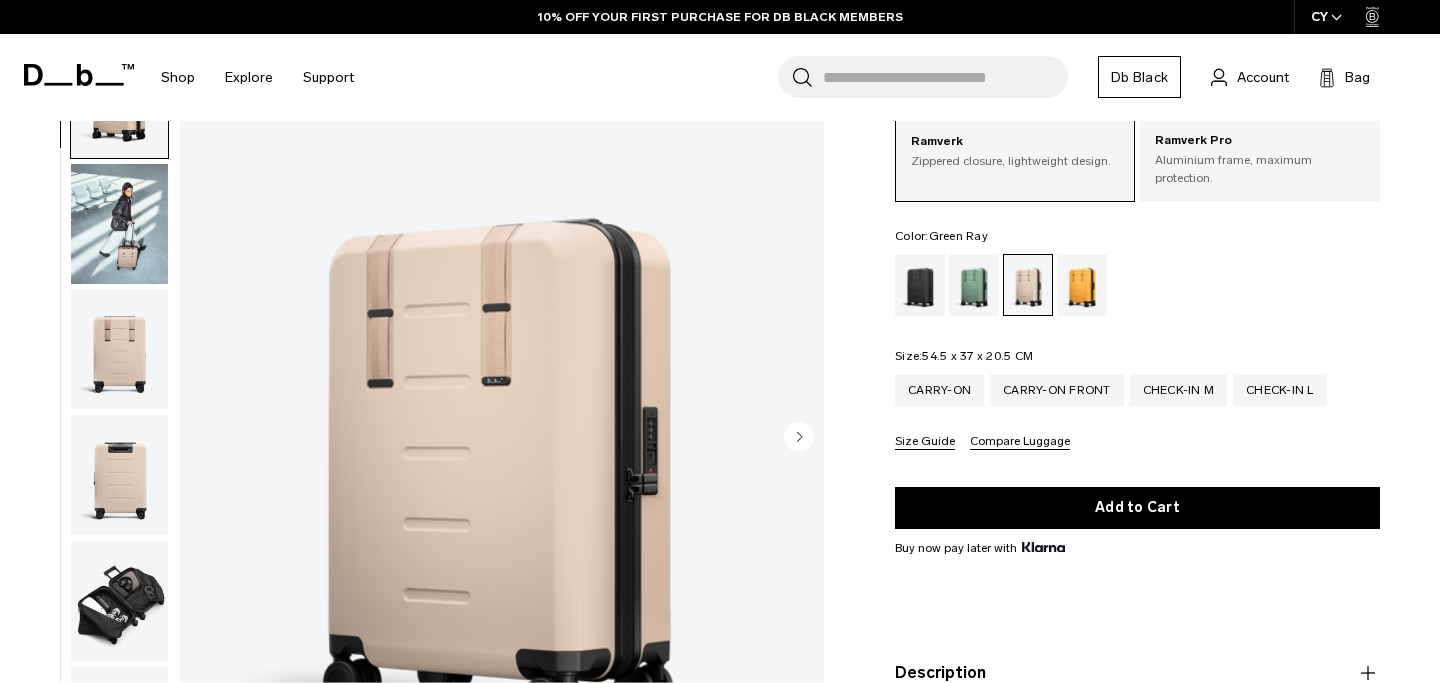 click at bounding box center (974, 285) 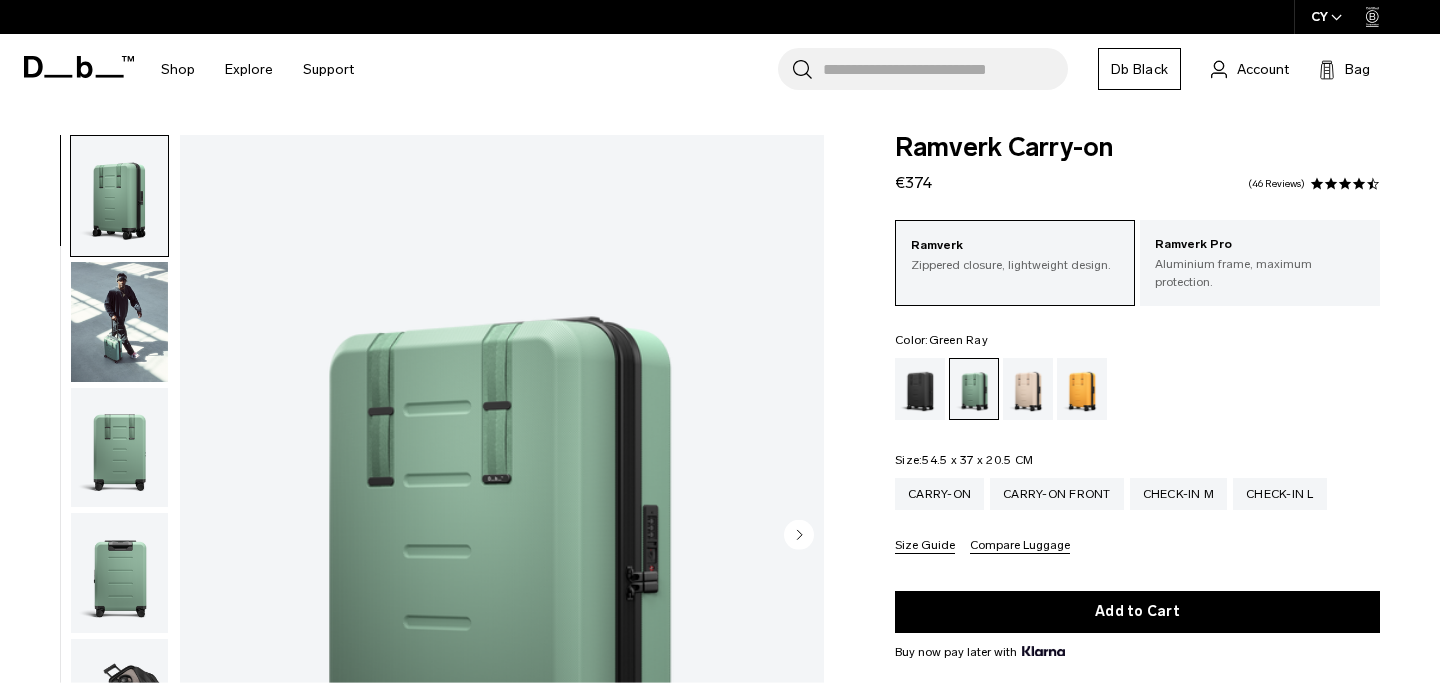 scroll, scrollTop: 0, scrollLeft: 0, axis: both 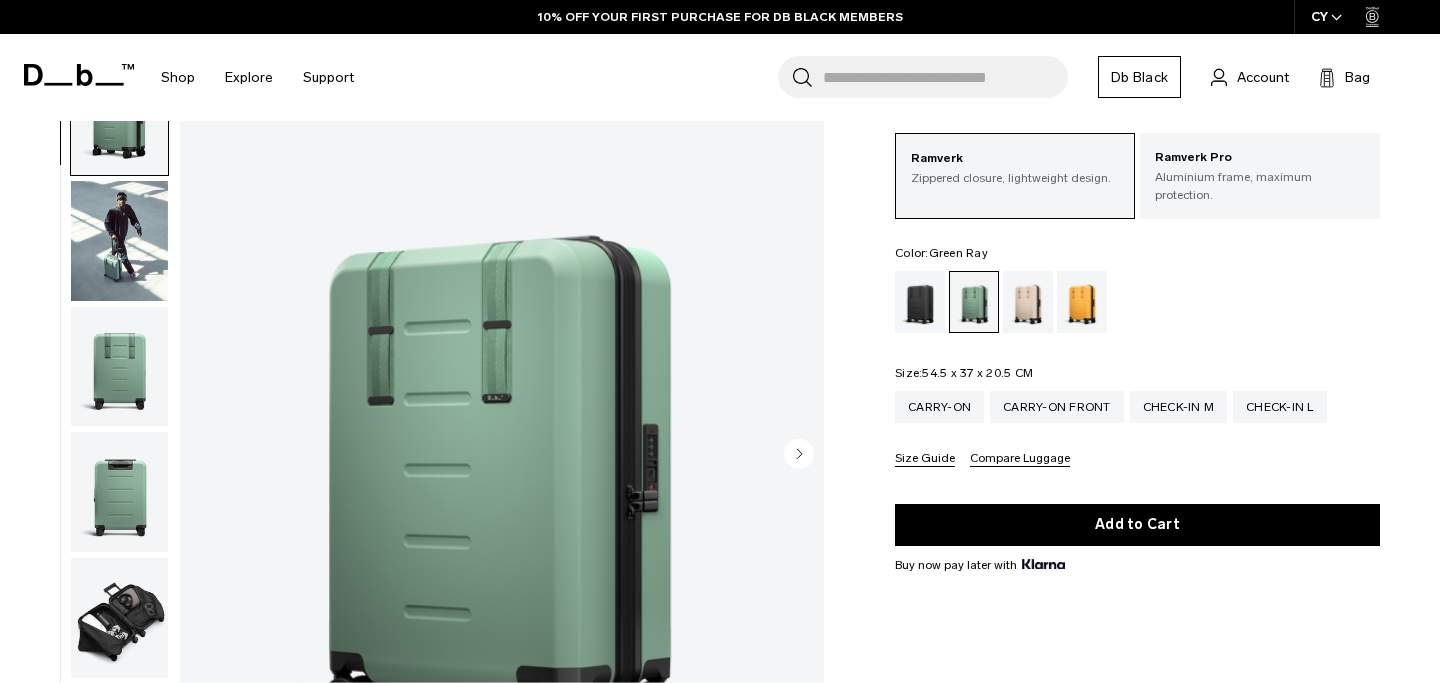 click at bounding box center (119, 240) 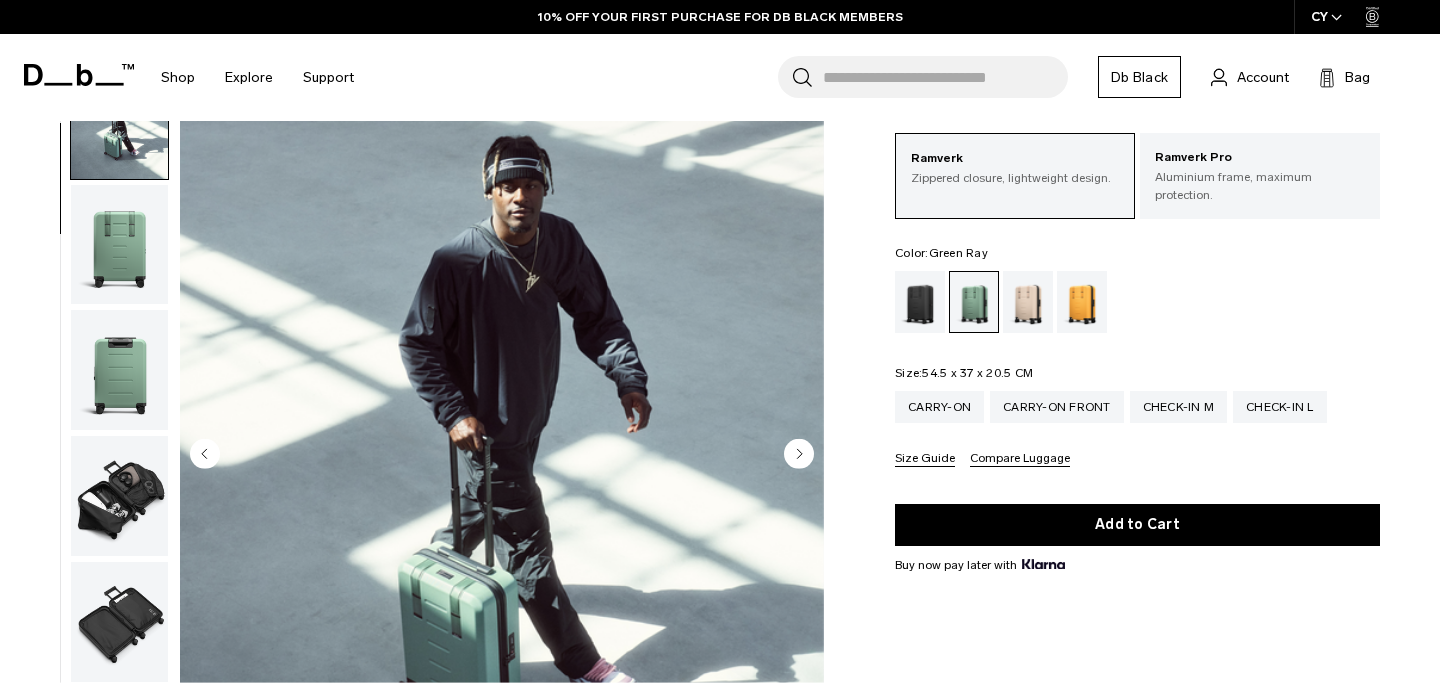 scroll, scrollTop: 126, scrollLeft: 0, axis: vertical 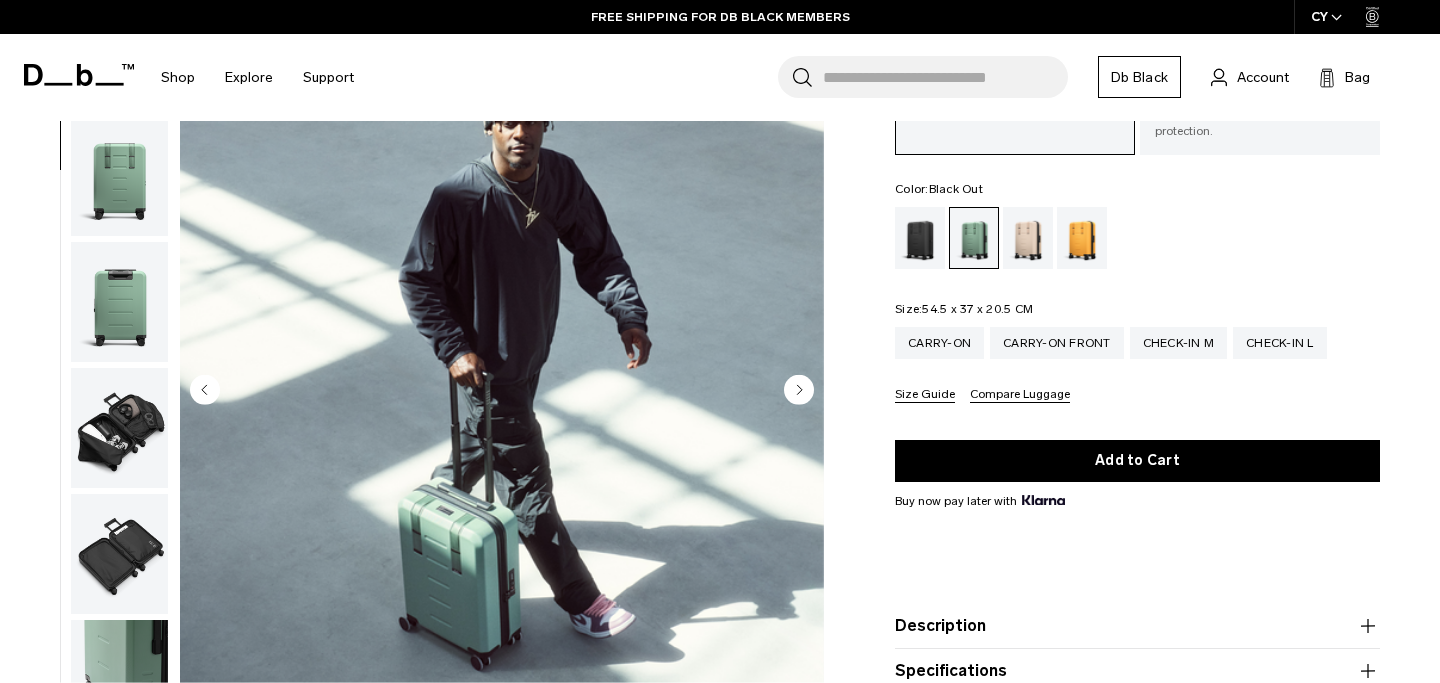 click at bounding box center (920, 238) 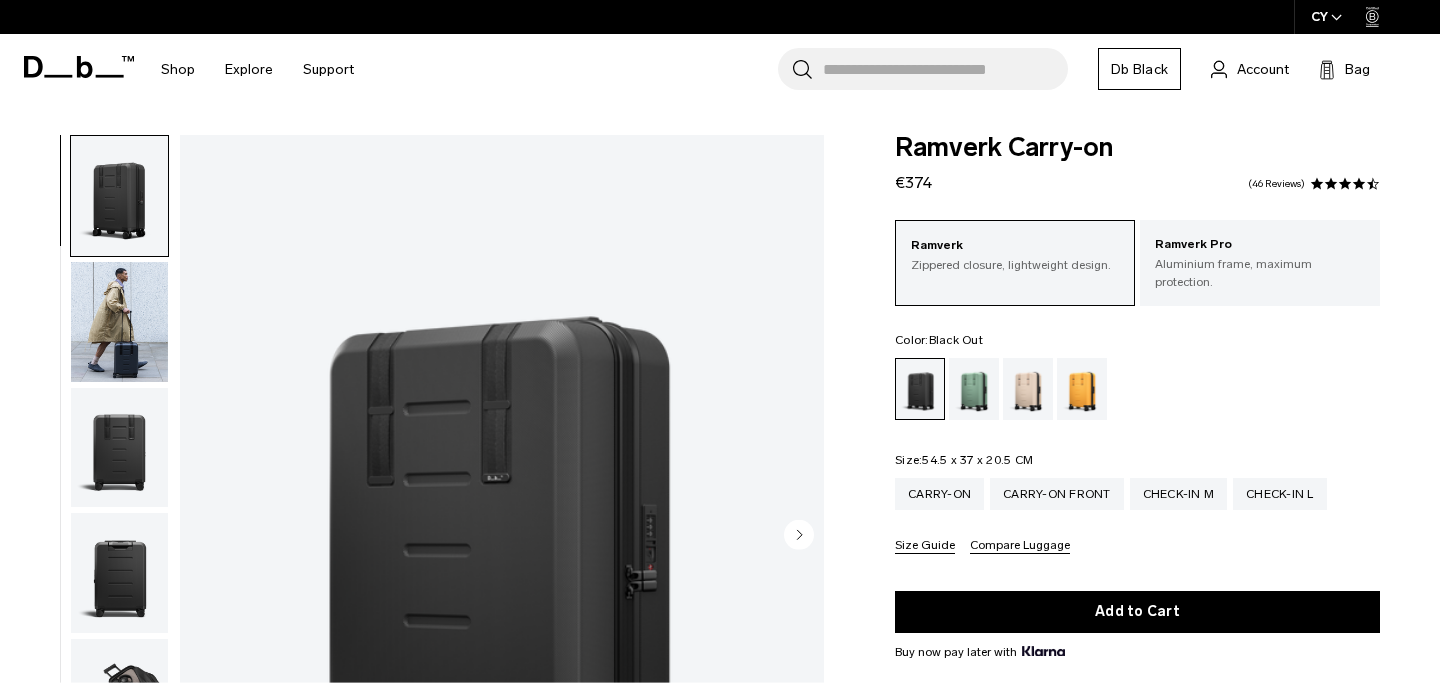 scroll, scrollTop: 0, scrollLeft: 0, axis: both 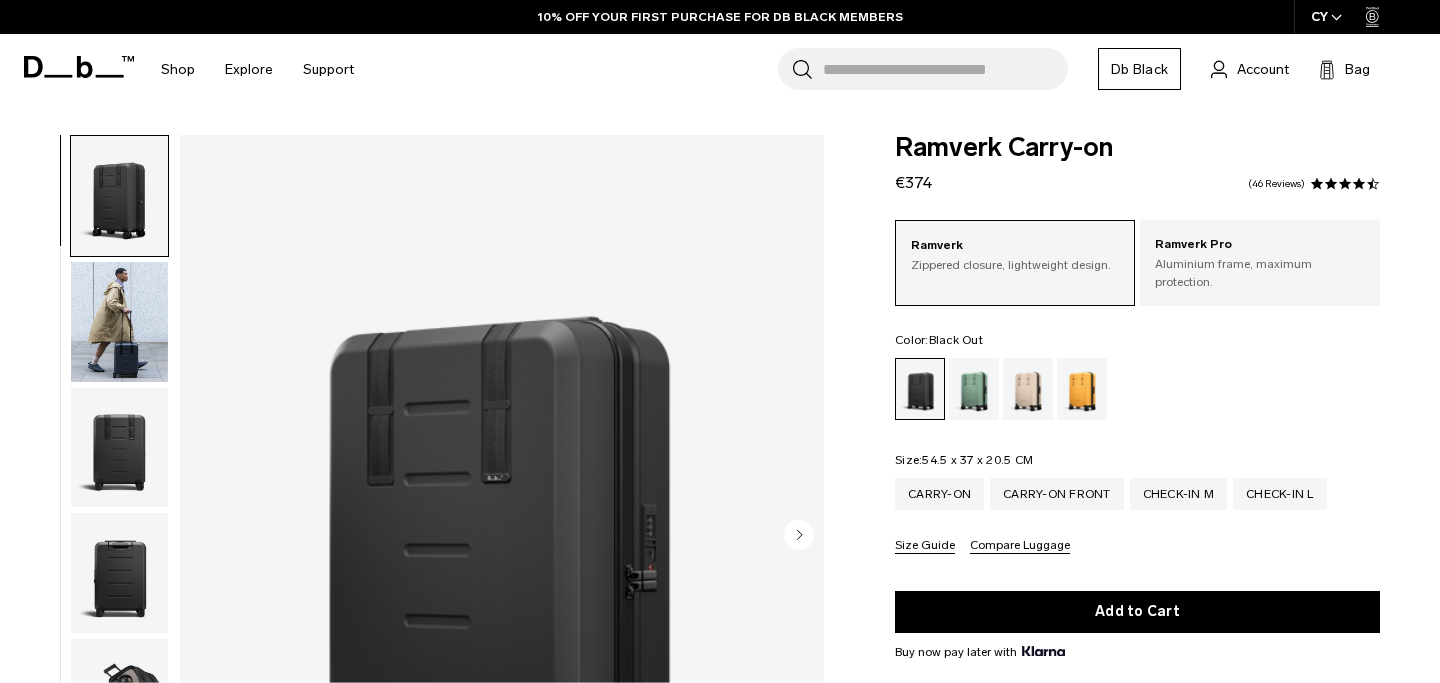 click at bounding box center (119, 322) 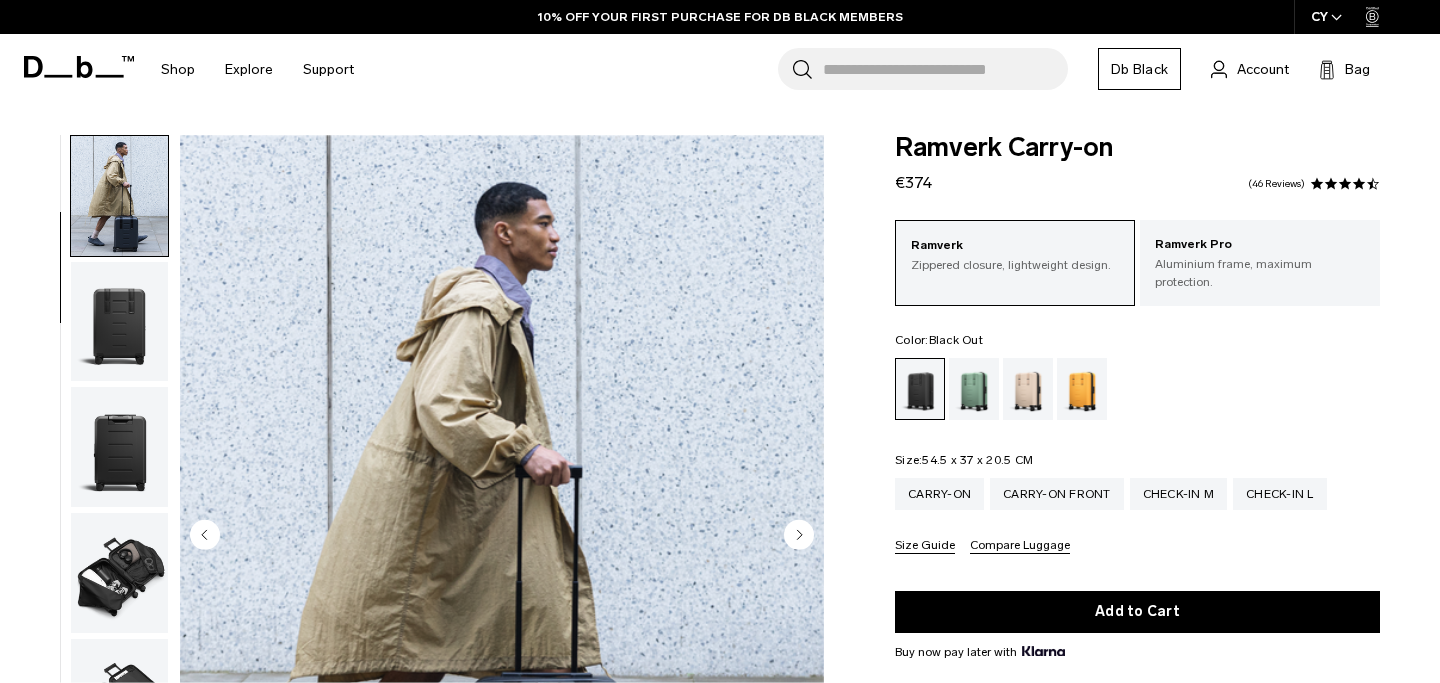 scroll, scrollTop: 166, scrollLeft: 0, axis: vertical 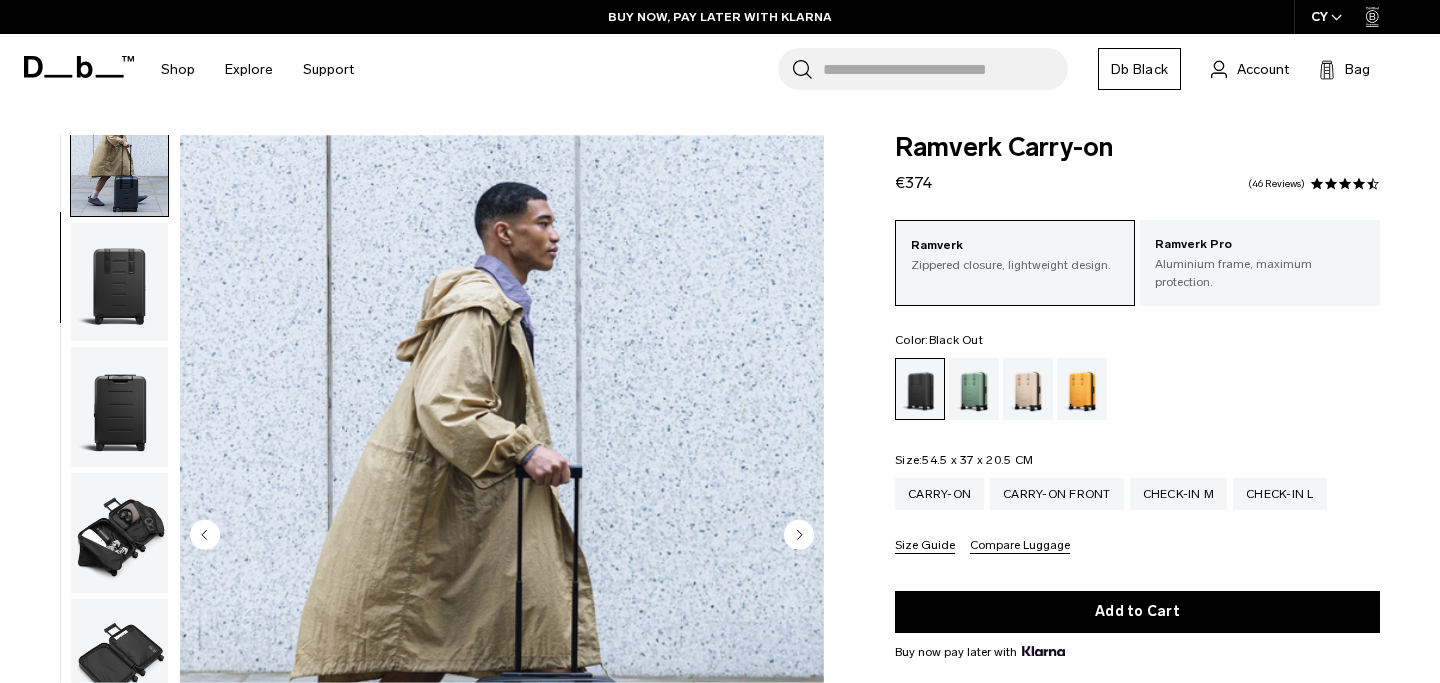 type 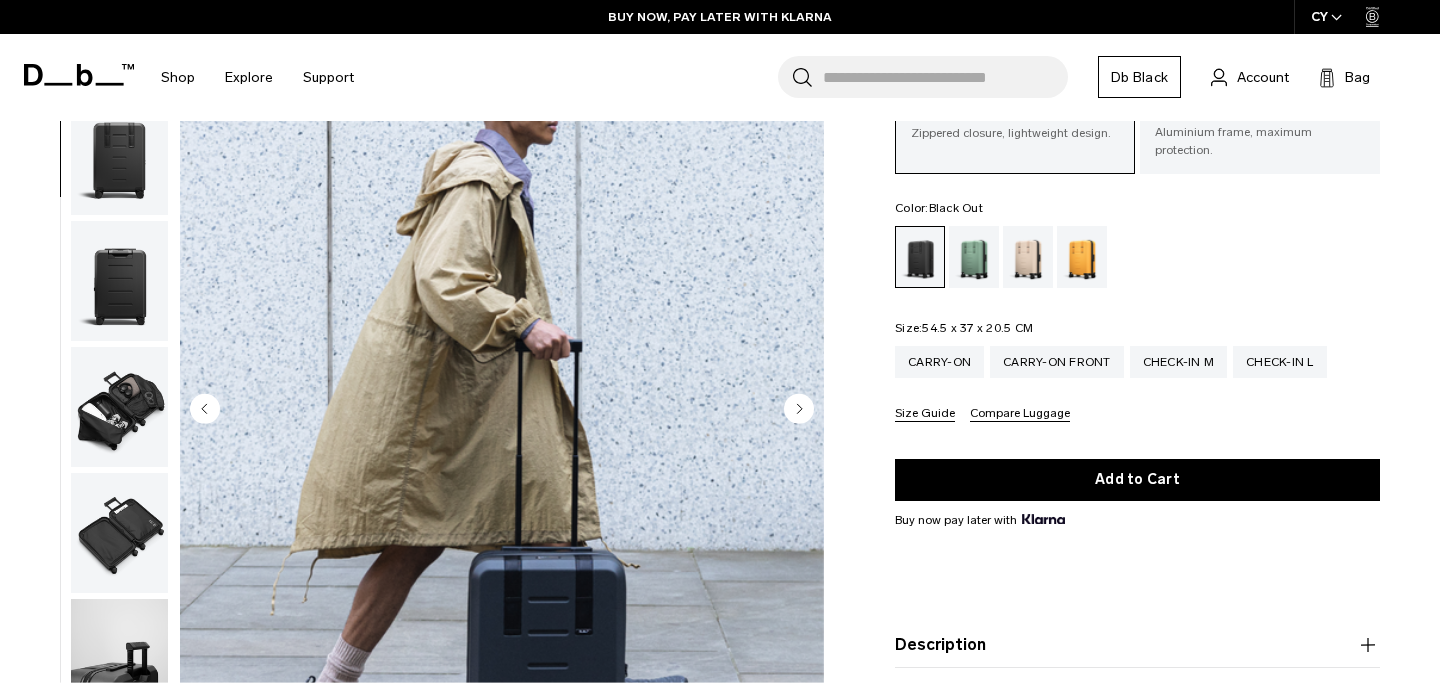scroll, scrollTop: 112, scrollLeft: 0, axis: vertical 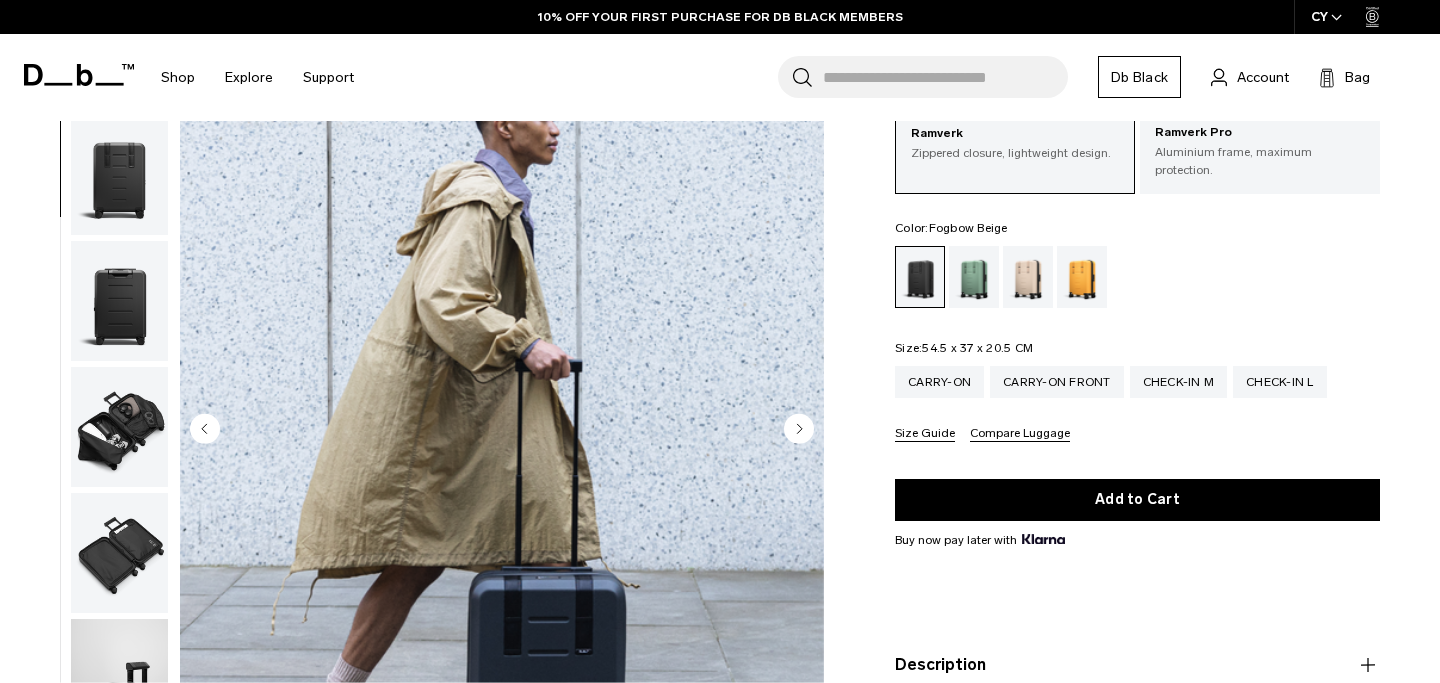 click at bounding box center (1028, 277) 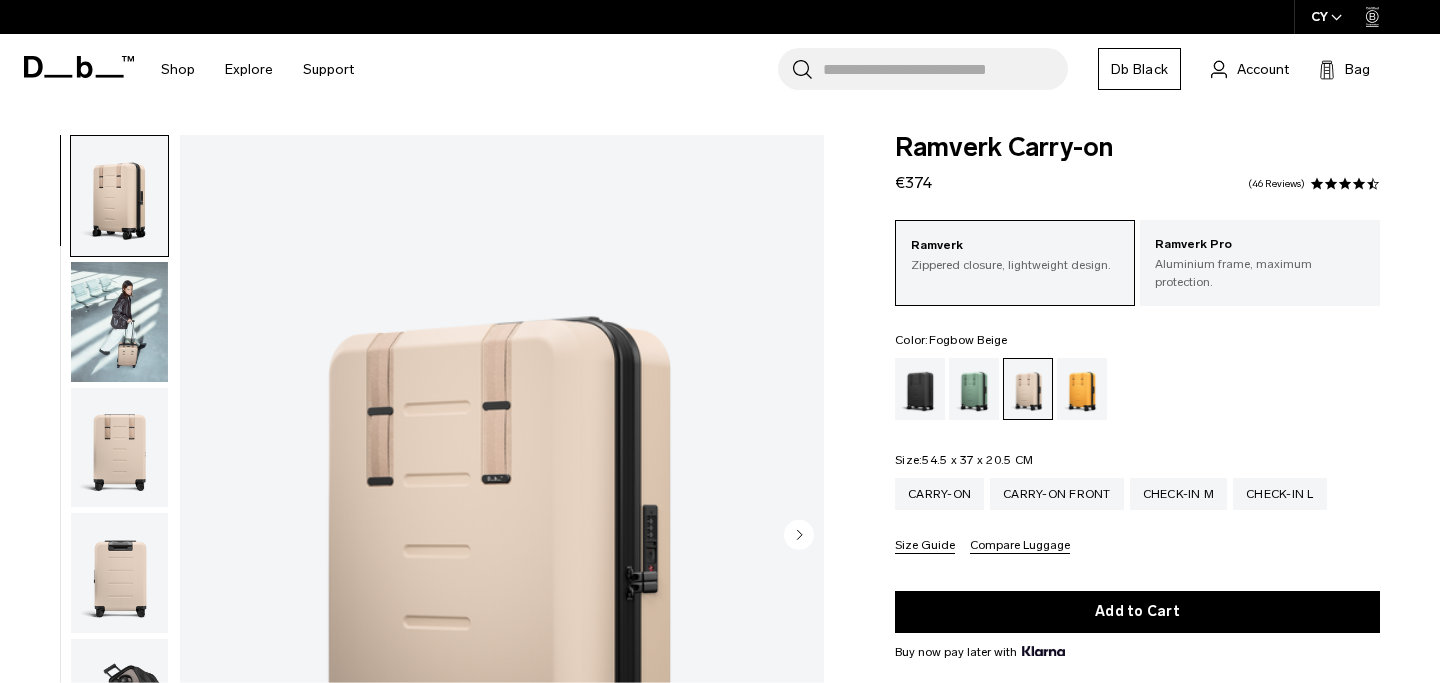 scroll, scrollTop: 0, scrollLeft: 0, axis: both 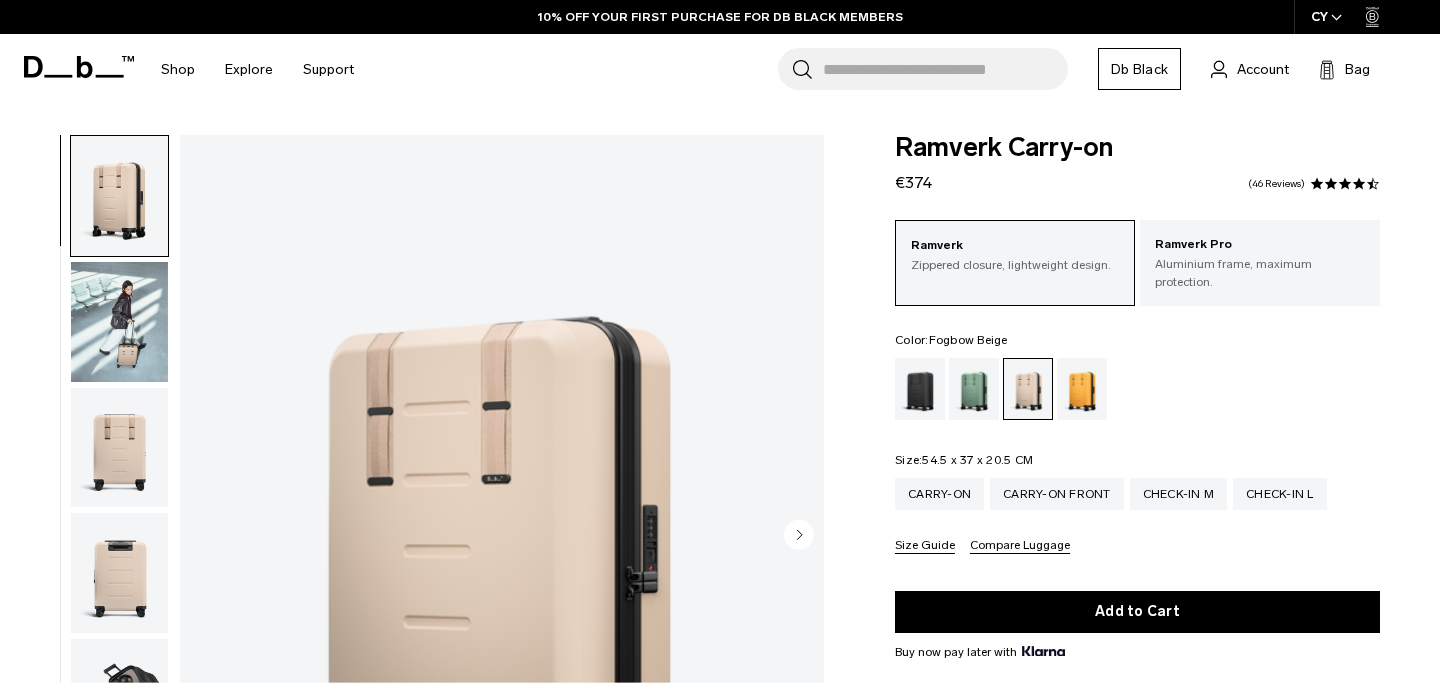click at bounding box center (119, 322) 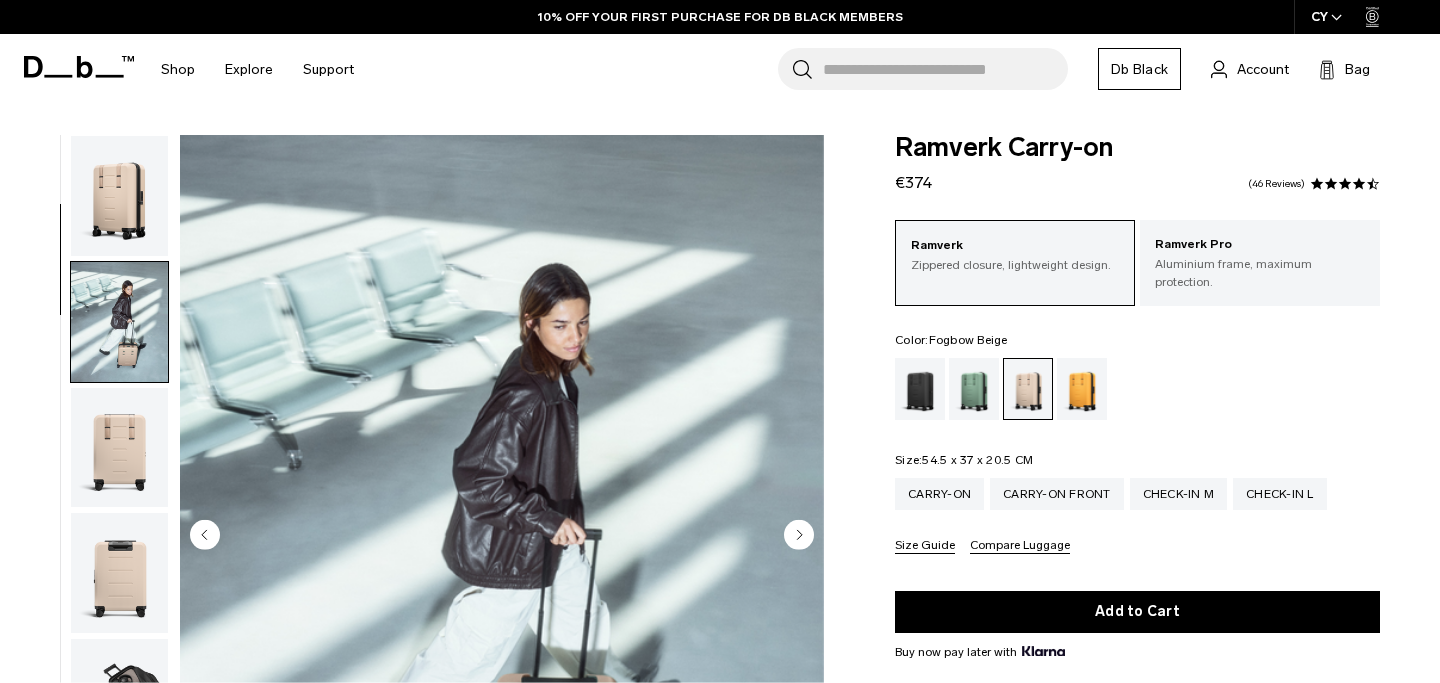 scroll, scrollTop: 126, scrollLeft: 0, axis: vertical 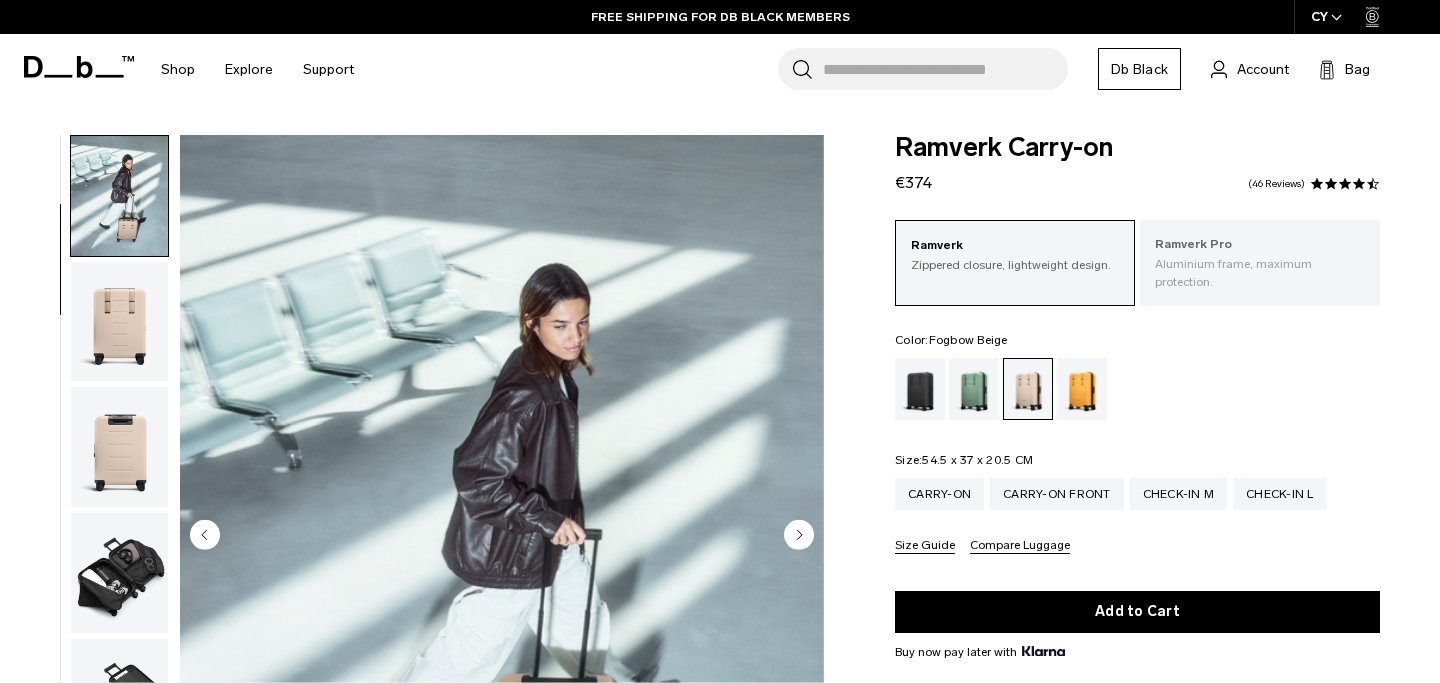click on "Ramverk Pro" at bounding box center [1260, 245] 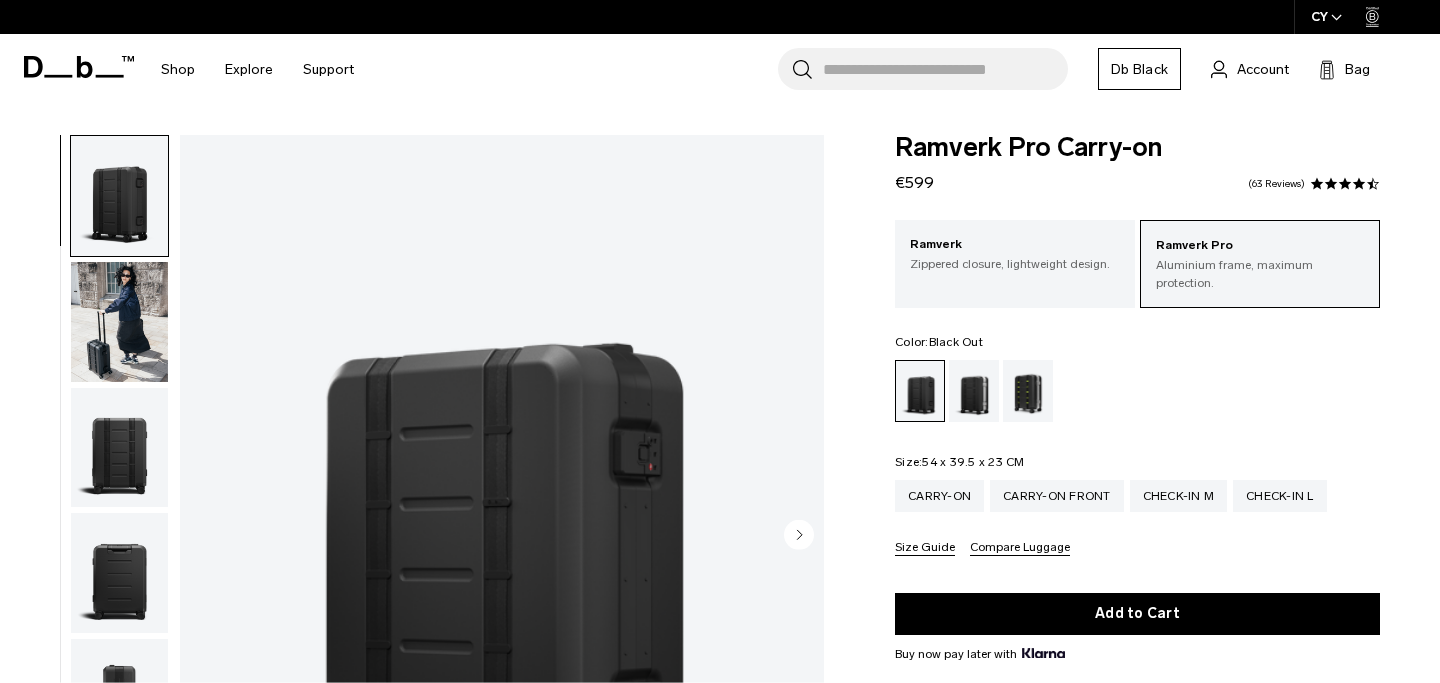 scroll, scrollTop: 0, scrollLeft: 0, axis: both 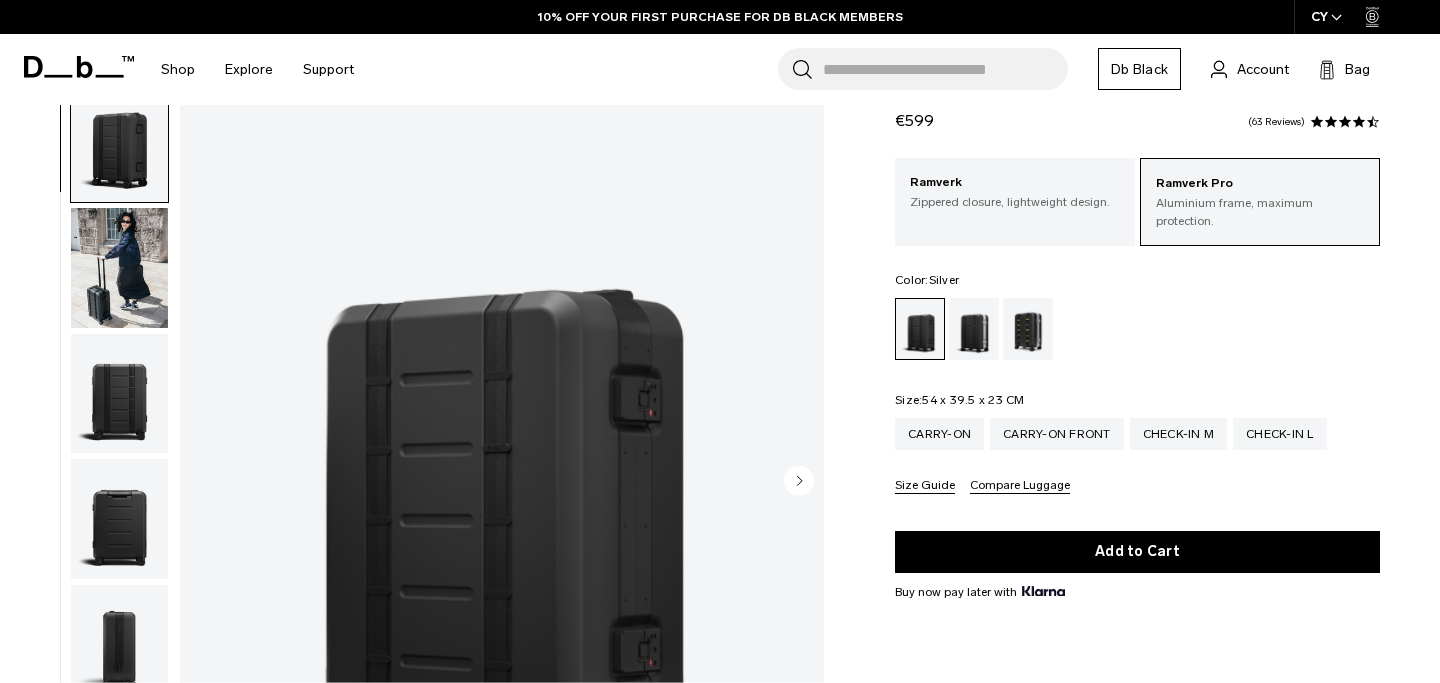 click at bounding box center (974, 329) 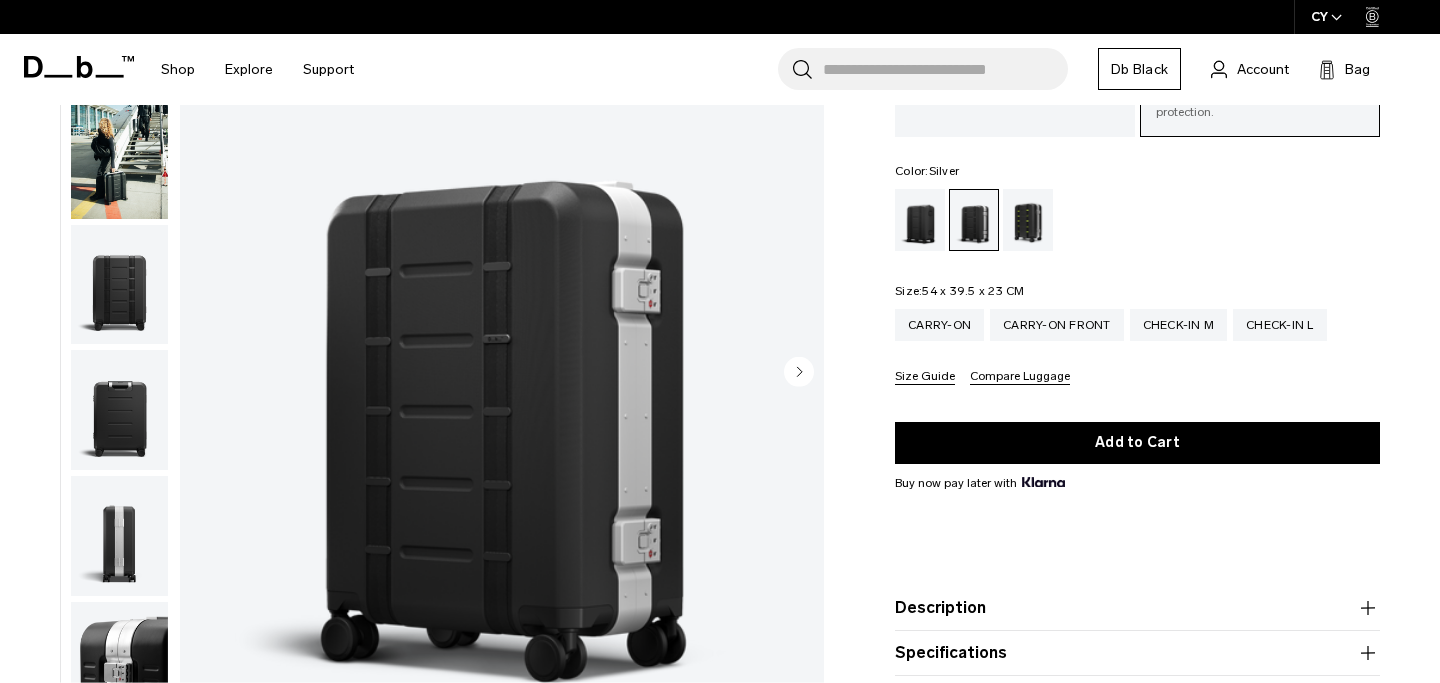 scroll, scrollTop: 0, scrollLeft: 0, axis: both 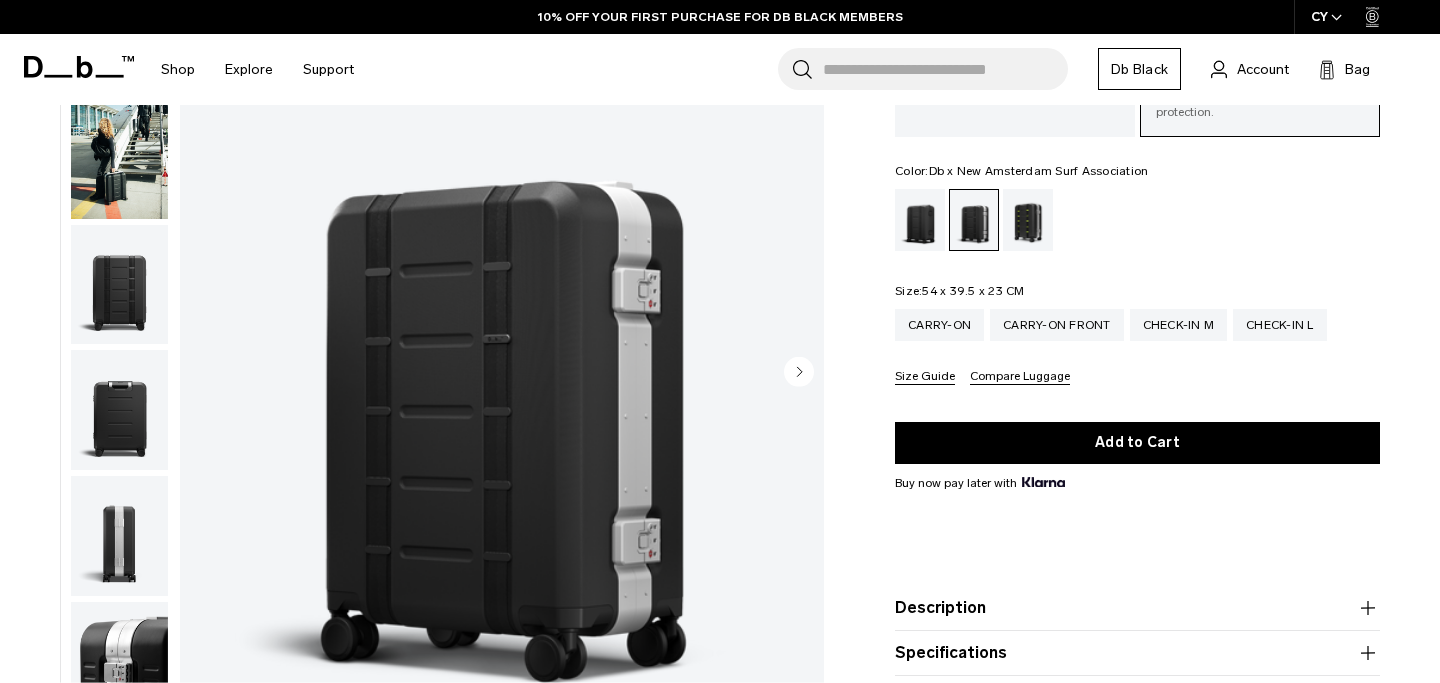 click at bounding box center [1028, 220] 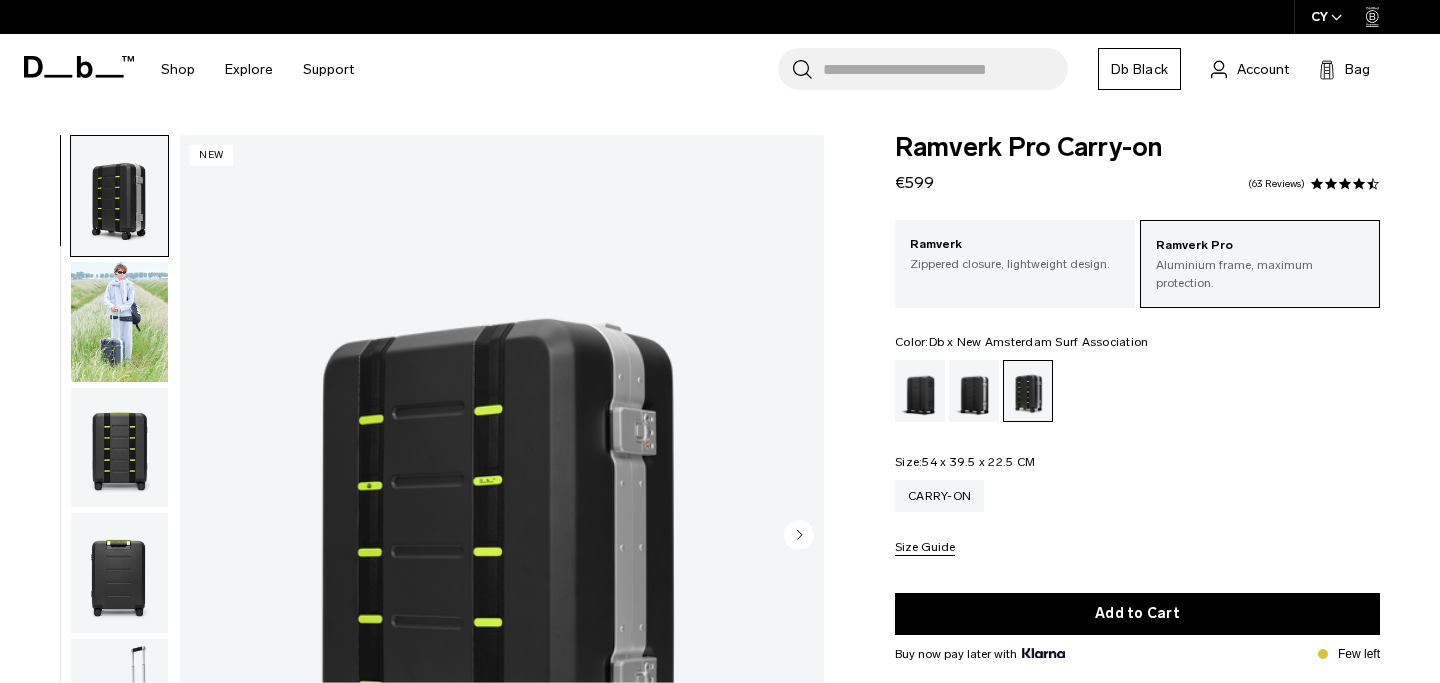 scroll, scrollTop: 0, scrollLeft: 0, axis: both 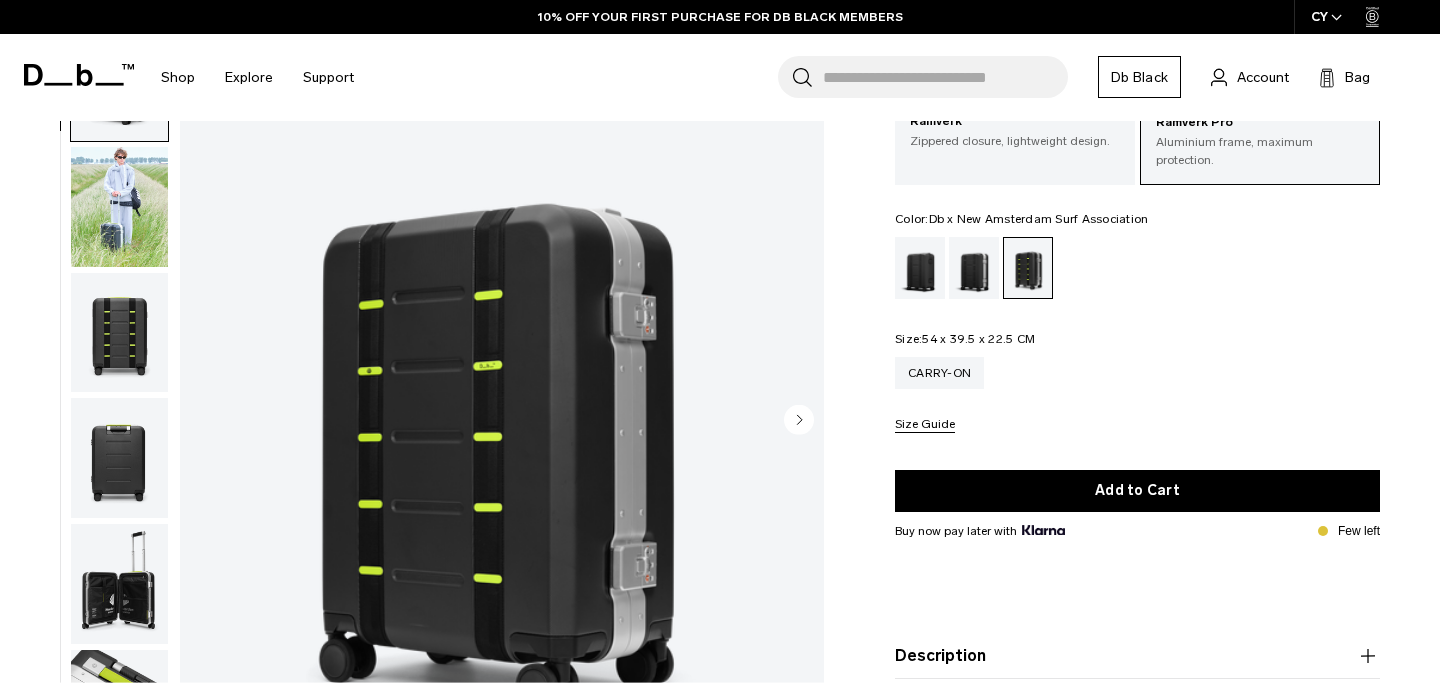 click 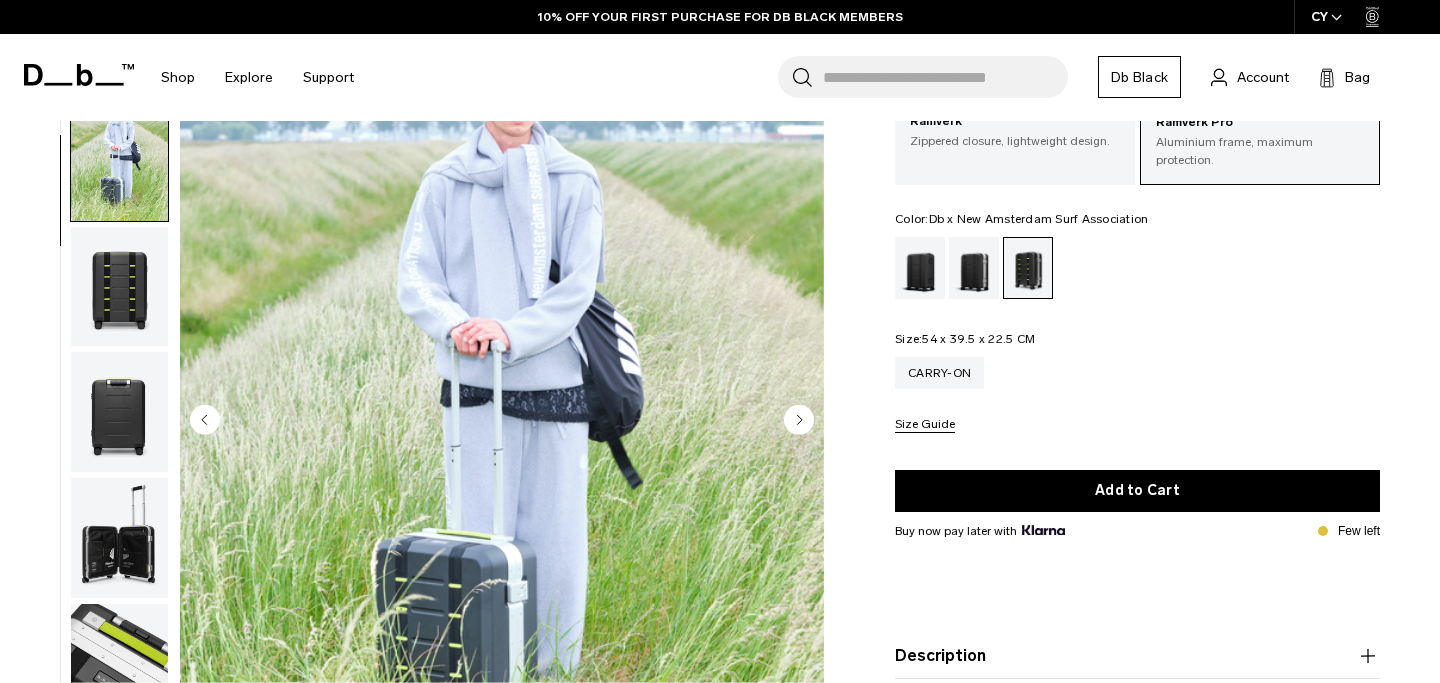 scroll, scrollTop: 72, scrollLeft: 0, axis: vertical 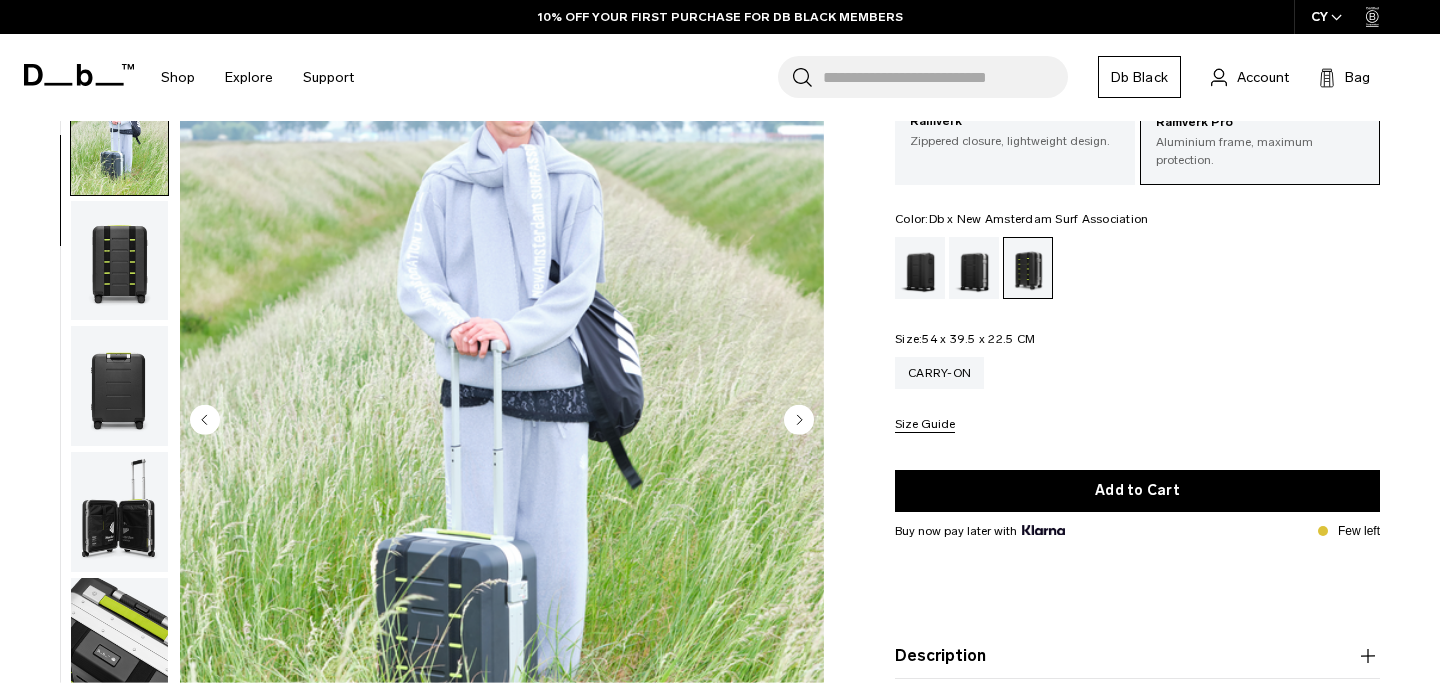 click 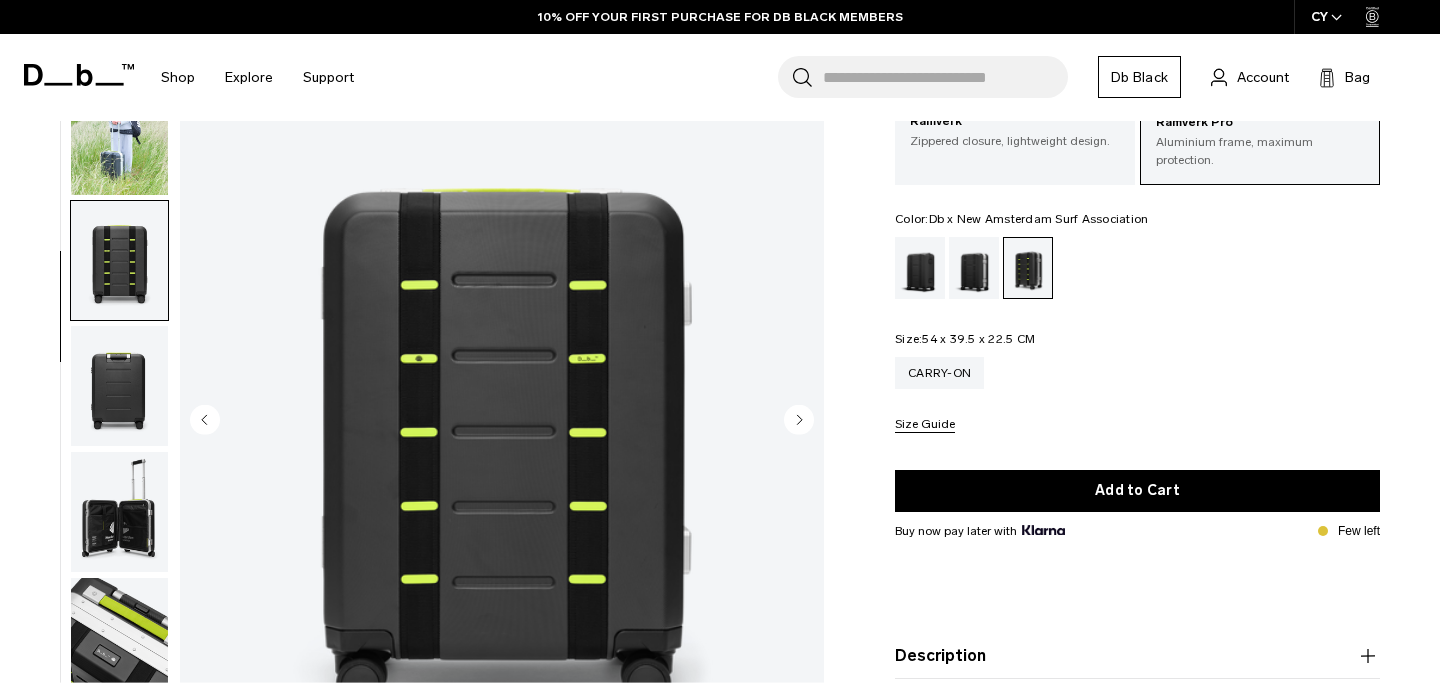 click 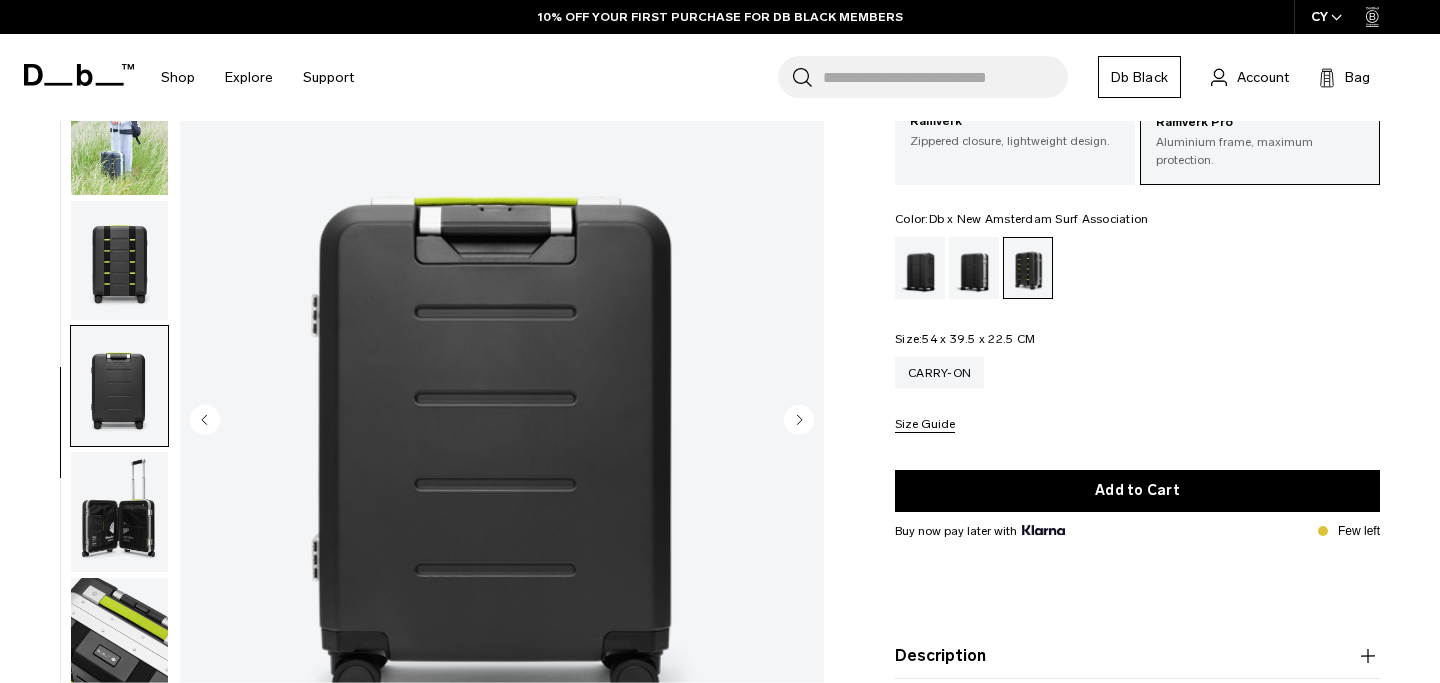 click 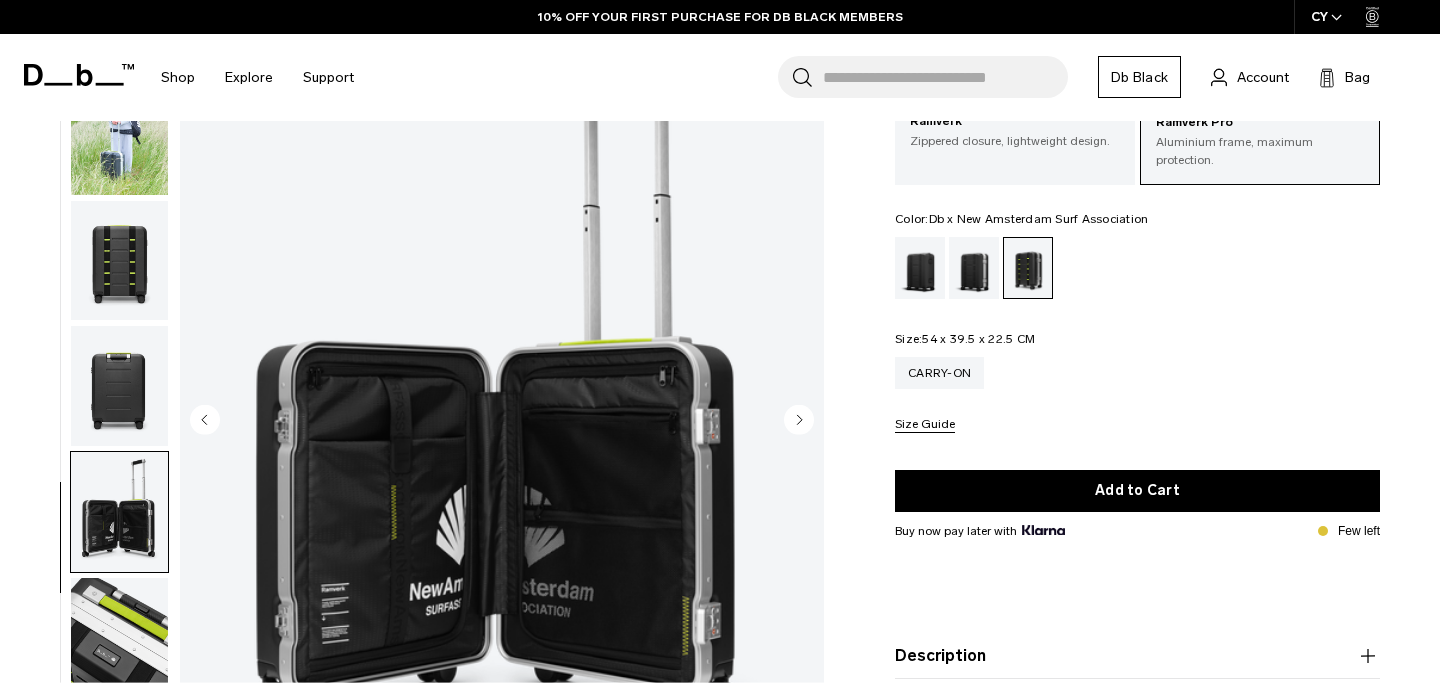 click 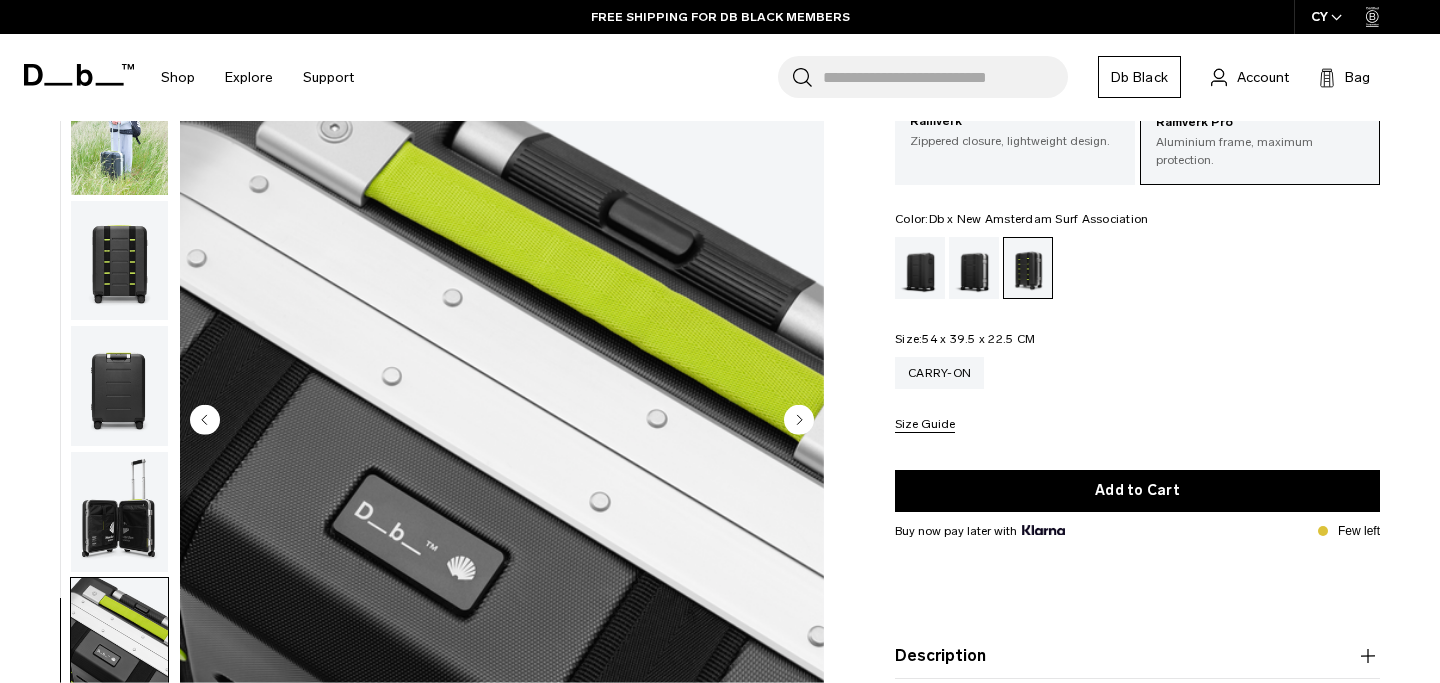 click 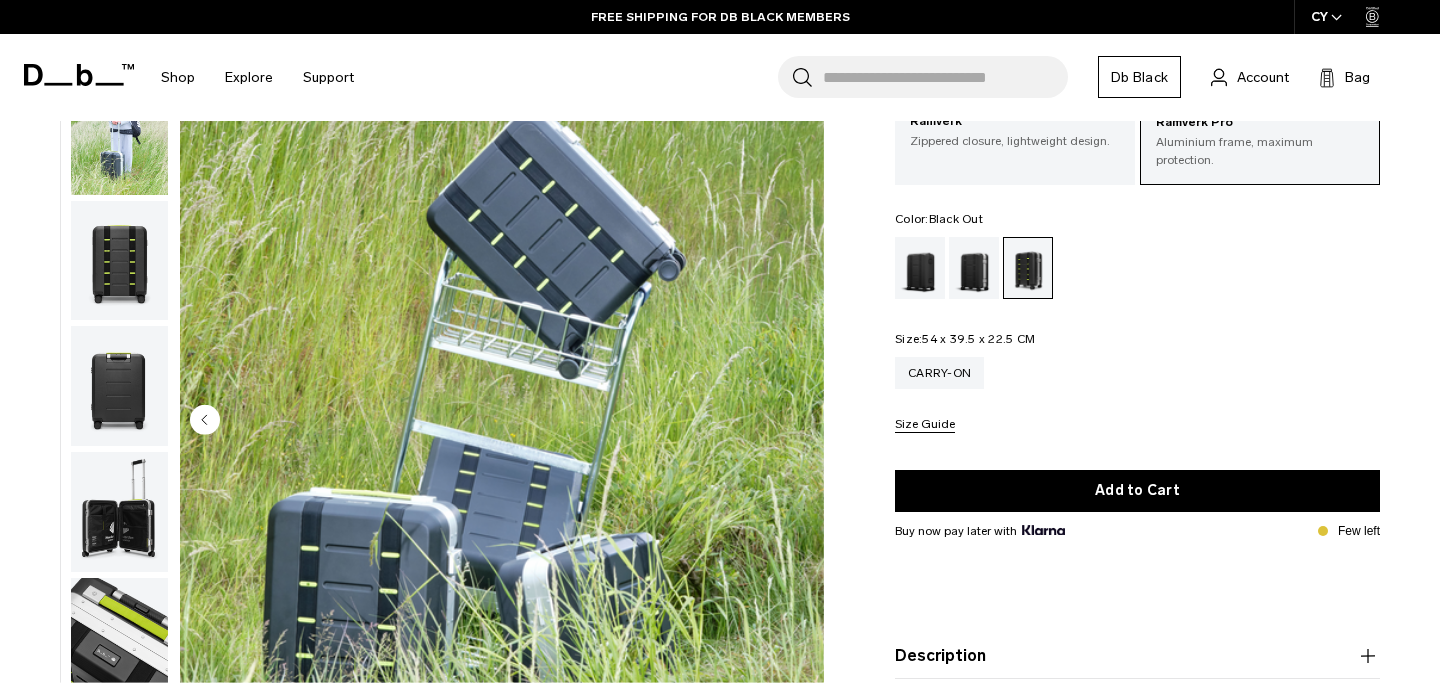 click at bounding box center (920, 268) 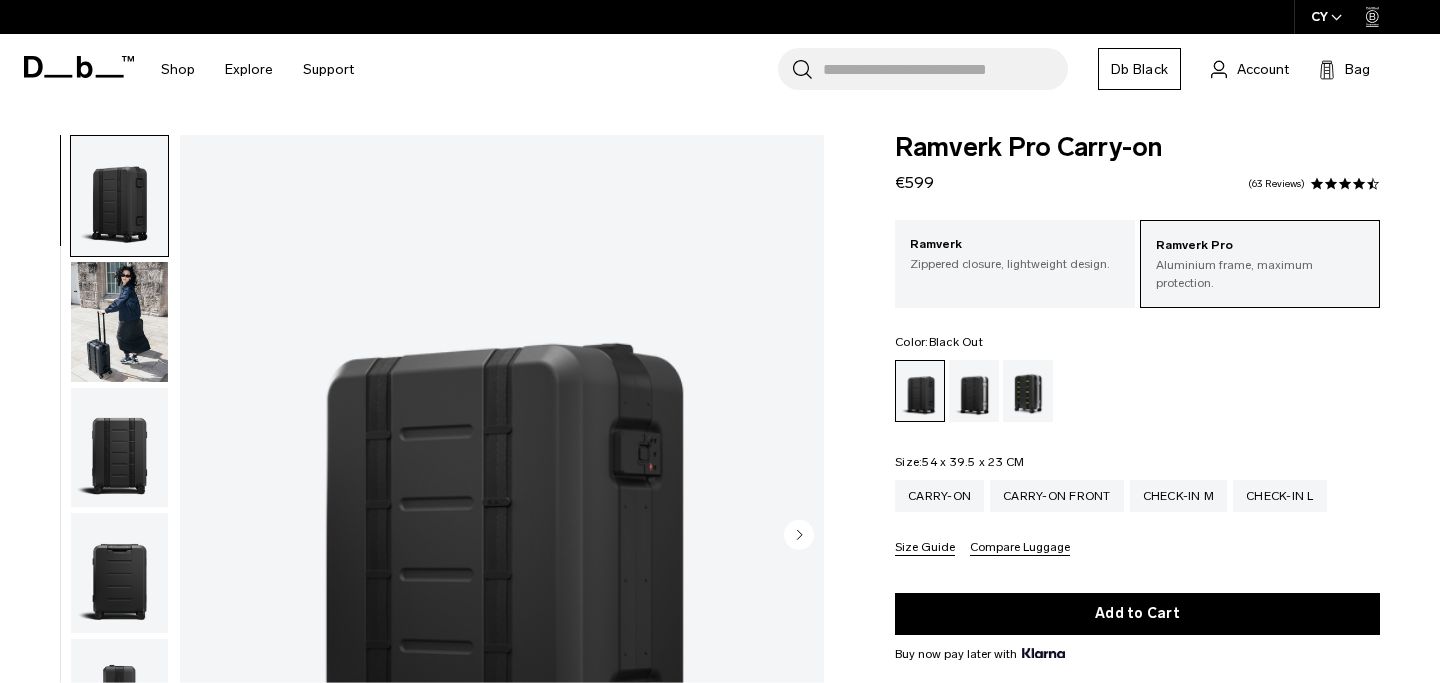 scroll, scrollTop: 7, scrollLeft: 0, axis: vertical 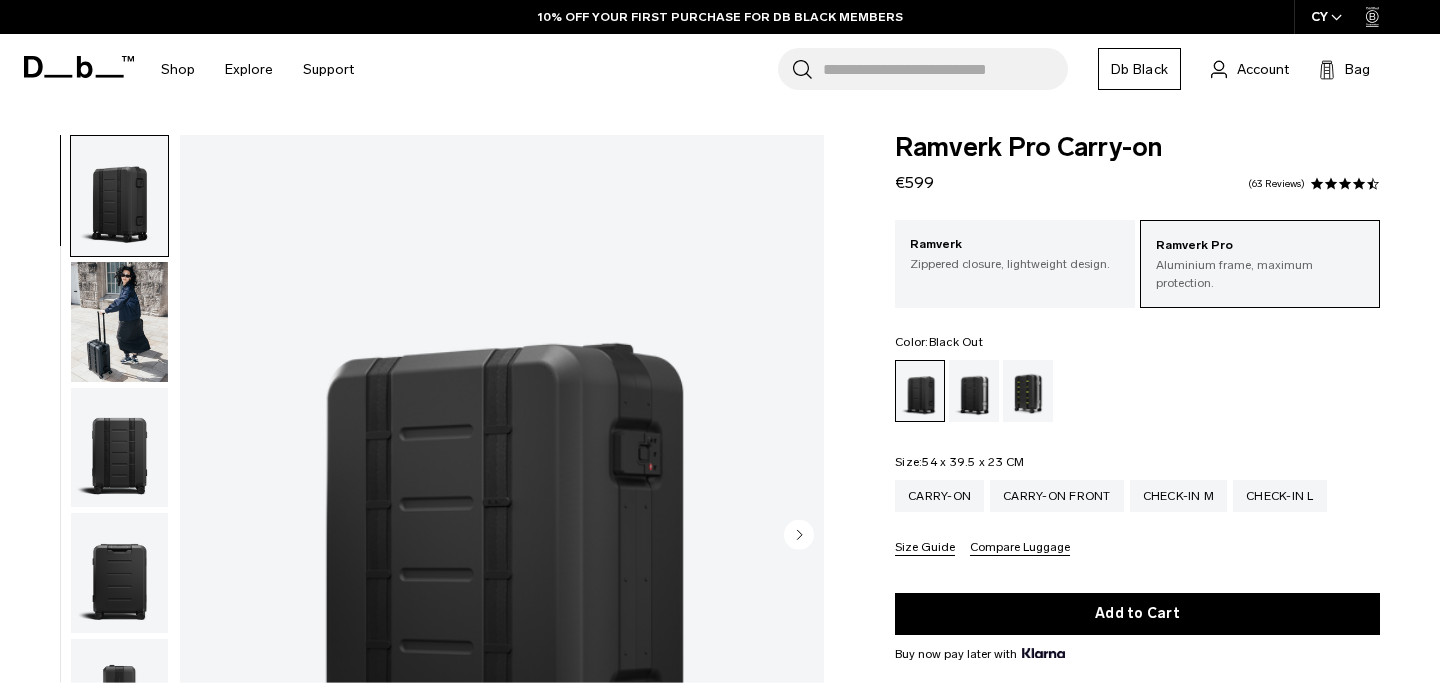 click at bounding box center [119, 322] 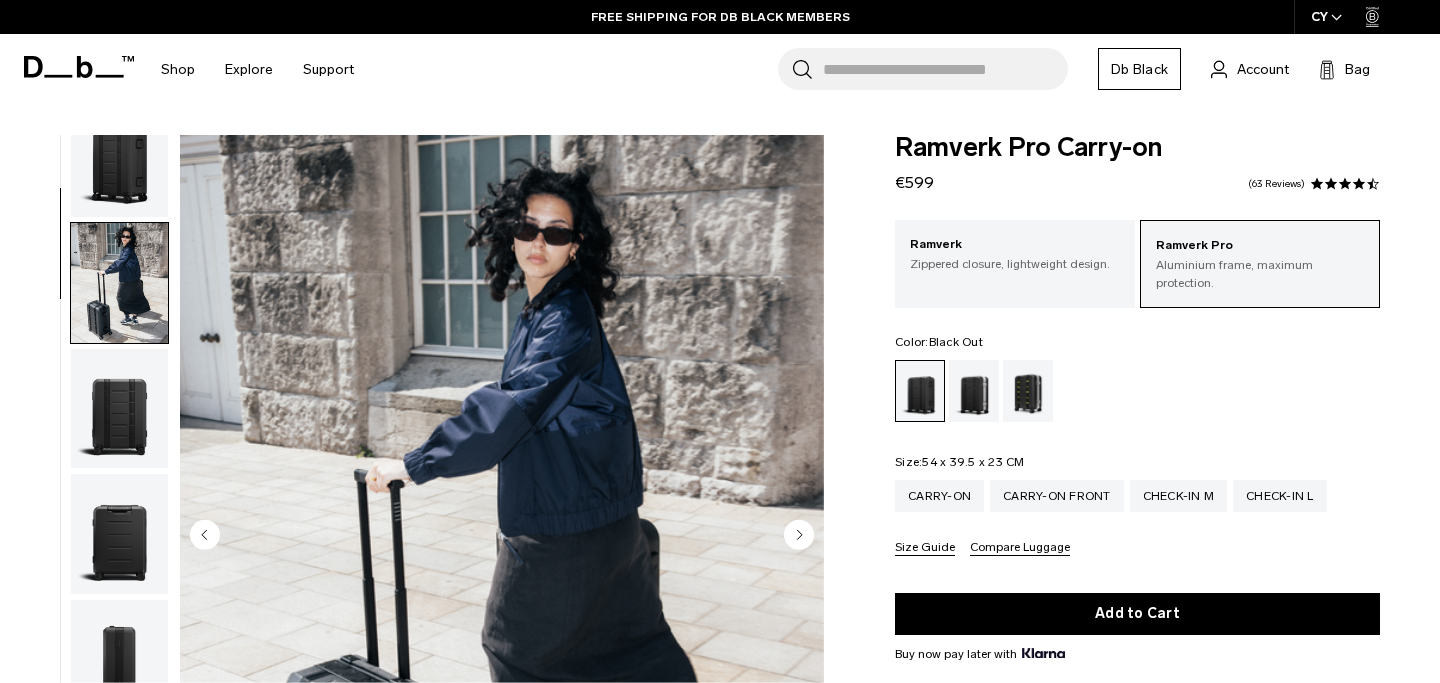scroll, scrollTop: 0, scrollLeft: 0, axis: both 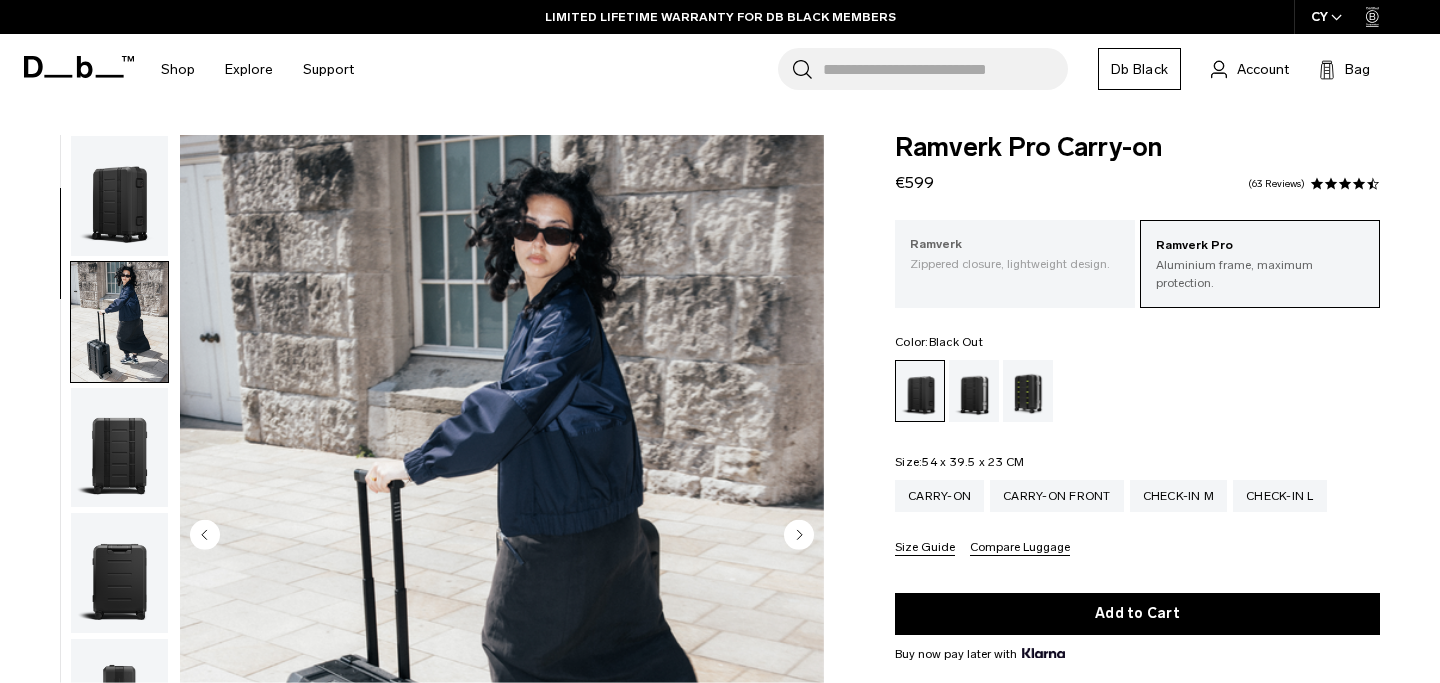 click on "Ramverk
Zippered closure, lightweight design." at bounding box center [1015, 254] 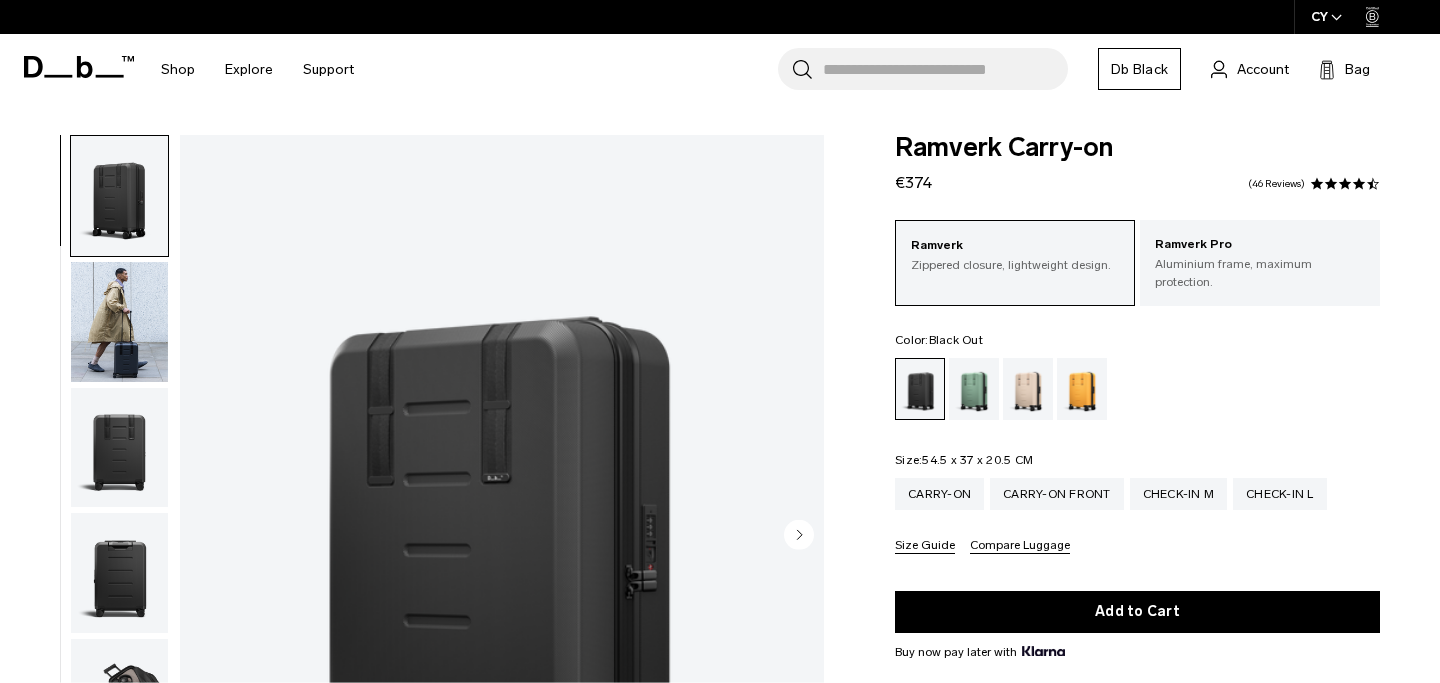 scroll, scrollTop: 0, scrollLeft: 0, axis: both 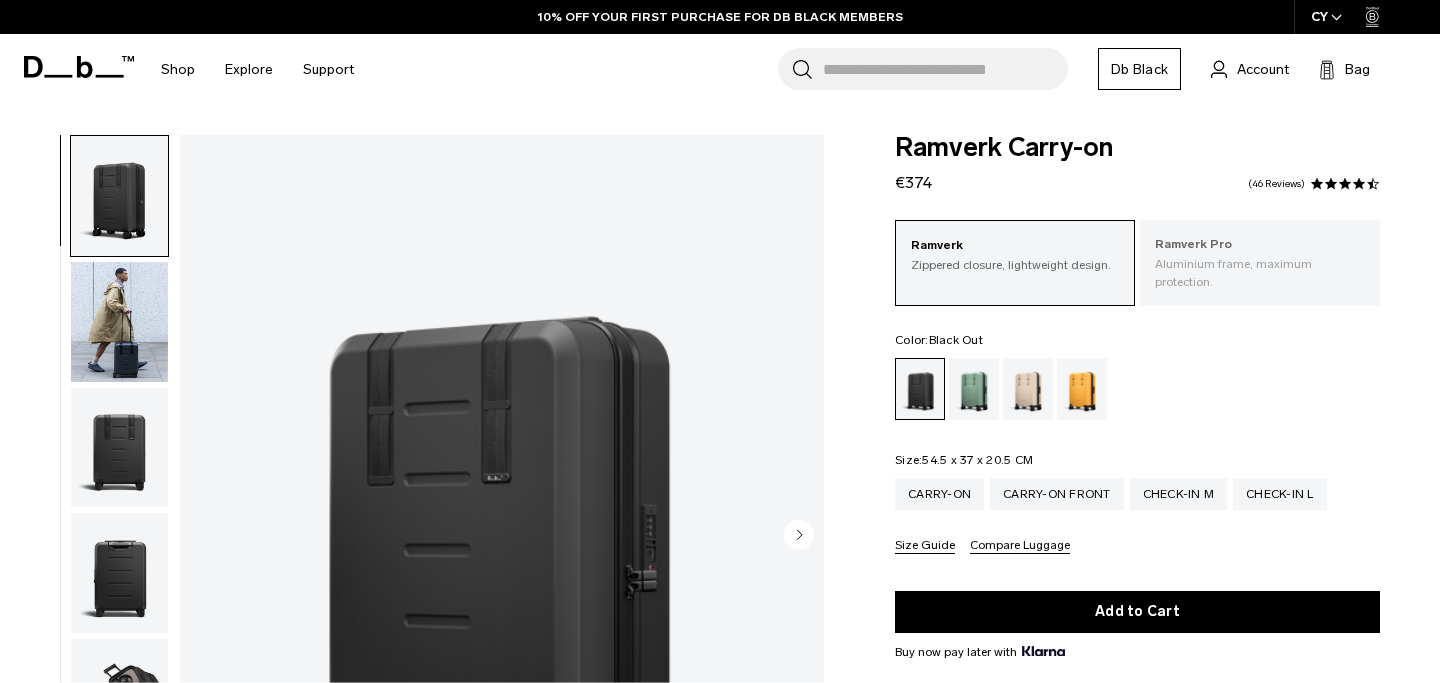 click on "Ramverk Pro" at bounding box center (1260, 245) 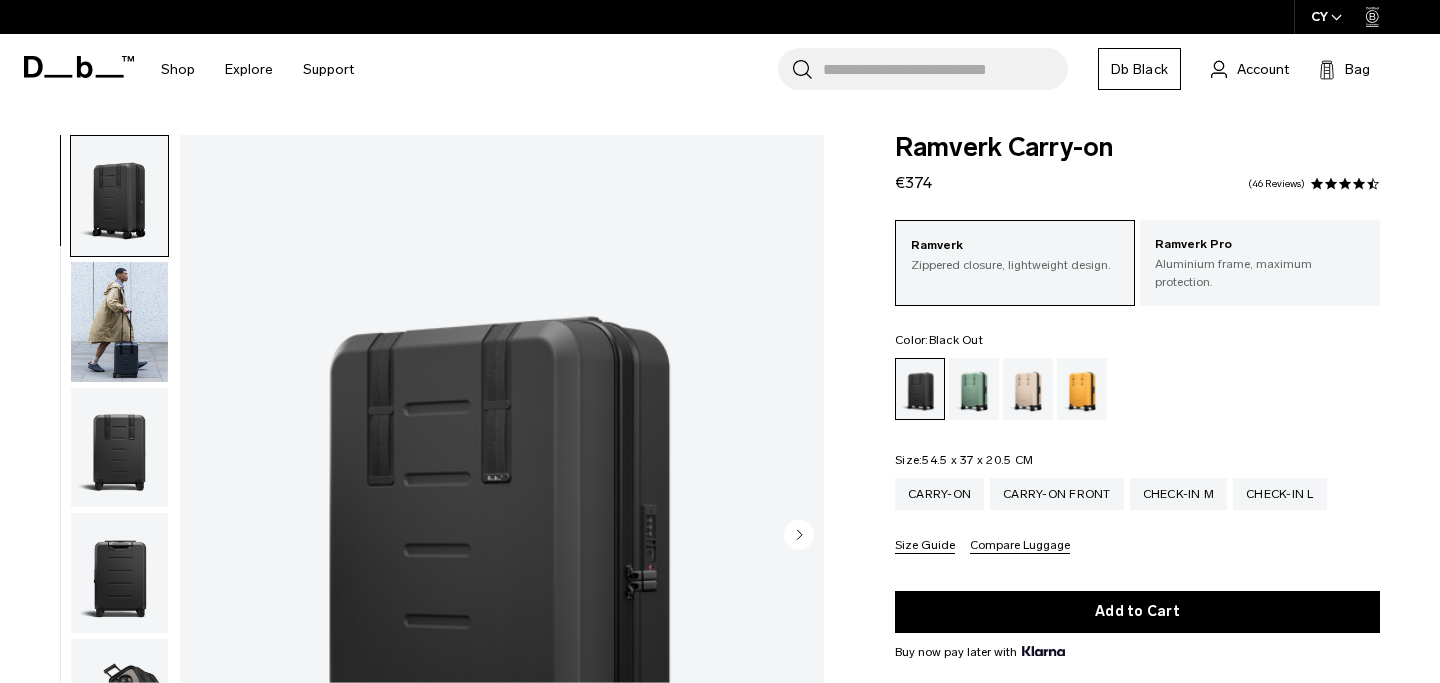 scroll, scrollTop: 0, scrollLeft: 0, axis: both 